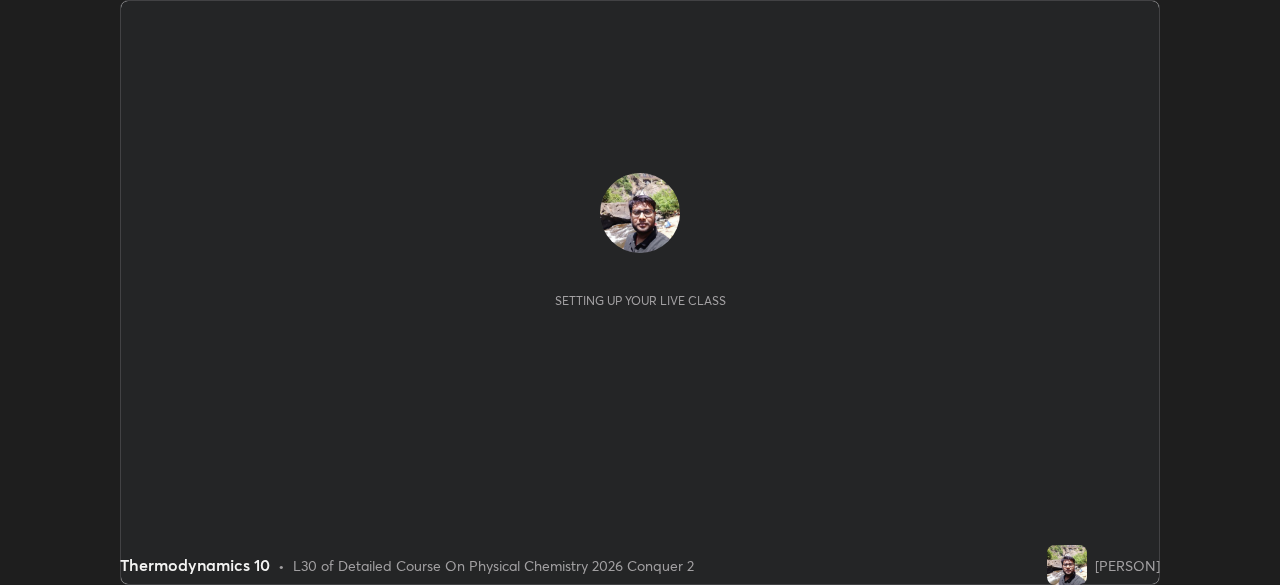 scroll, scrollTop: 0, scrollLeft: 0, axis: both 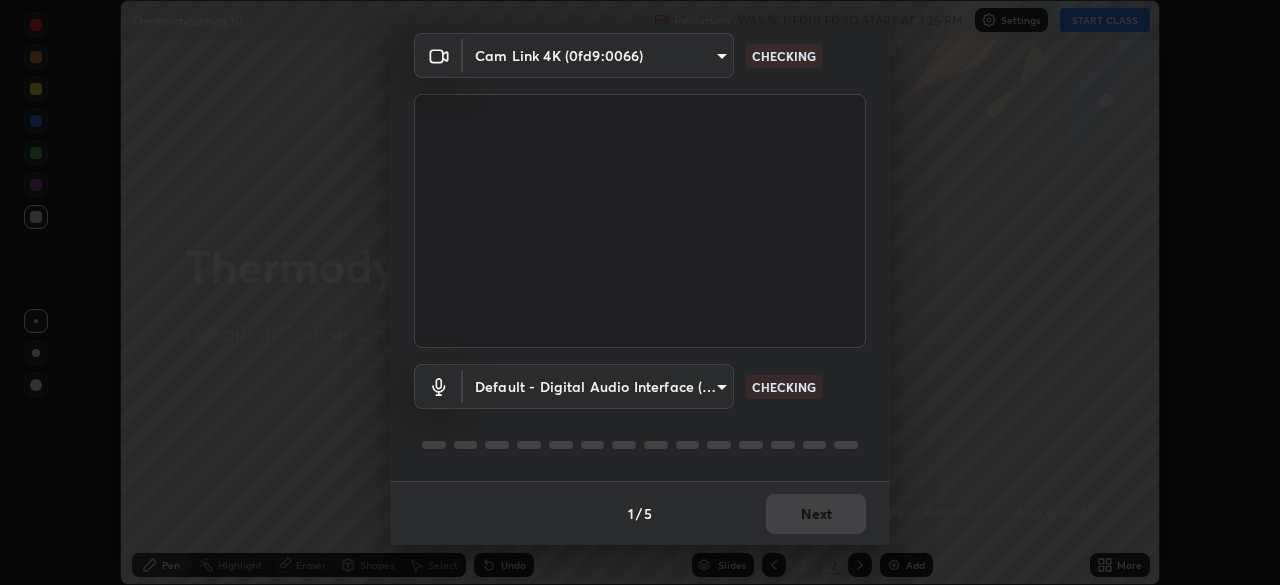 click at bounding box center (640, 221) 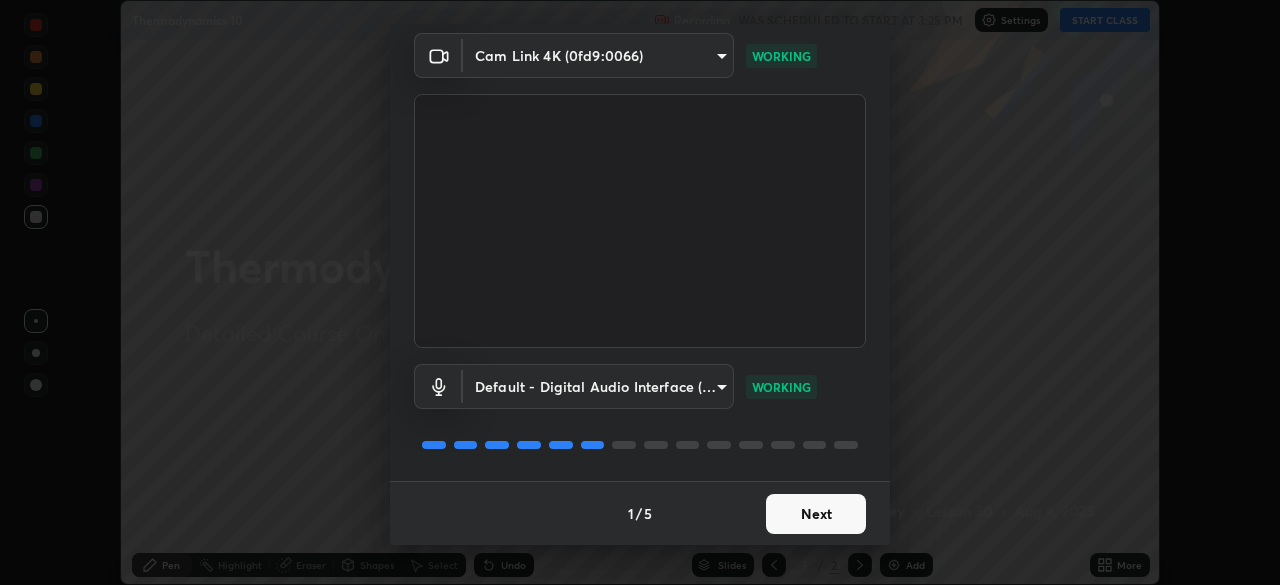 click on "Next" at bounding box center [816, 514] 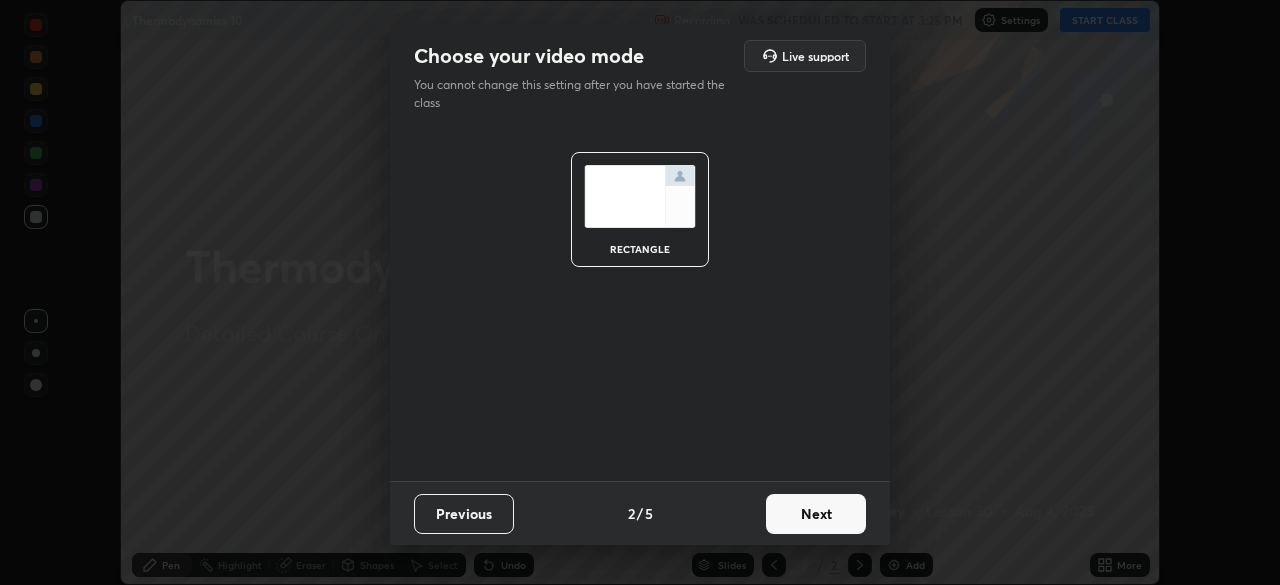 scroll, scrollTop: 0, scrollLeft: 0, axis: both 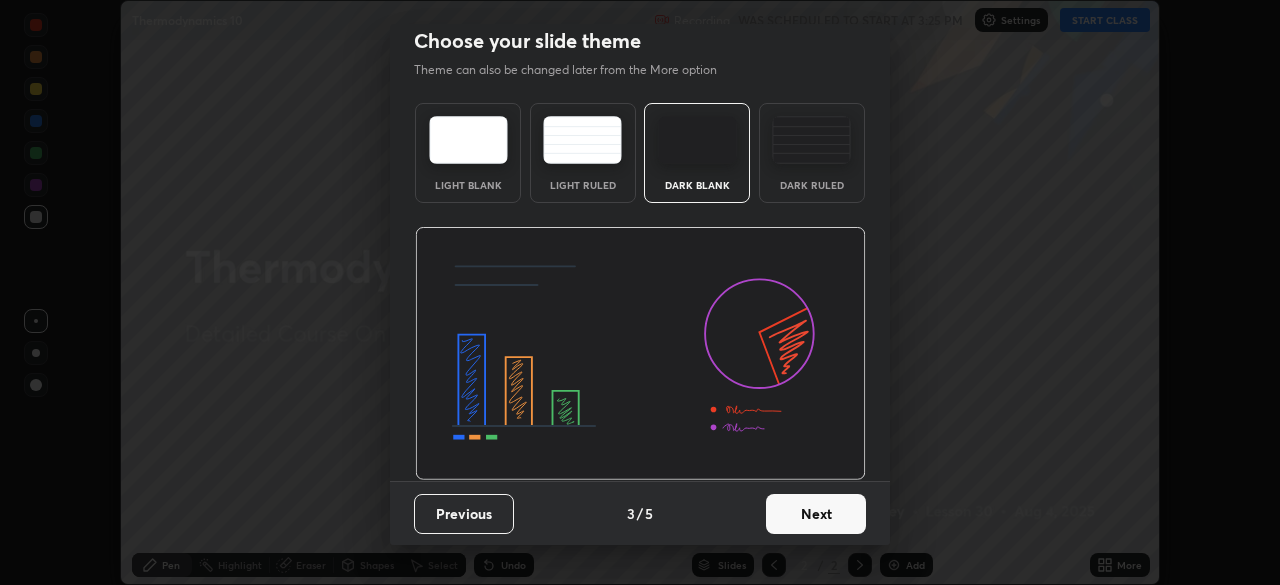 click on "Next" at bounding box center [816, 514] 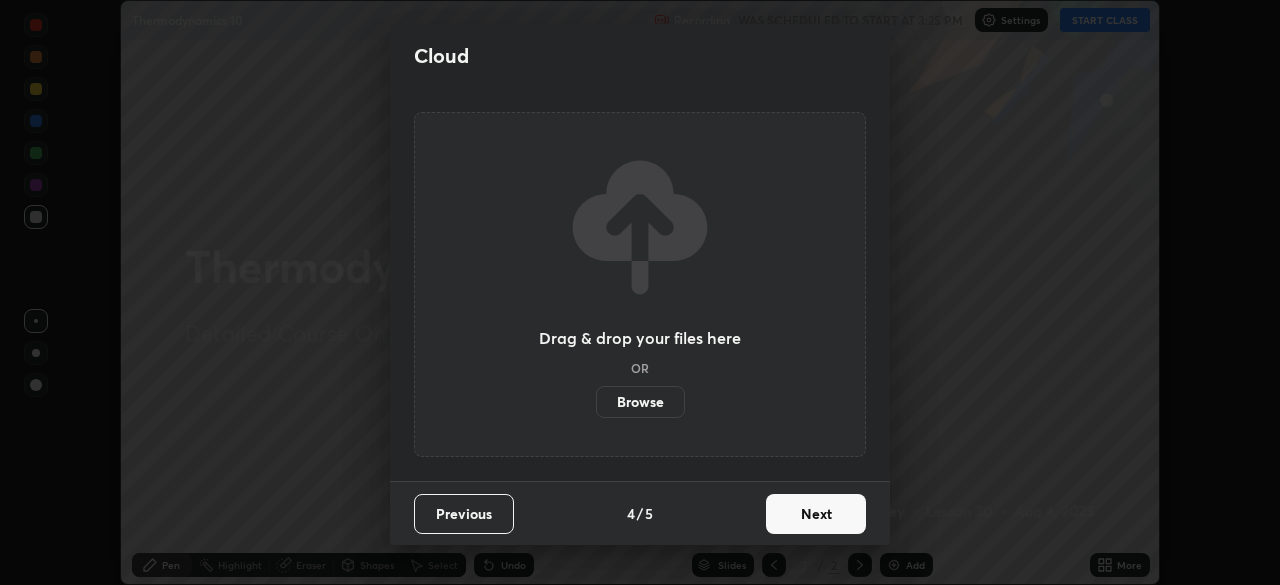 scroll, scrollTop: 0, scrollLeft: 0, axis: both 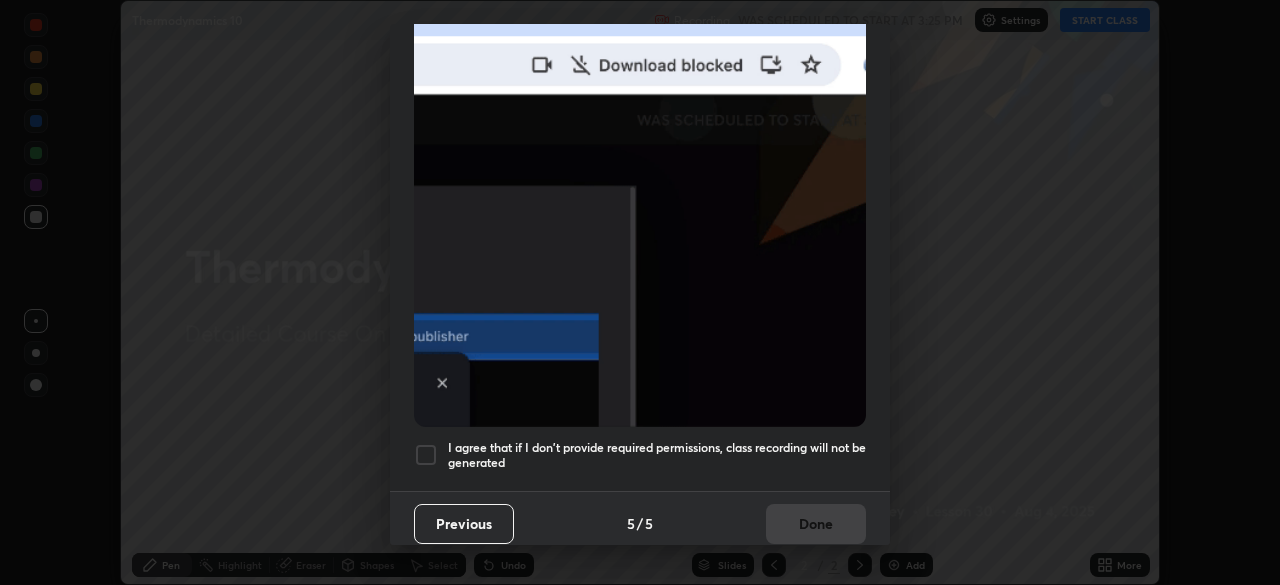 click at bounding box center (426, 455) 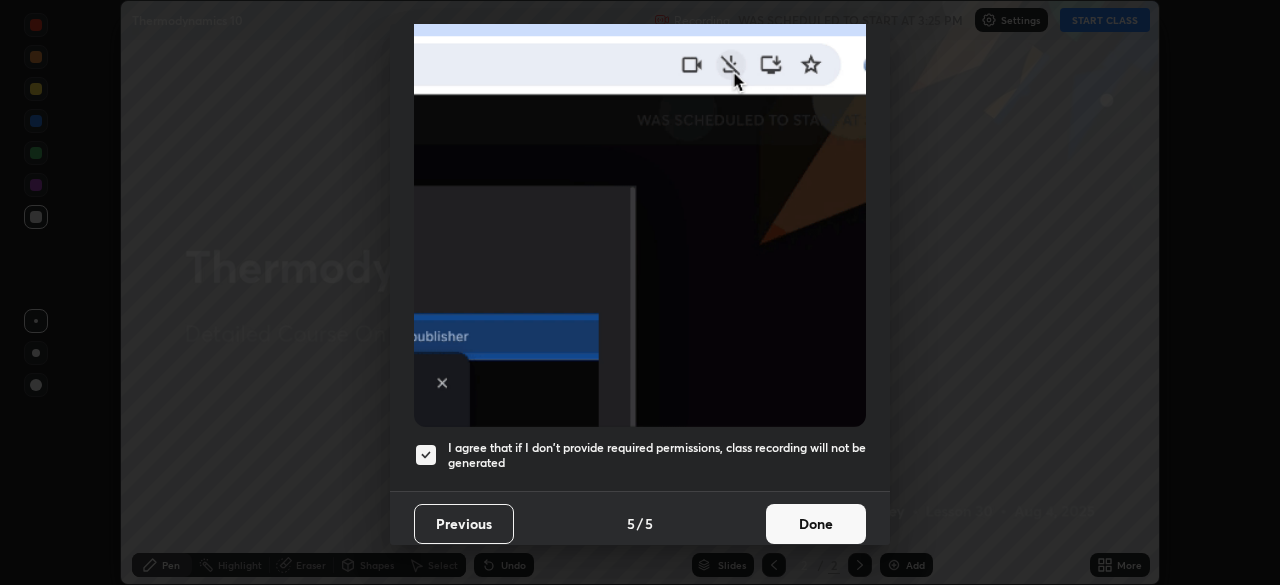 click on "Done" at bounding box center (816, 524) 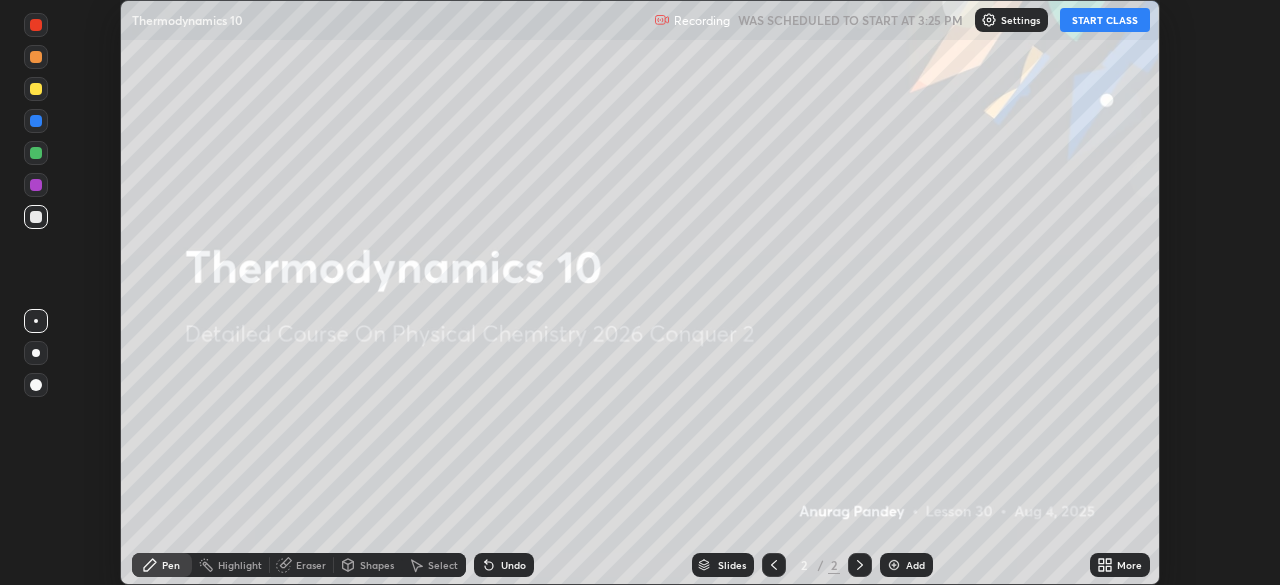 click on "START CLASS" at bounding box center (1105, 20) 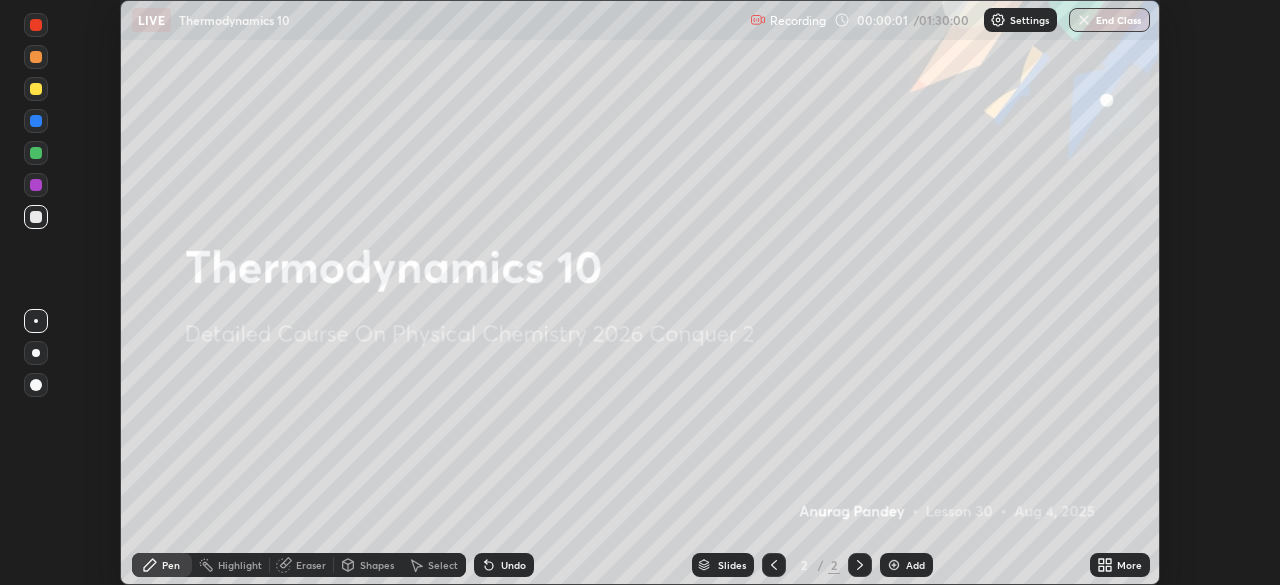click 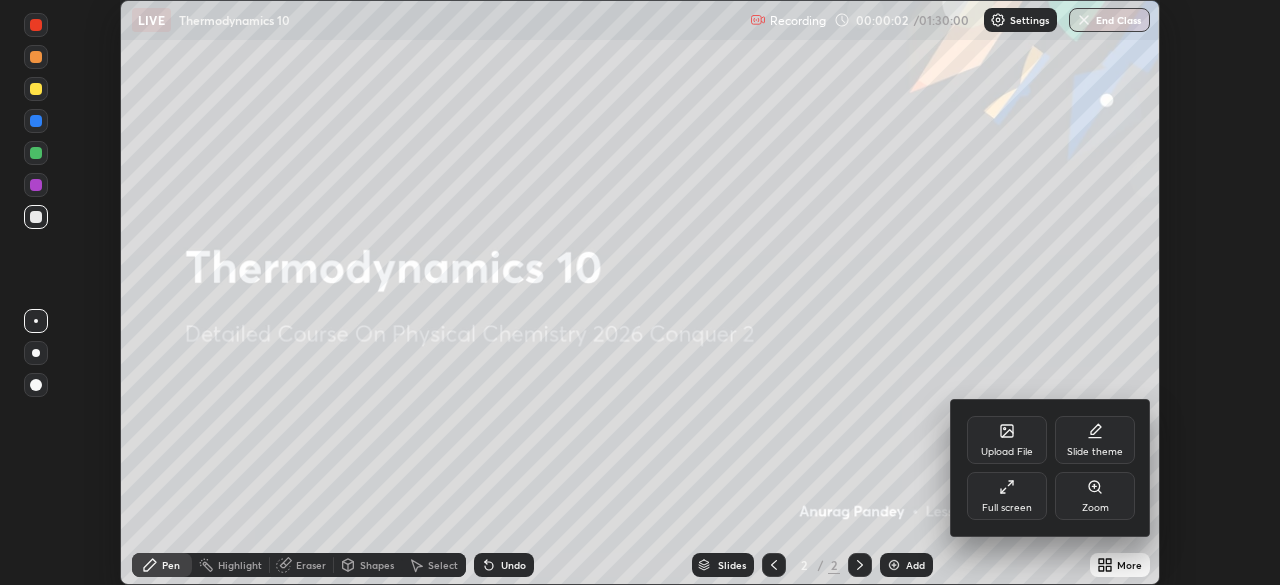 click on "Full screen" at bounding box center [1007, 496] 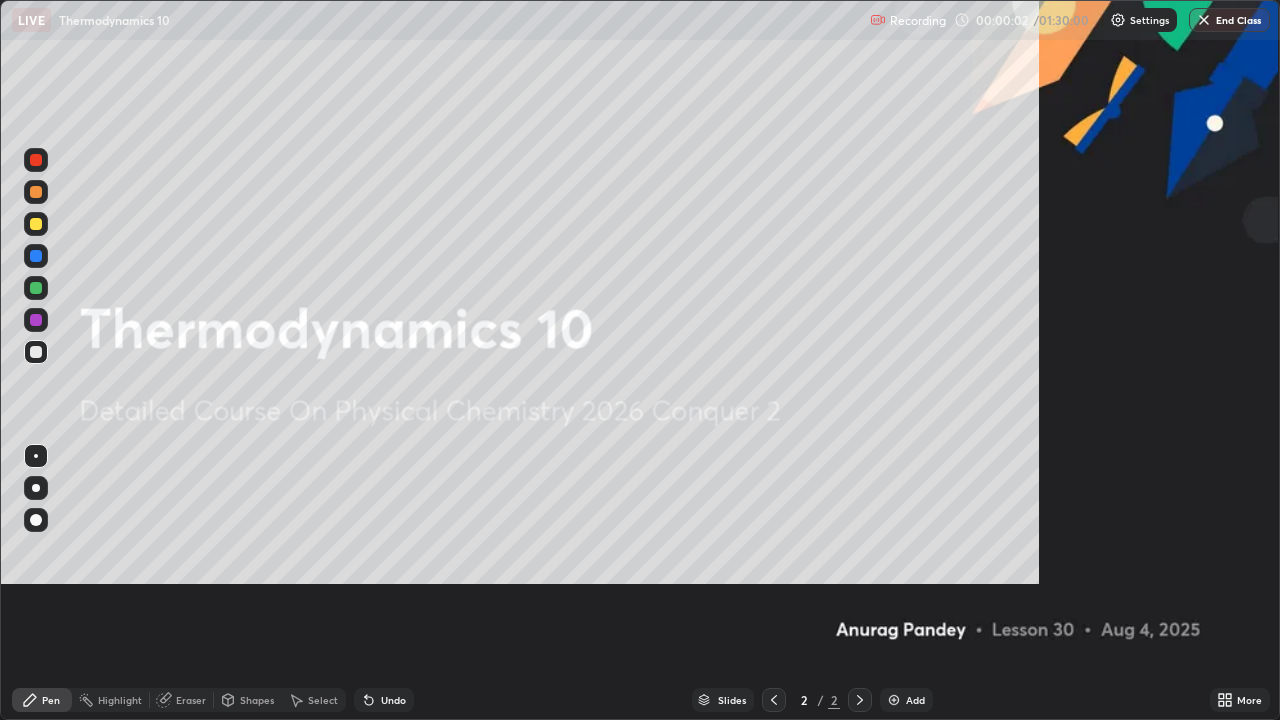 scroll, scrollTop: 99280, scrollLeft: 98720, axis: both 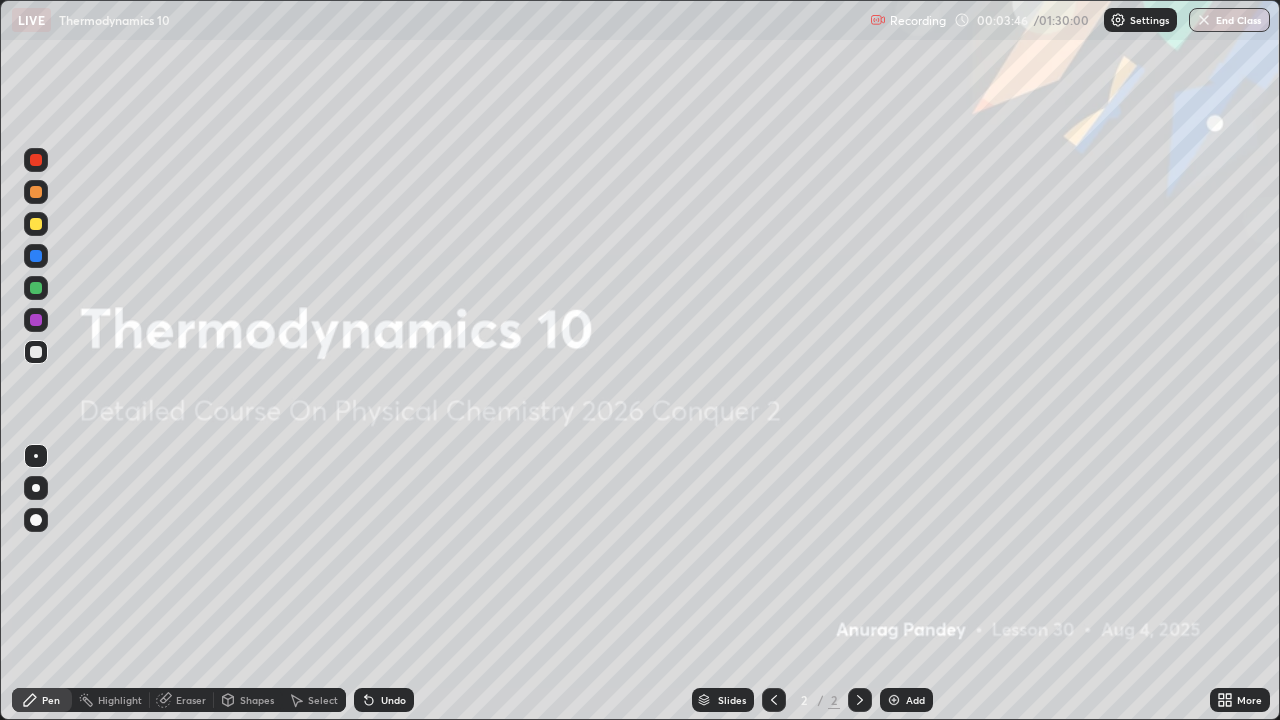 click 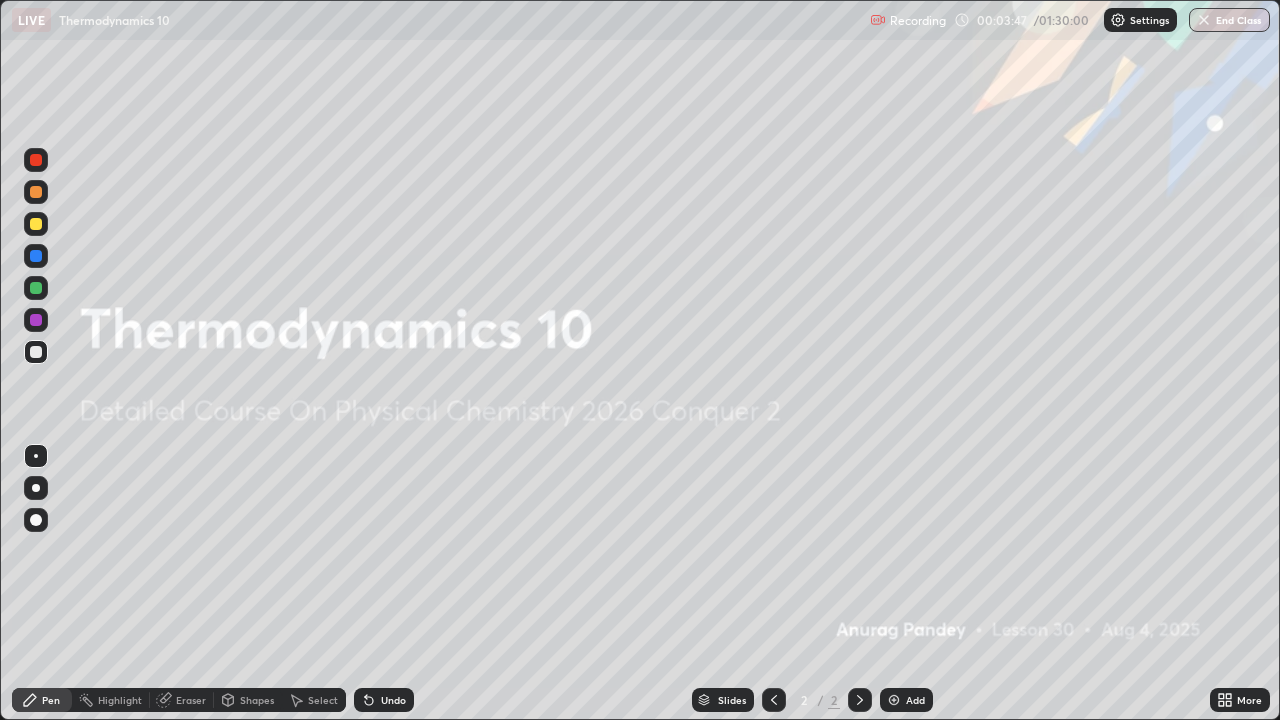 click on "Add" at bounding box center (906, 700) 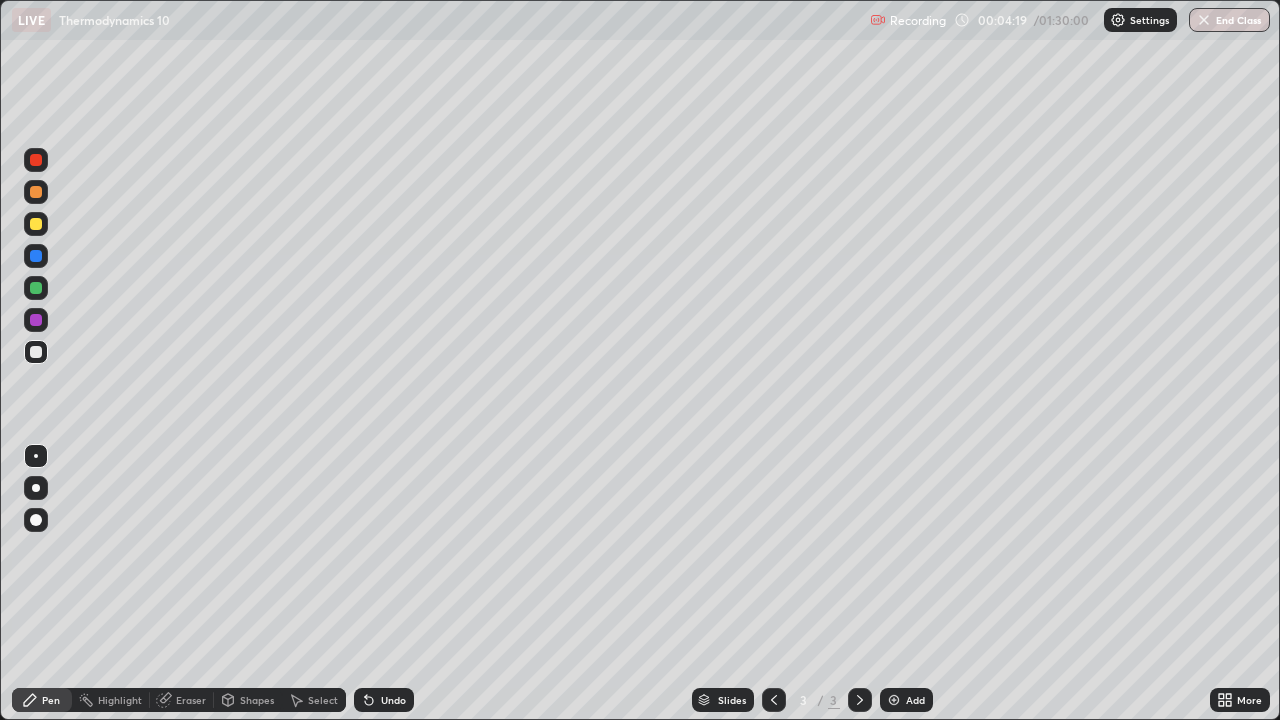 click on "Undo" at bounding box center [384, 700] 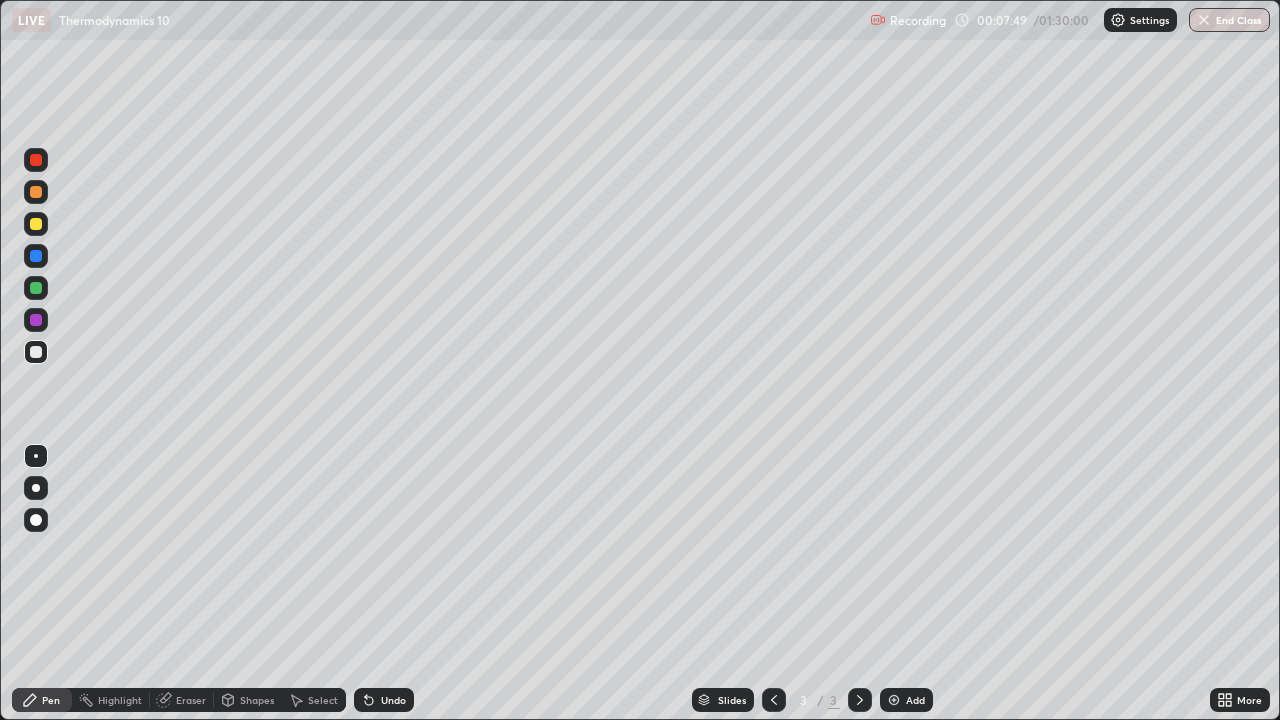 click 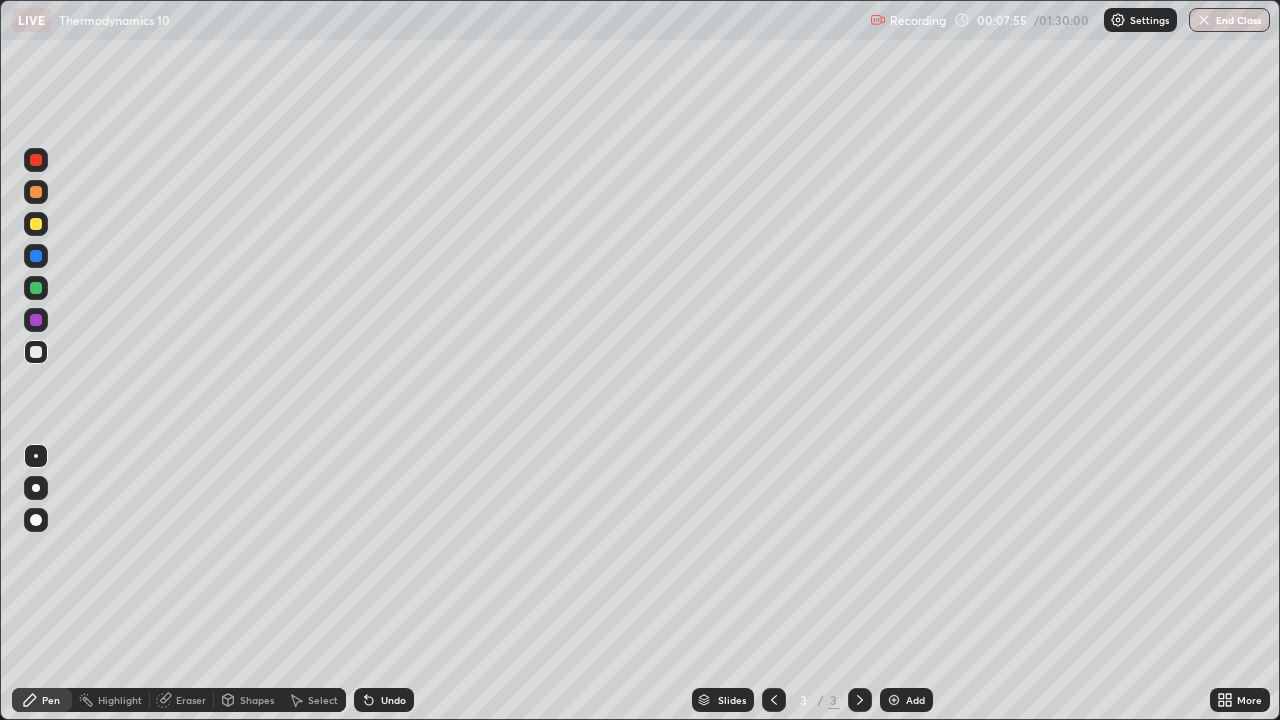 click on "Add" at bounding box center (915, 700) 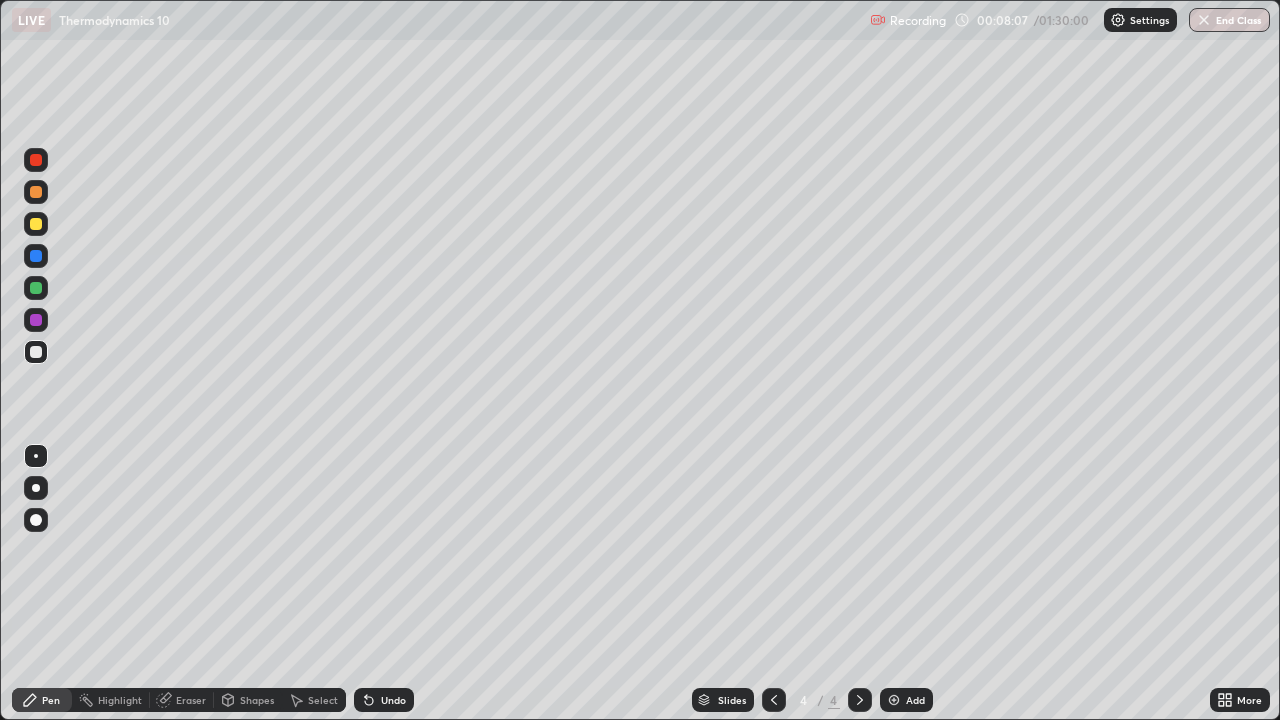 click on "Undo" at bounding box center [384, 700] 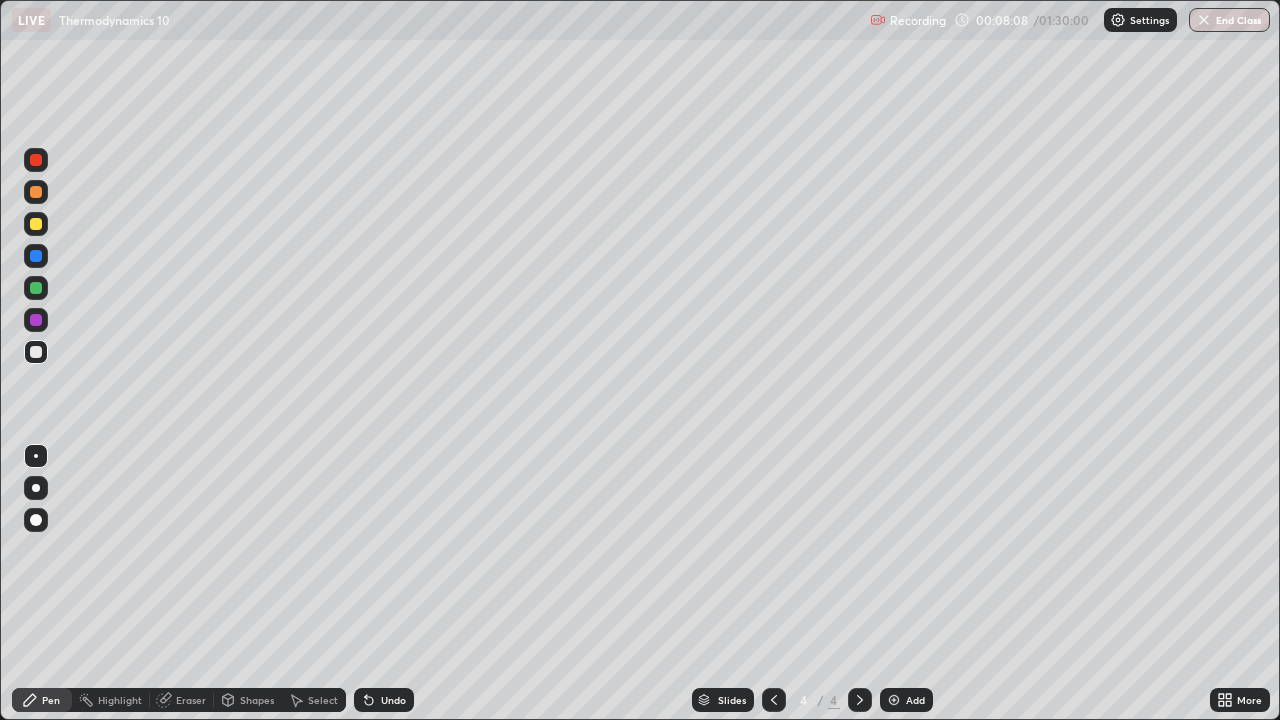 click on "Undo" at bounding box center (384, 700) 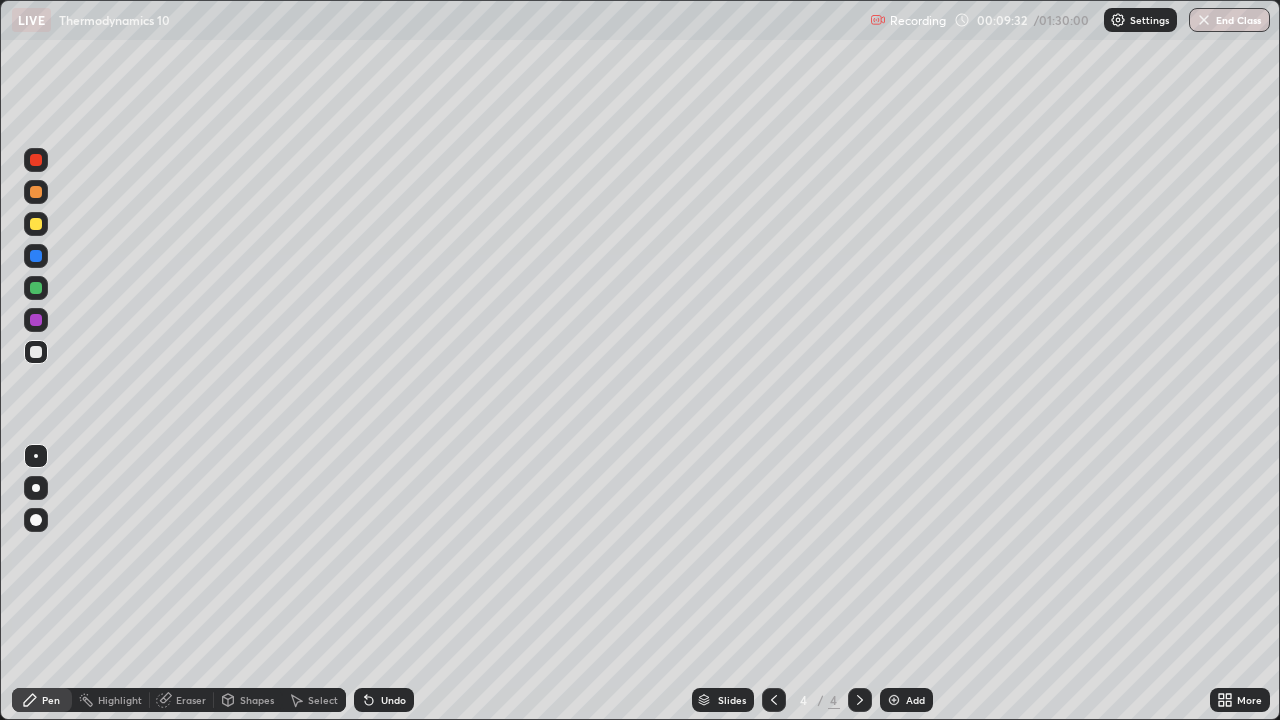 click on "Undo" at bounding box center [384, 700] 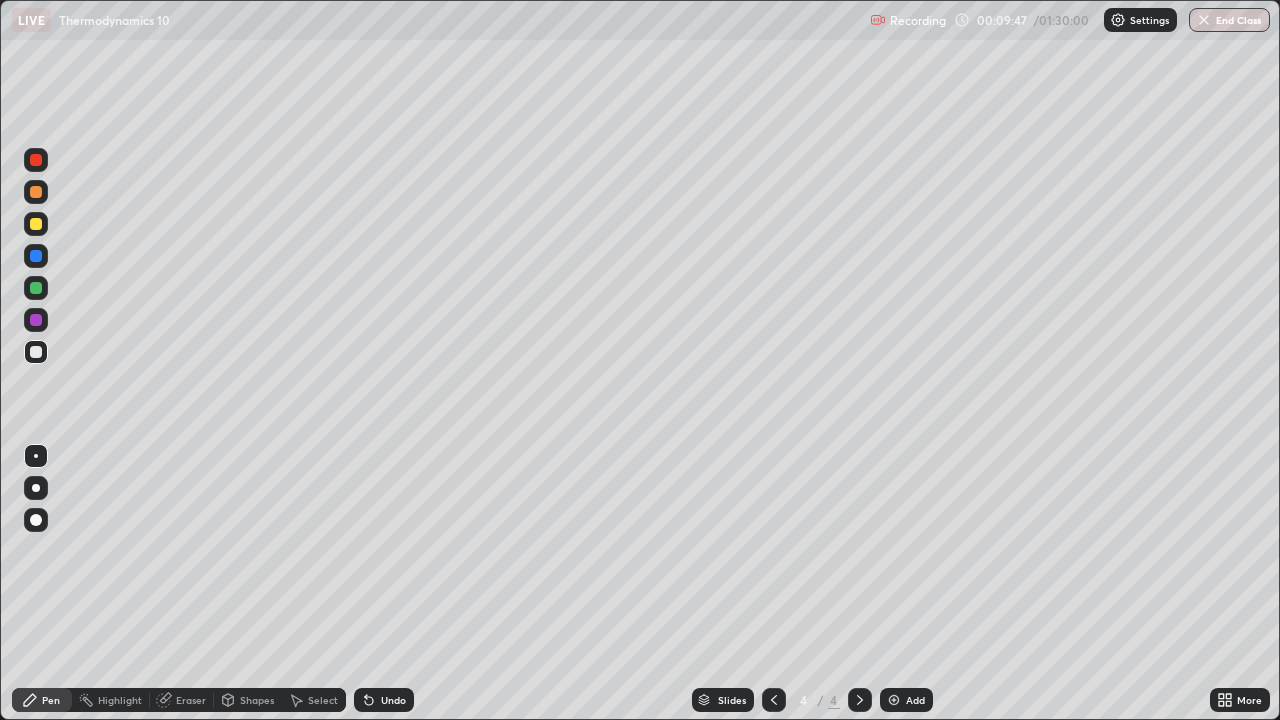 click on "Undo" at bounding box center [384, 700] 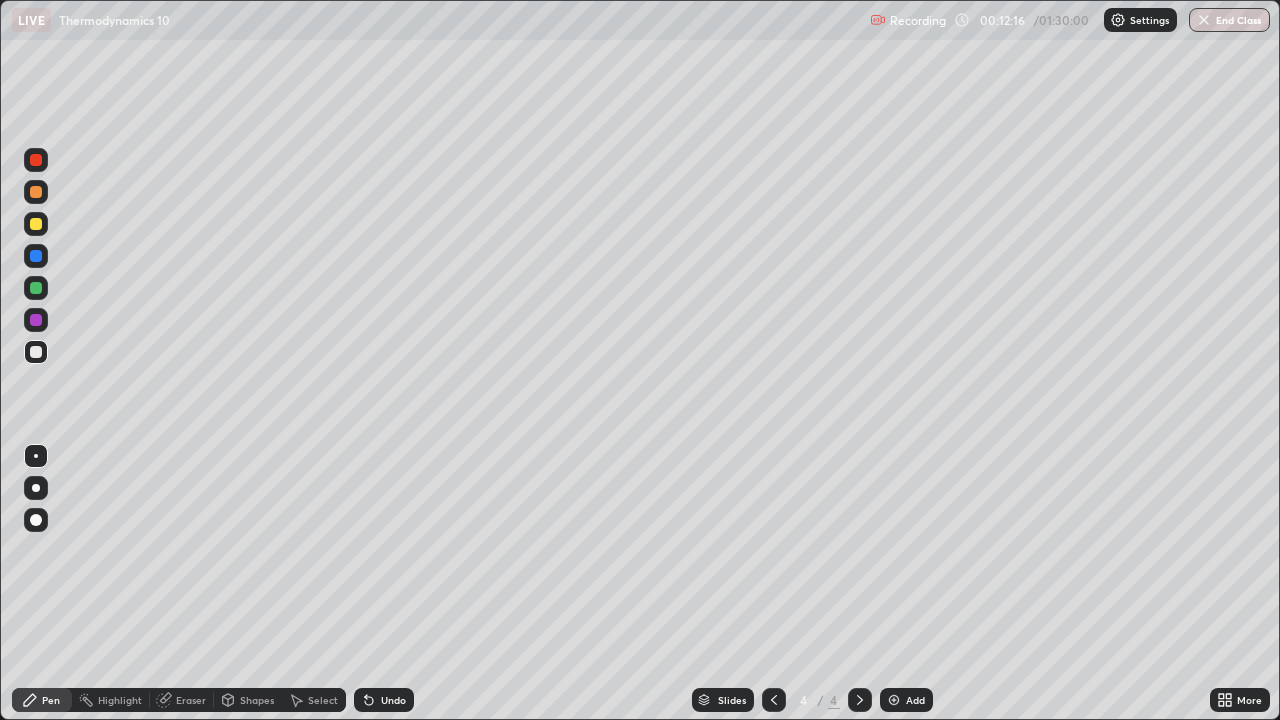 click 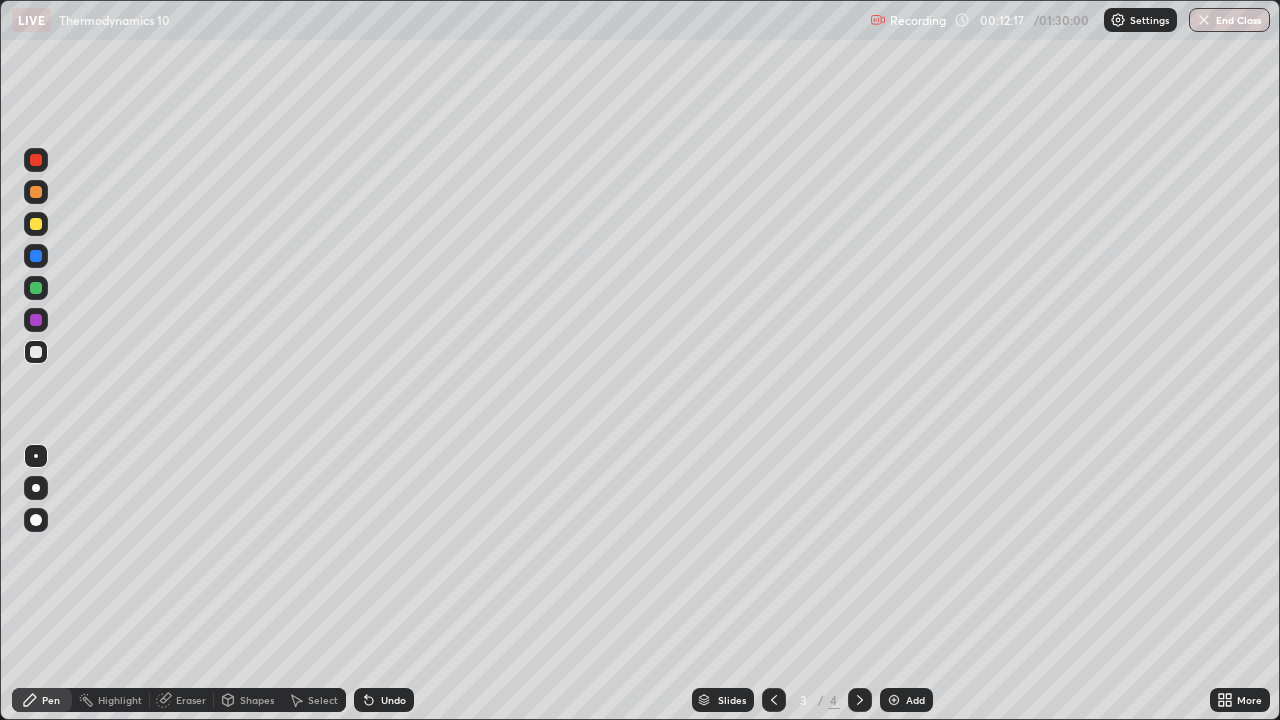 click at bounding box center (894, 700) 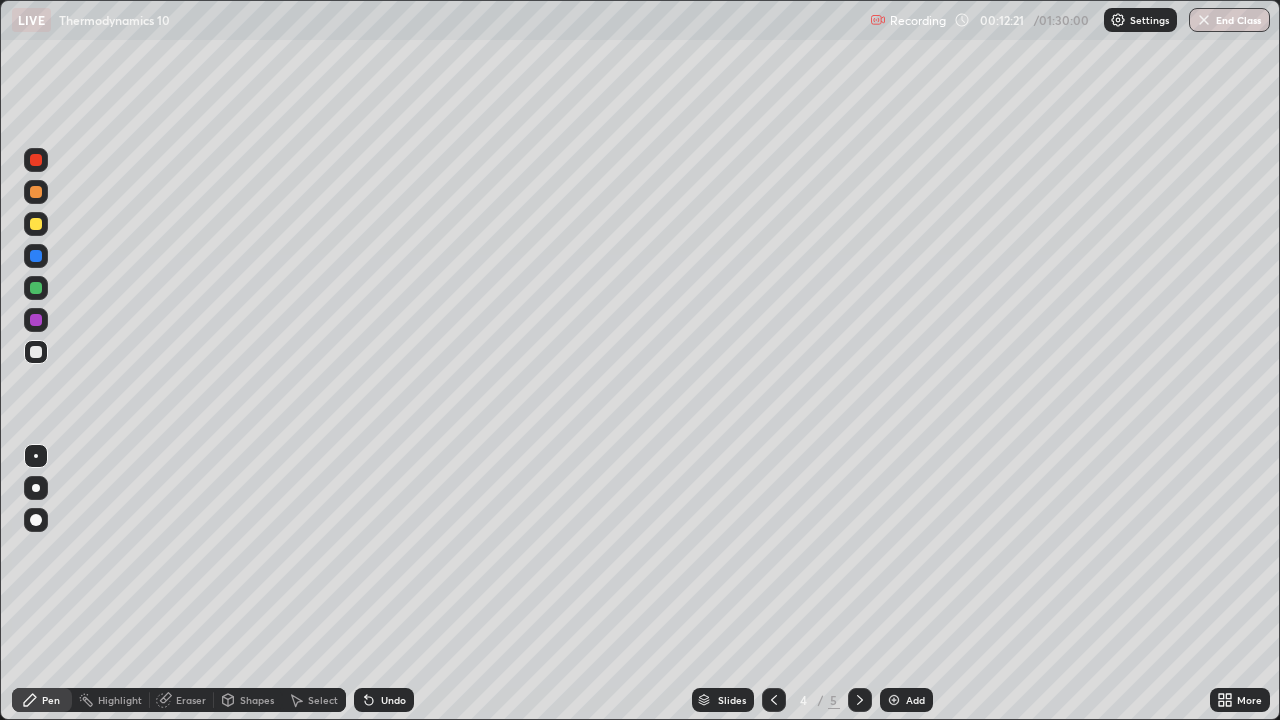click 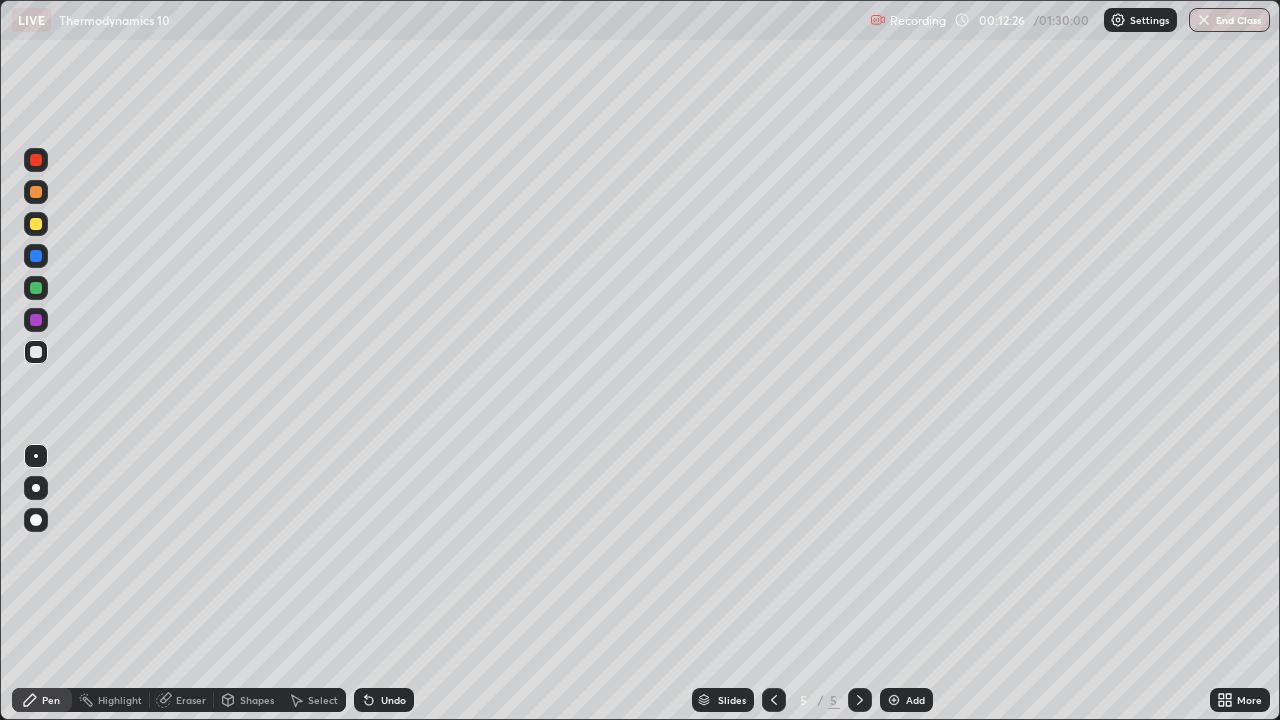 click at bounding box center (774, 700) 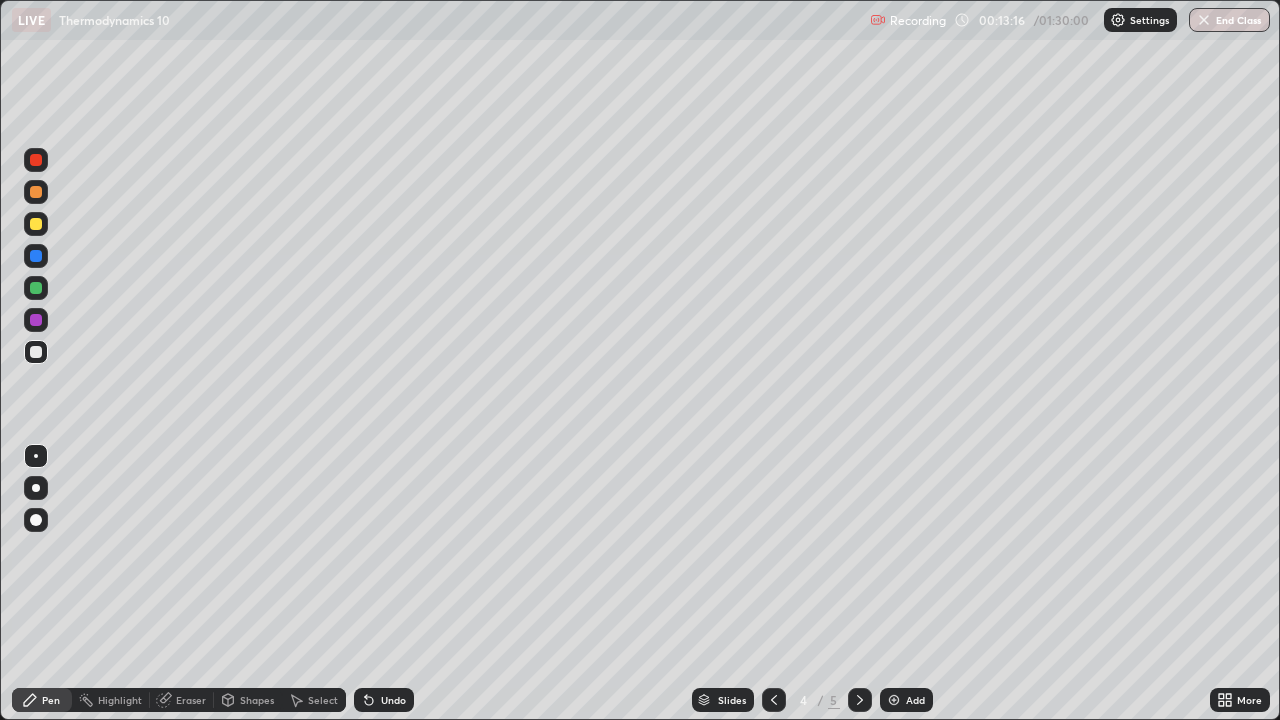 click on "Undo" at bounding box center (384, 700) 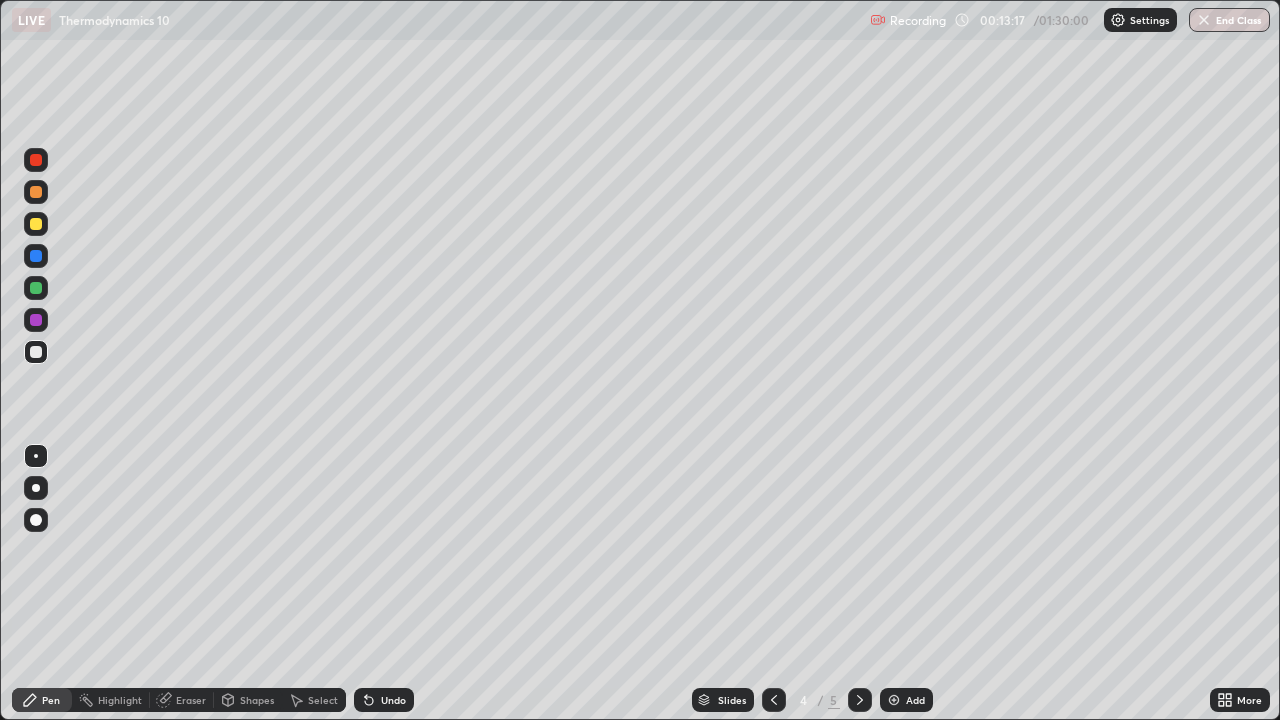 click on "Undo" at bounding box center [384, 700] 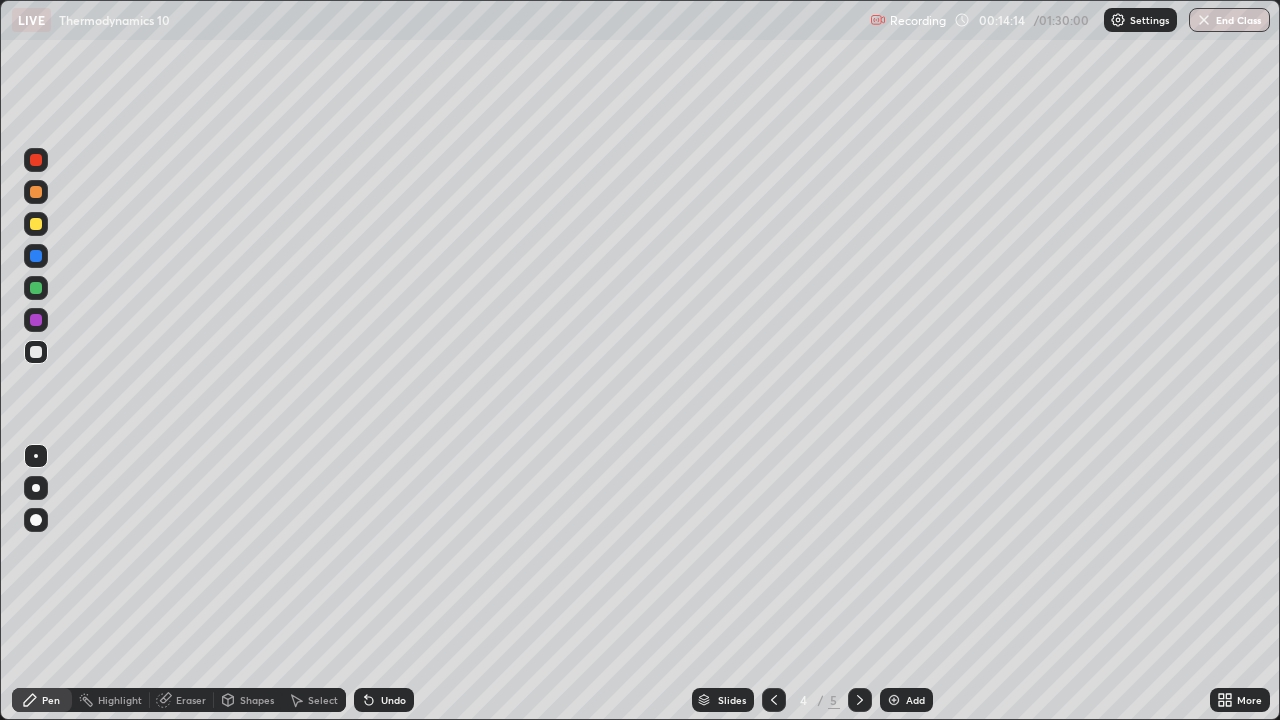 click at bounding box center (860, 700) 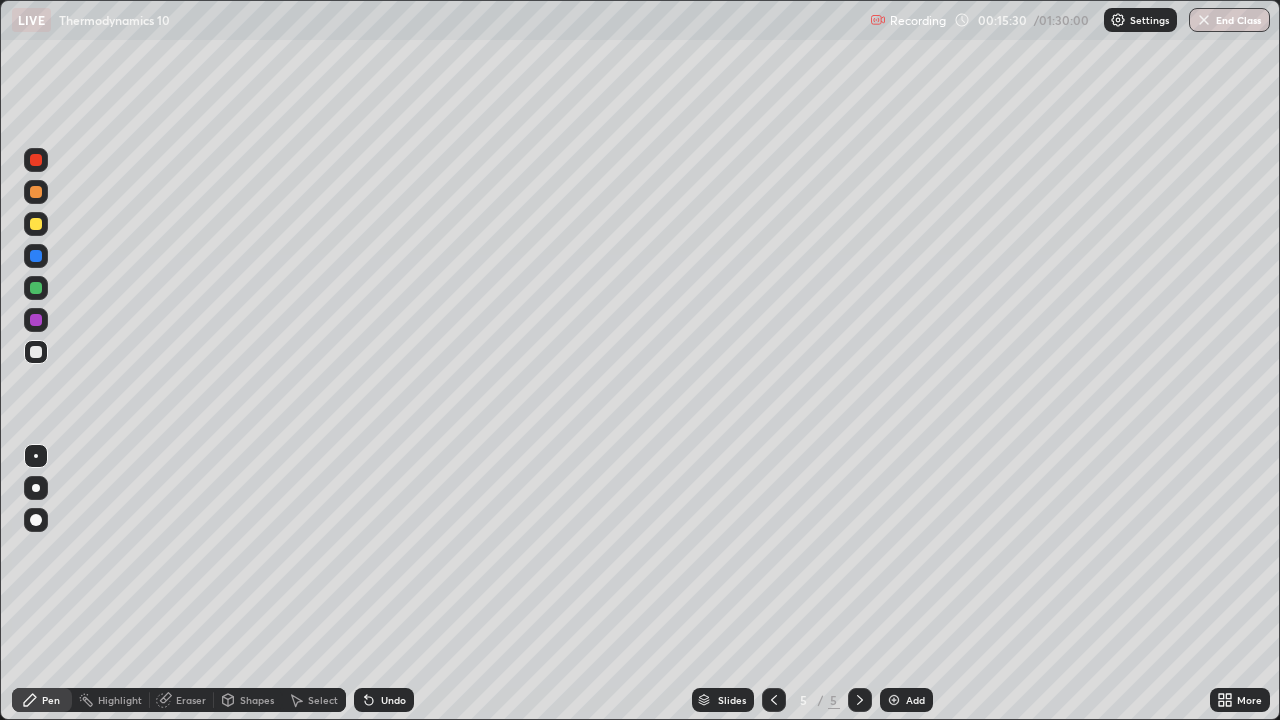 click at bounding box center (894, 700) 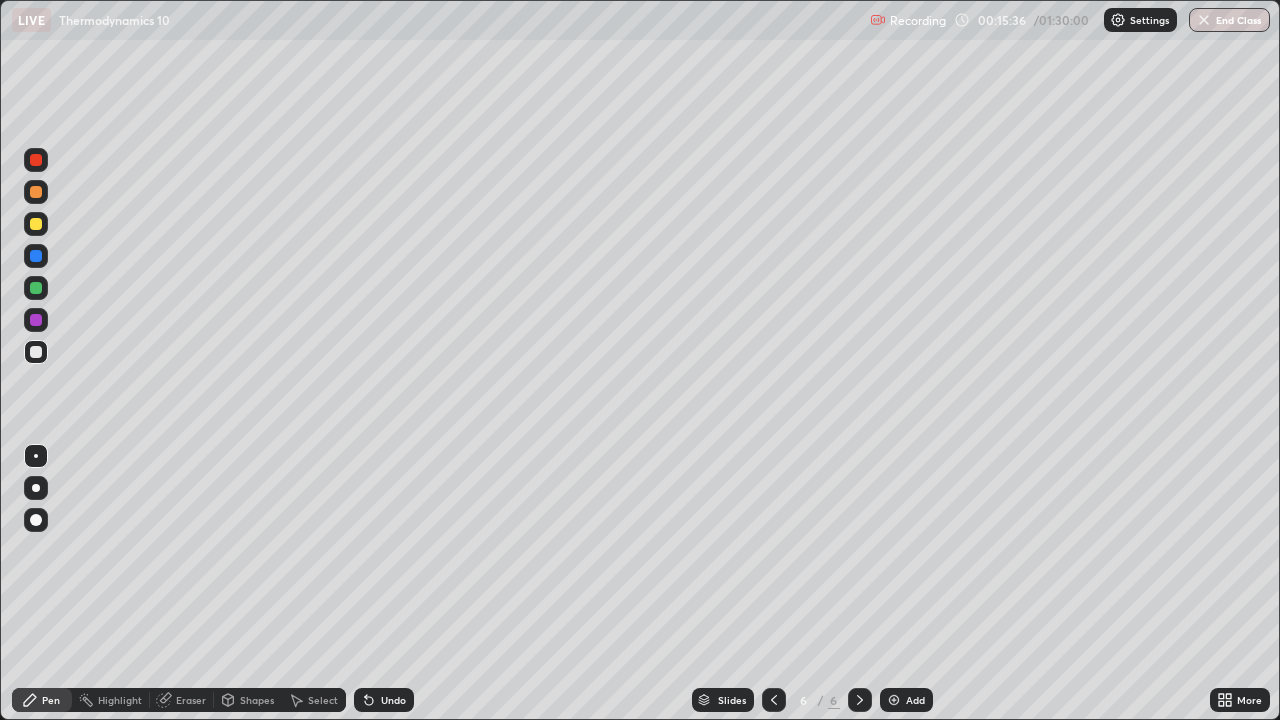 click at bounding box center [774, 700] 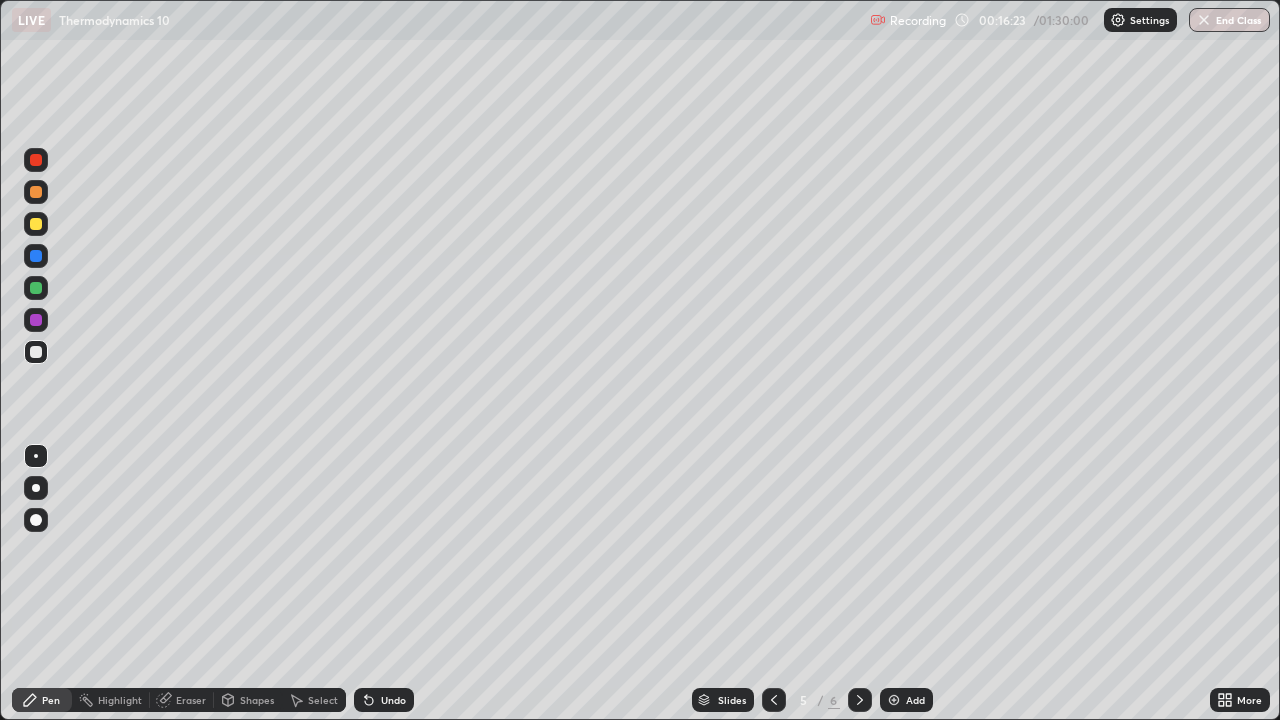 click 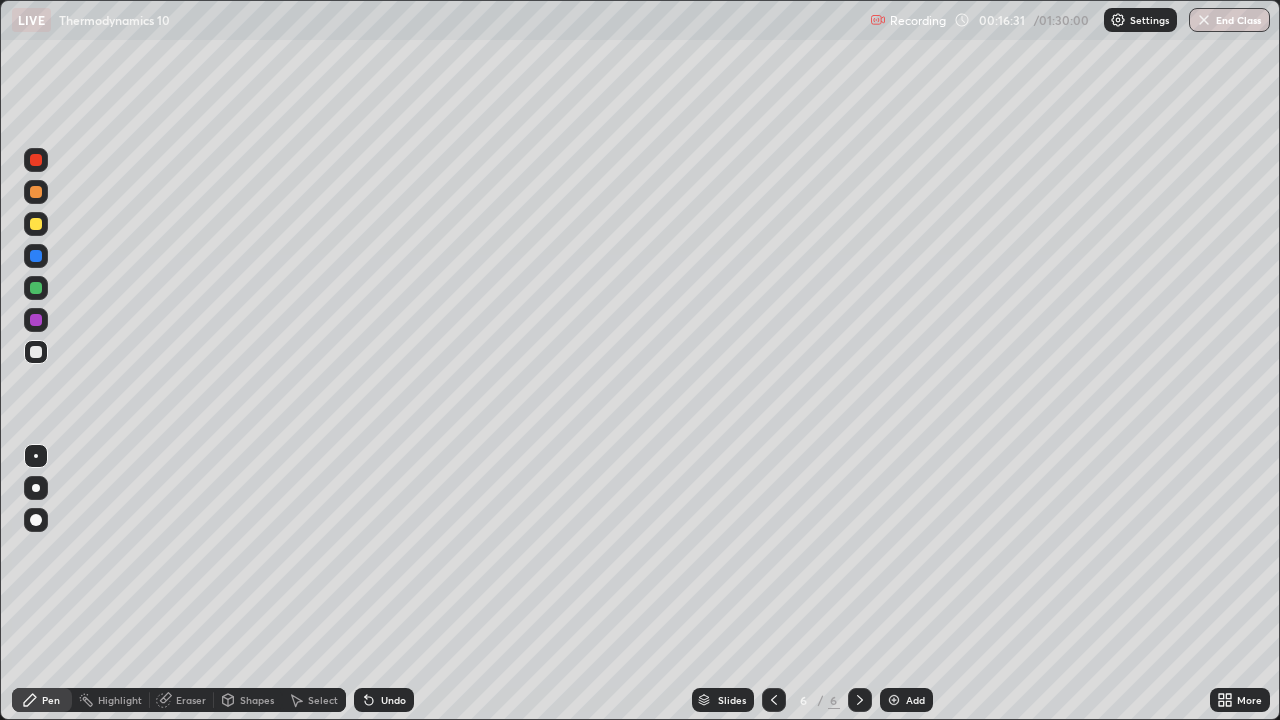 click on "Undo" at bounding box center [384, 700] 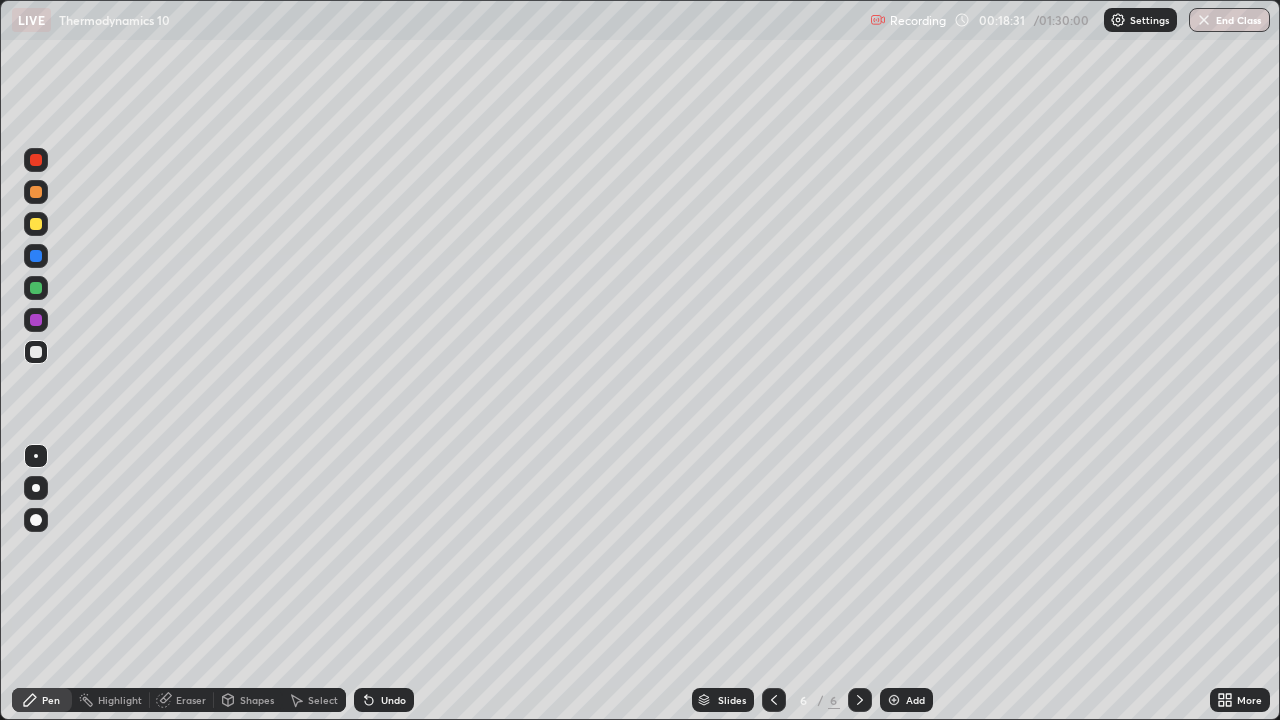 click on "Undo" at bounding box center [393, 700] 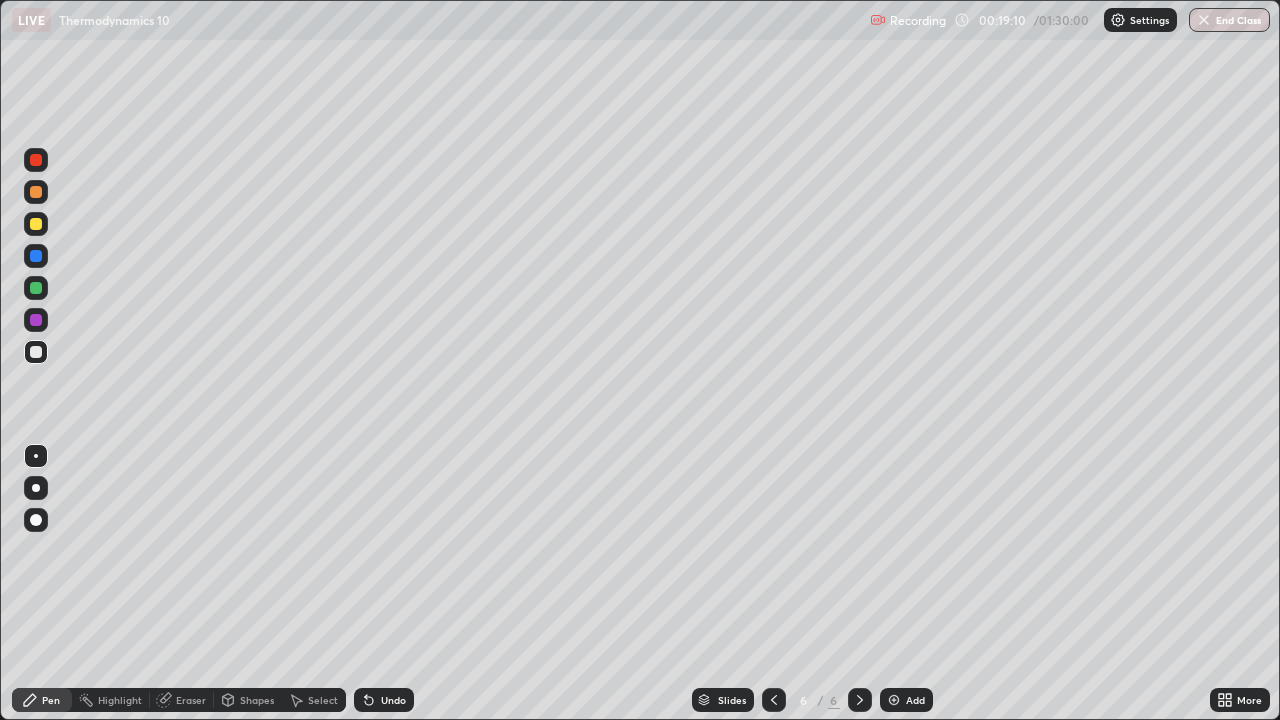 click on "Undo" at bounding box center (393, 700) 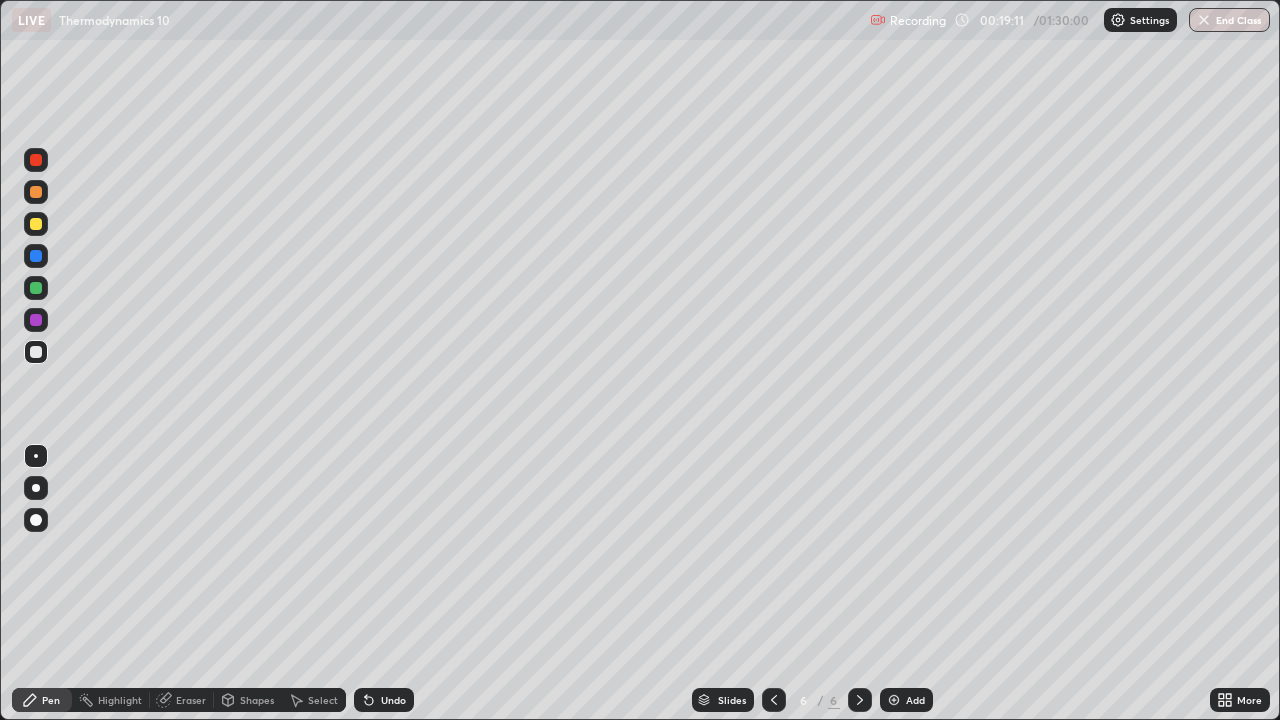 click on "Undo" at bounding box center (384, 700) 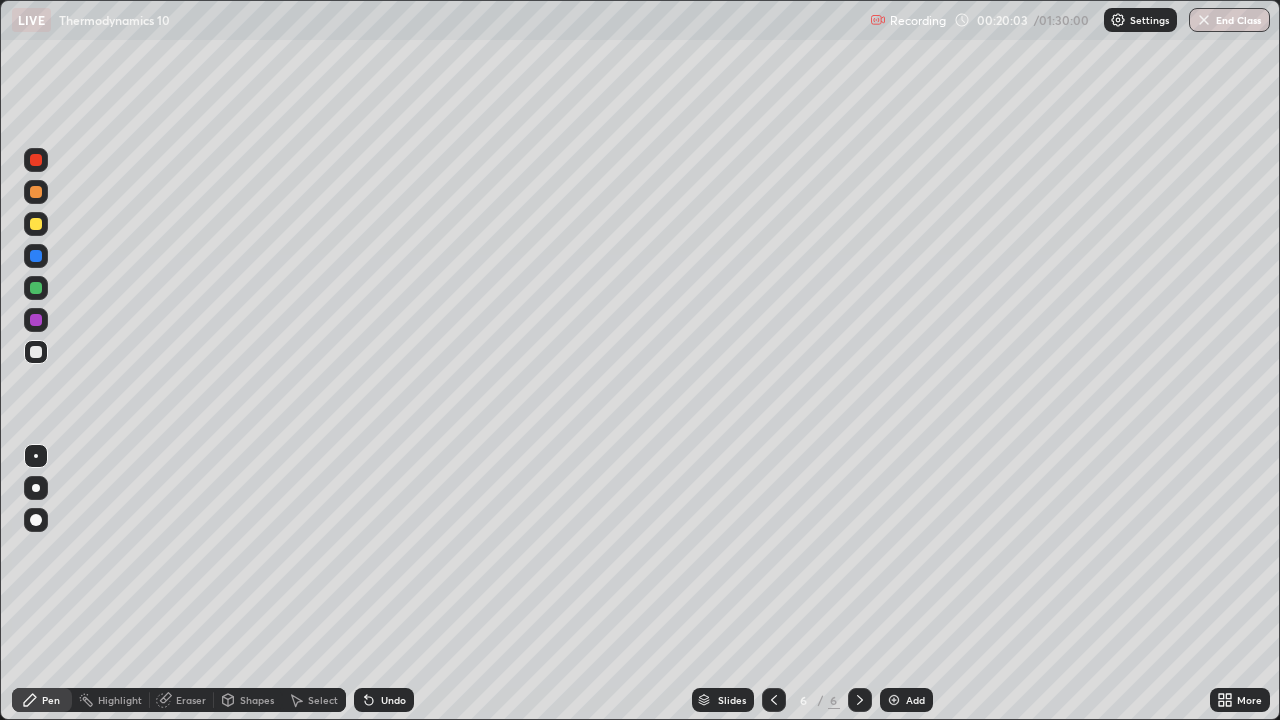 click 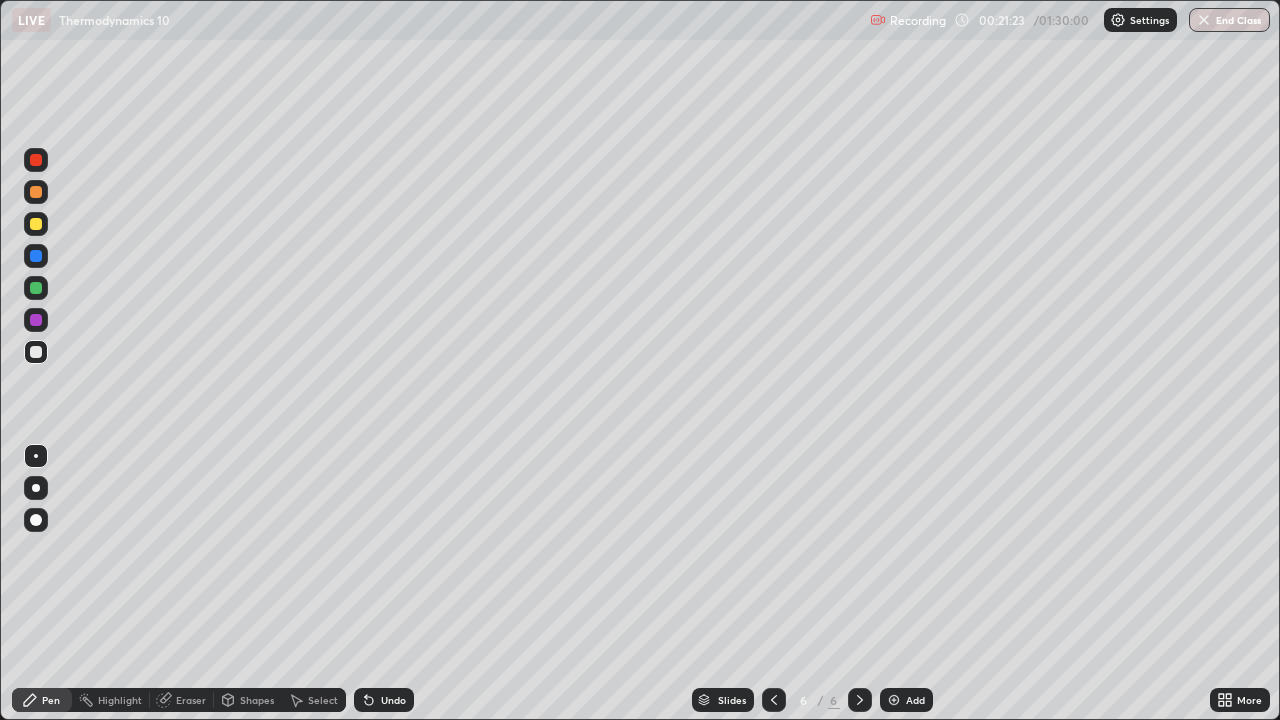 click 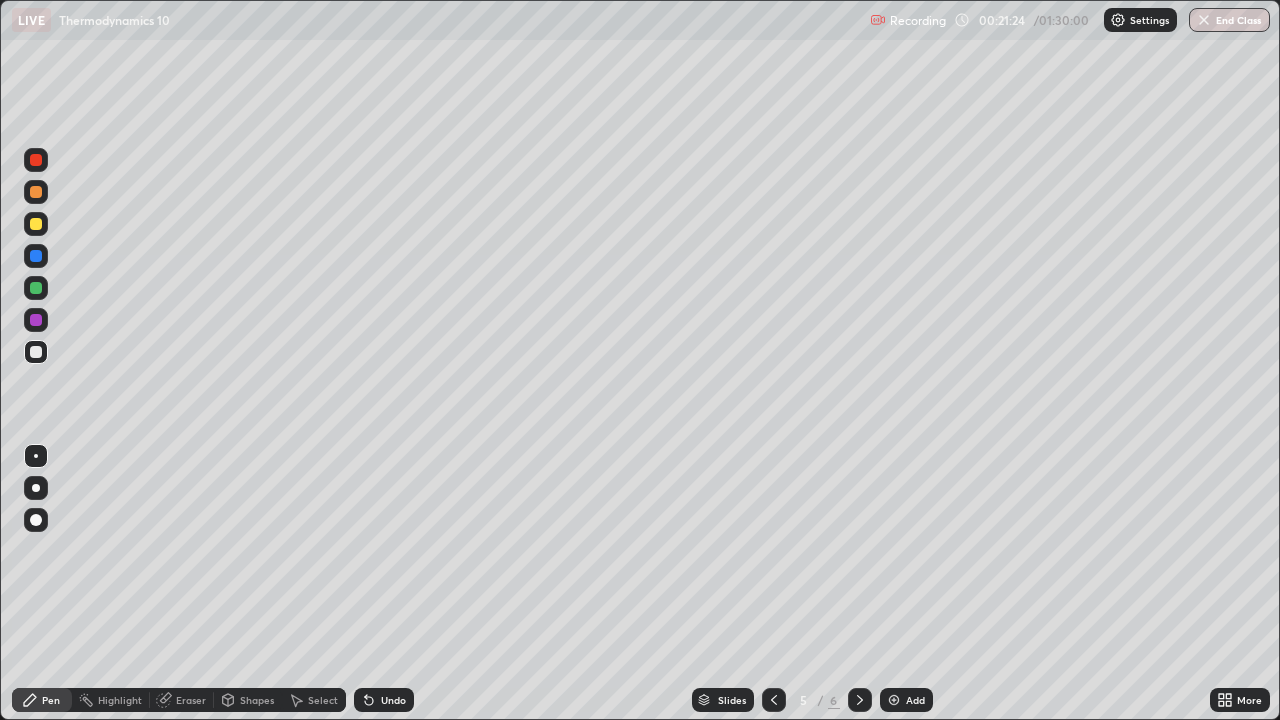 click 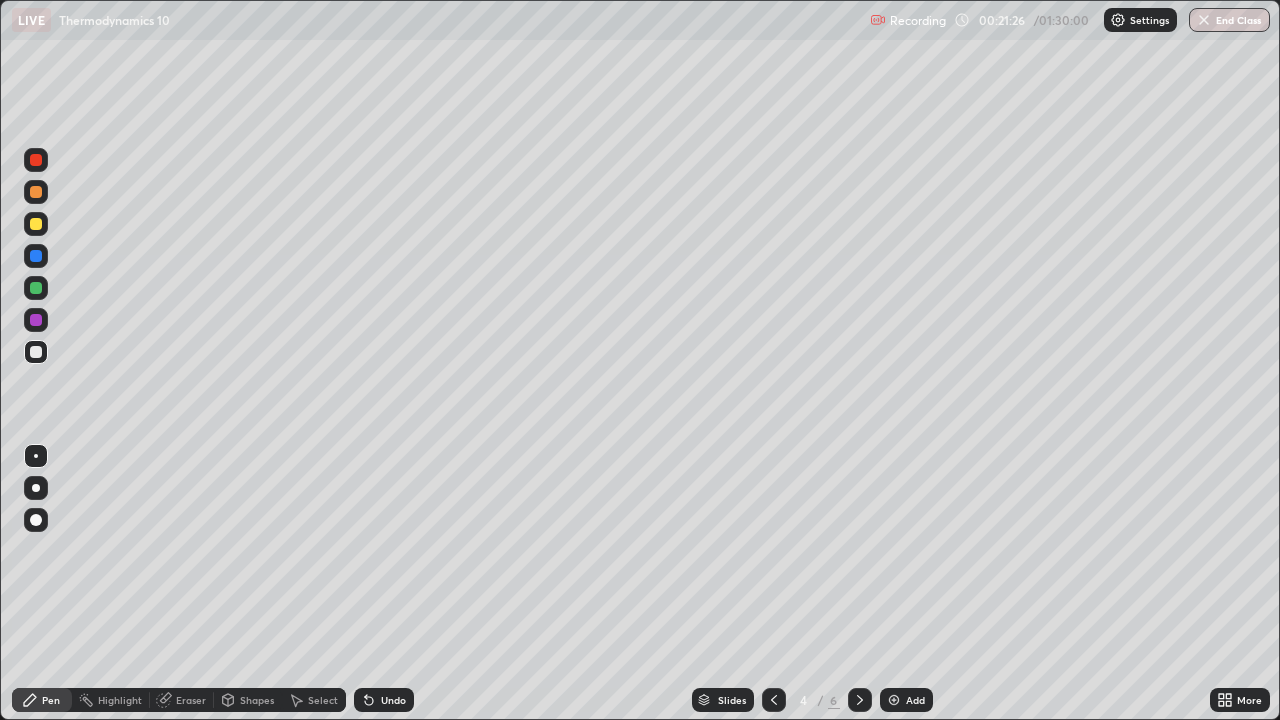 click 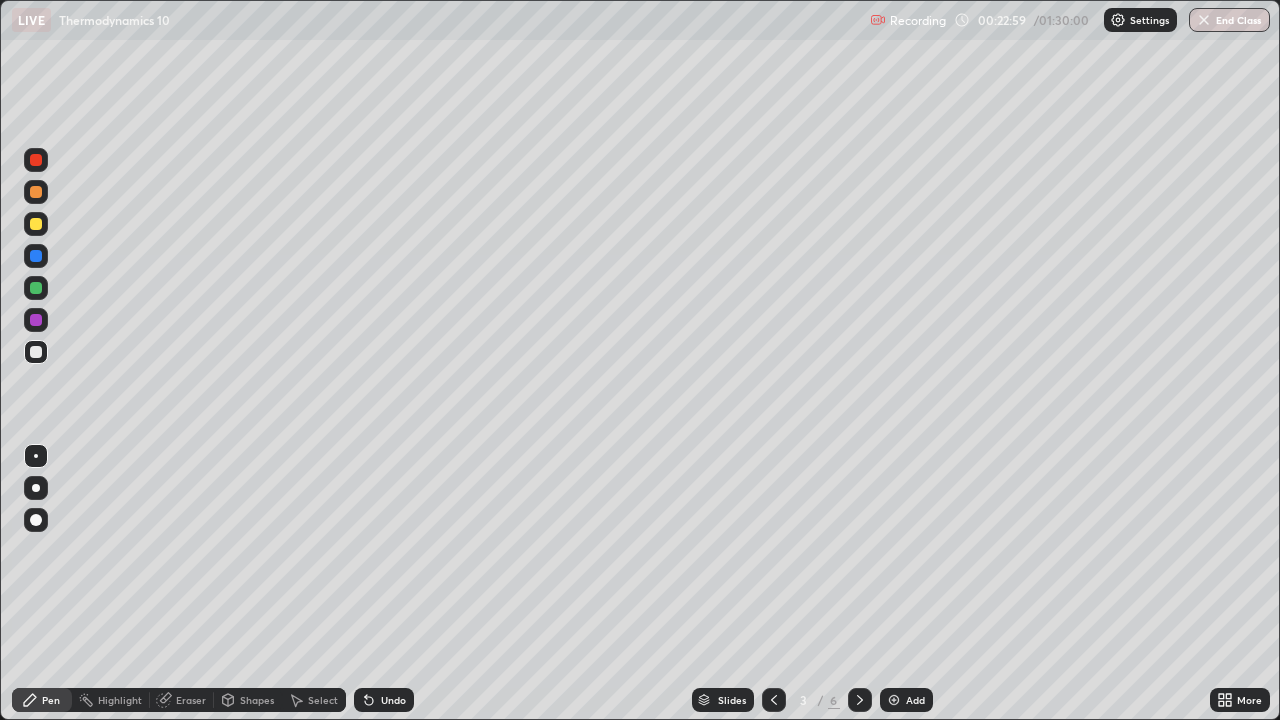 click 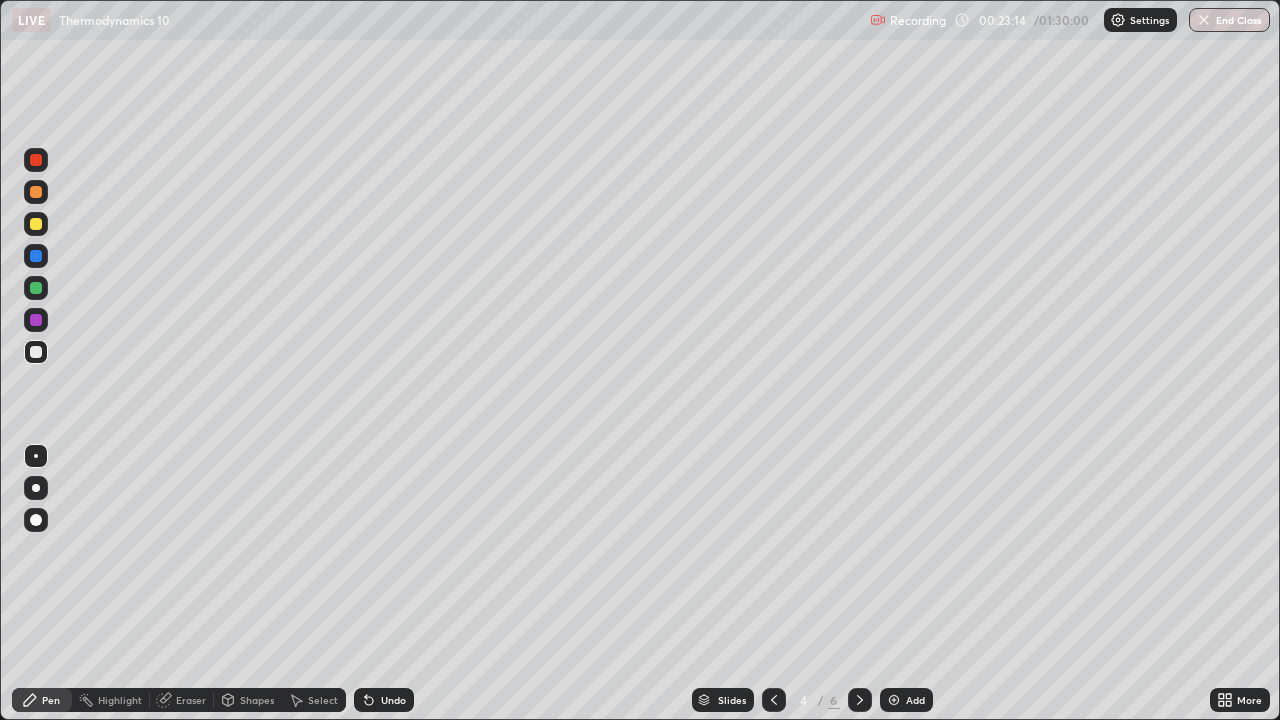 click 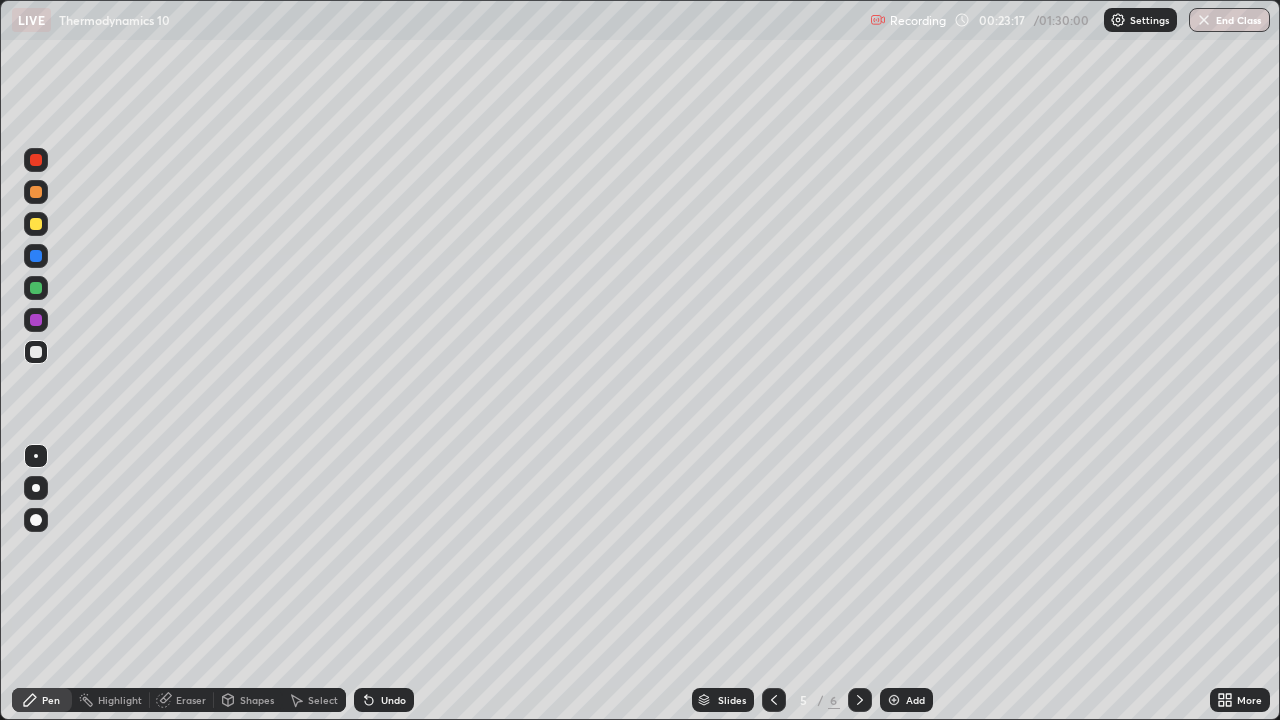 click 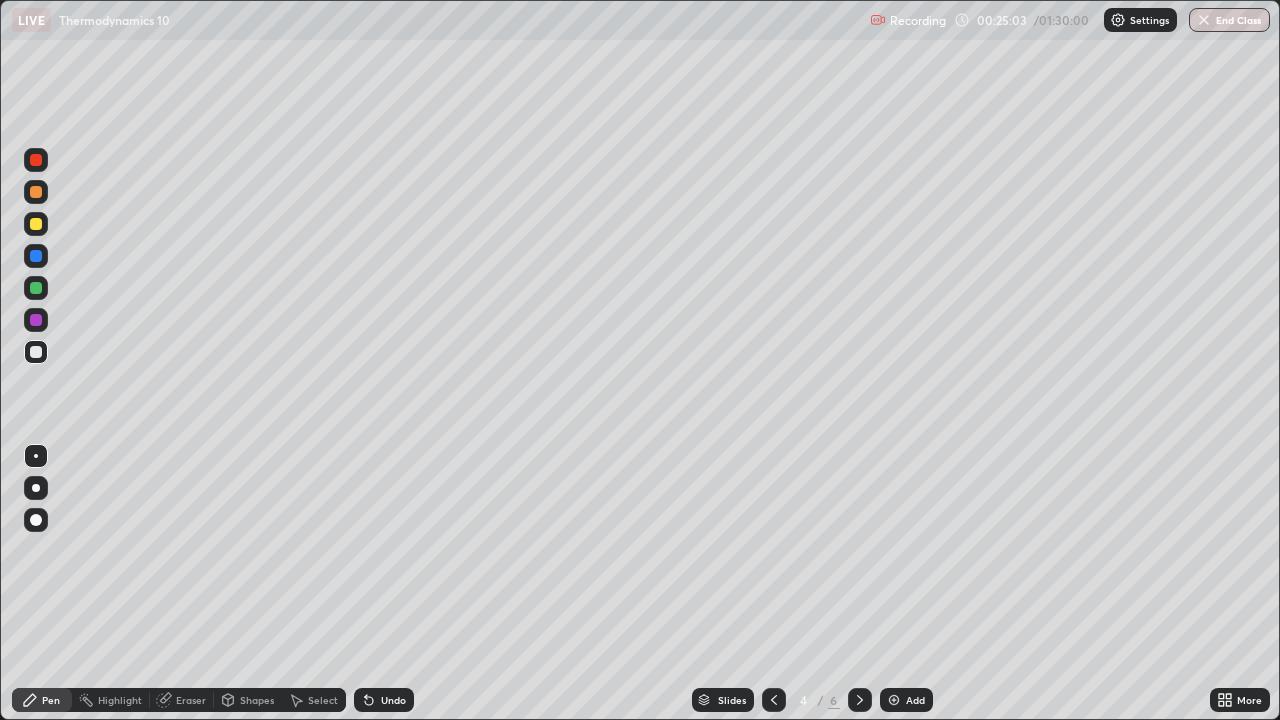 click 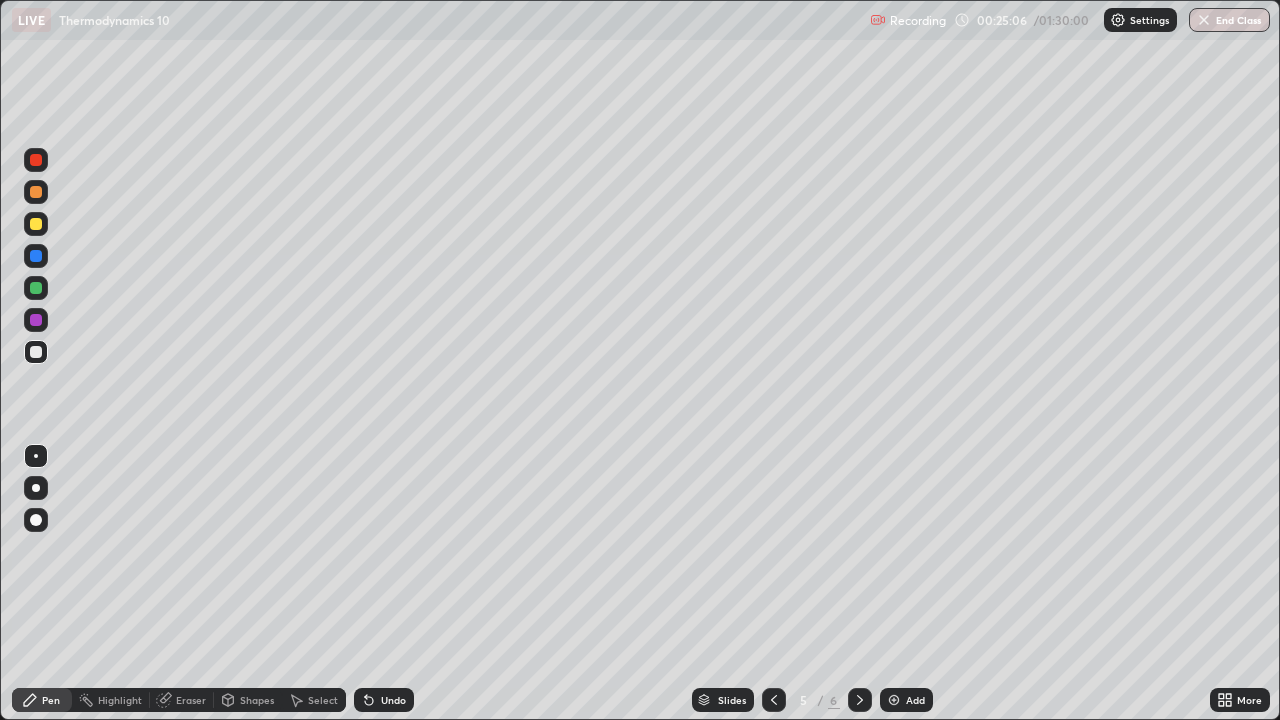click 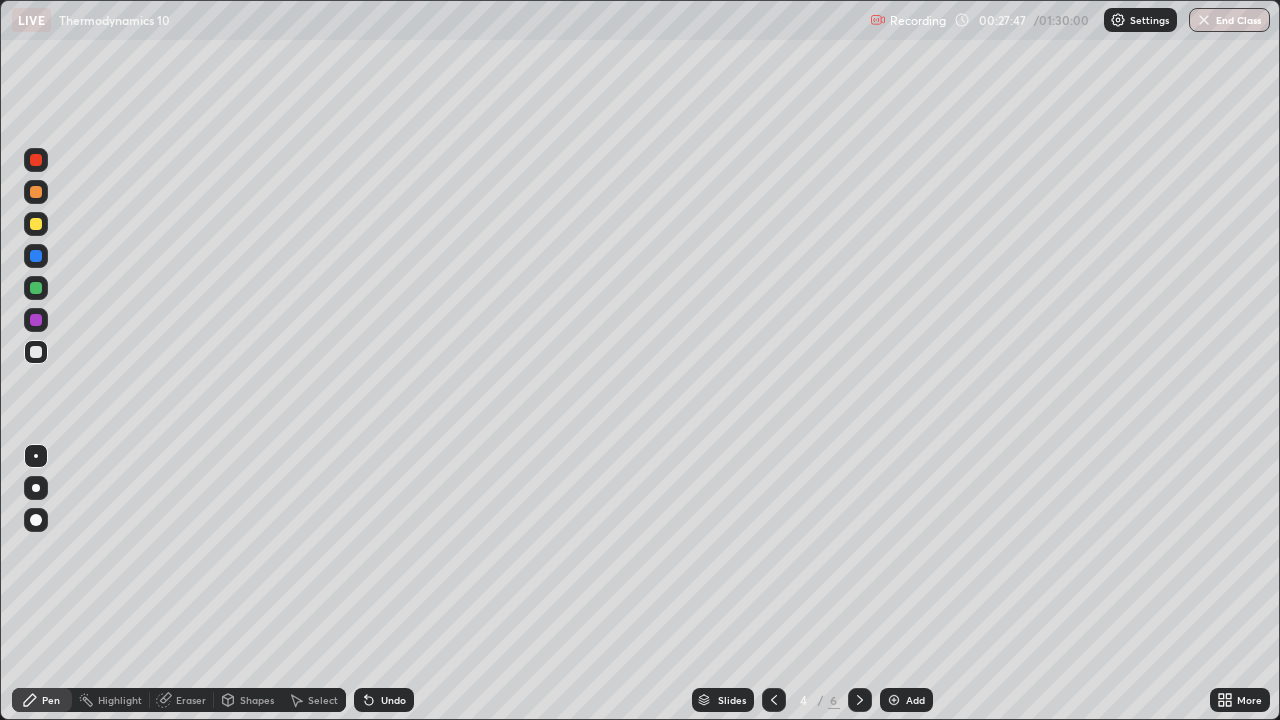 click 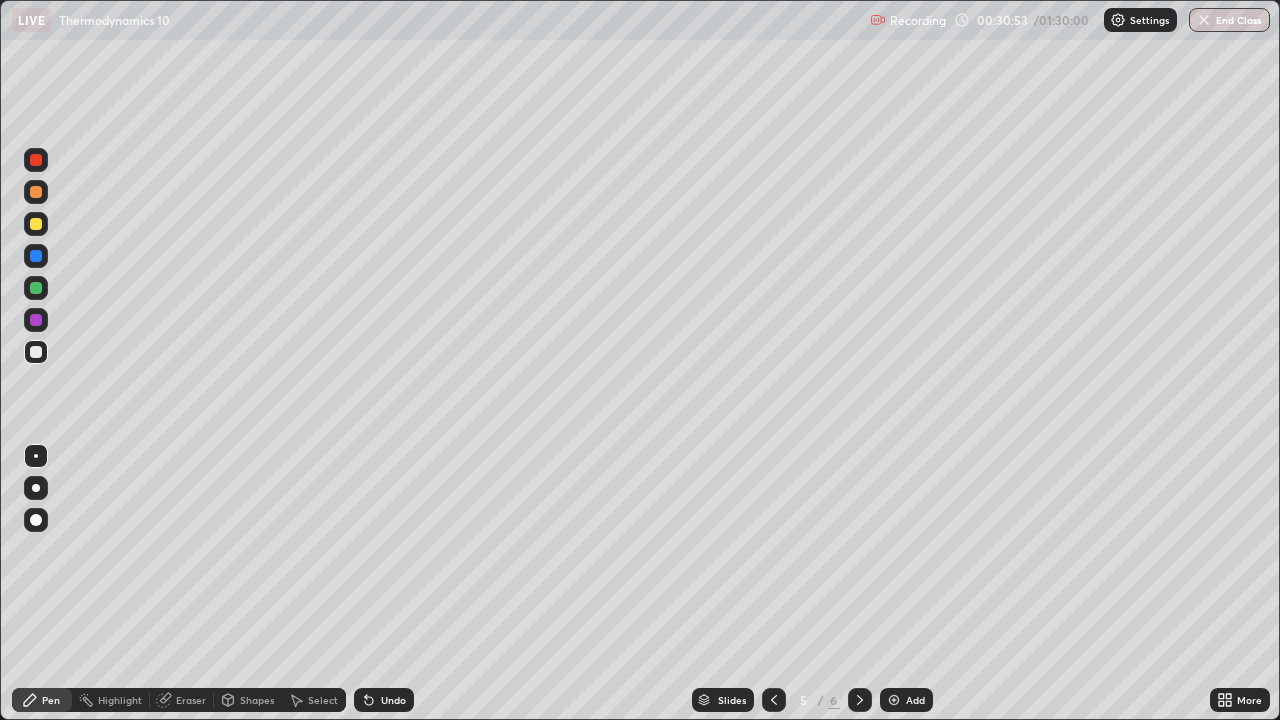 click 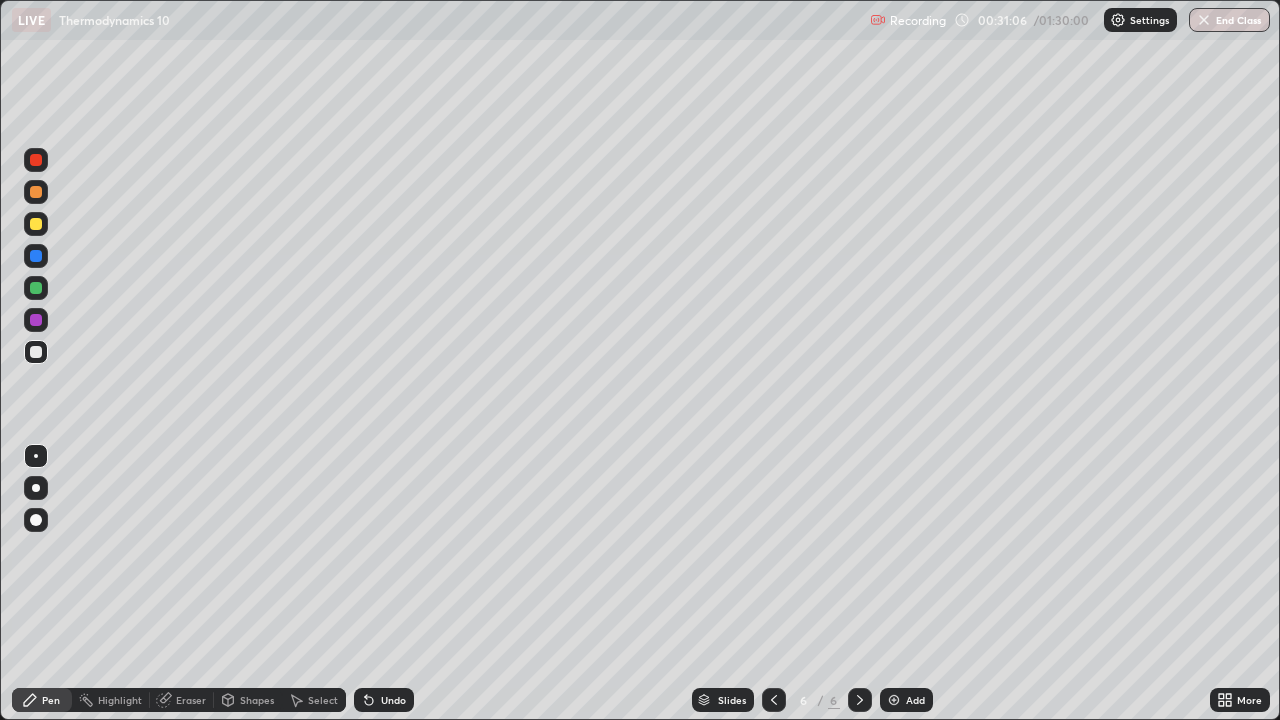 click on "Eraser" at bounding box center [191, 700] 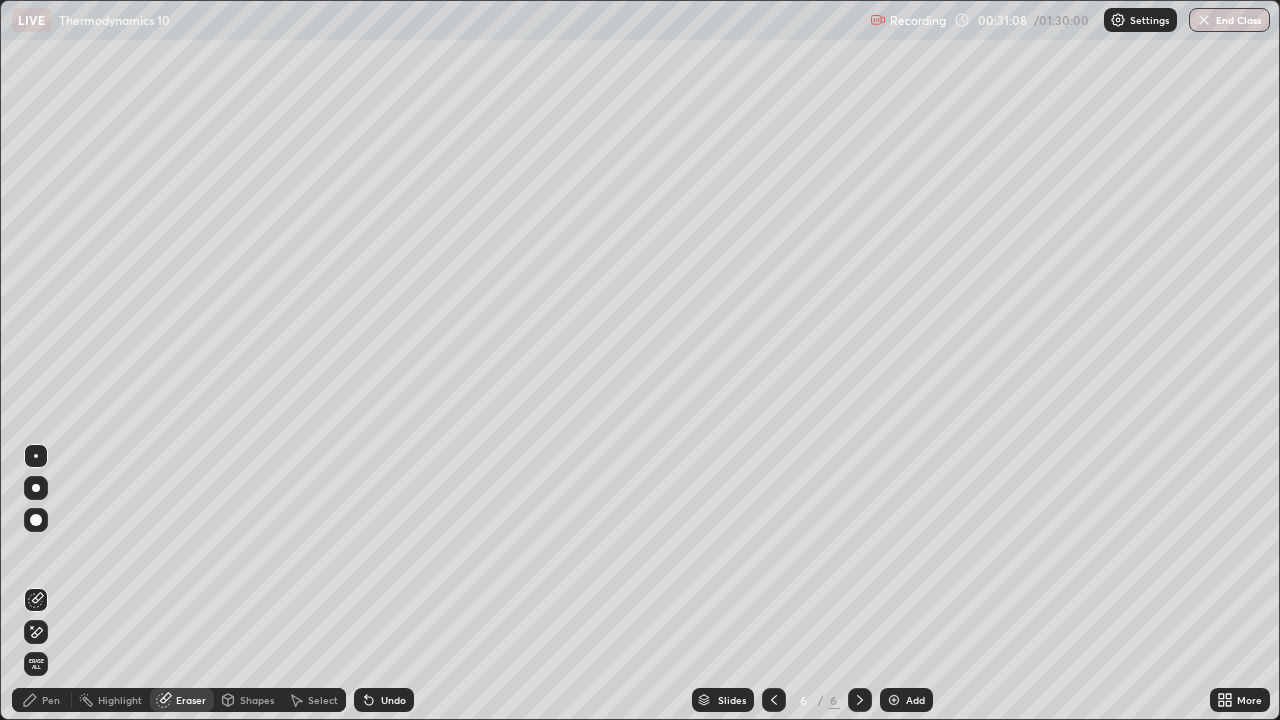 click on "Pen" at bounding box center (51, 700) 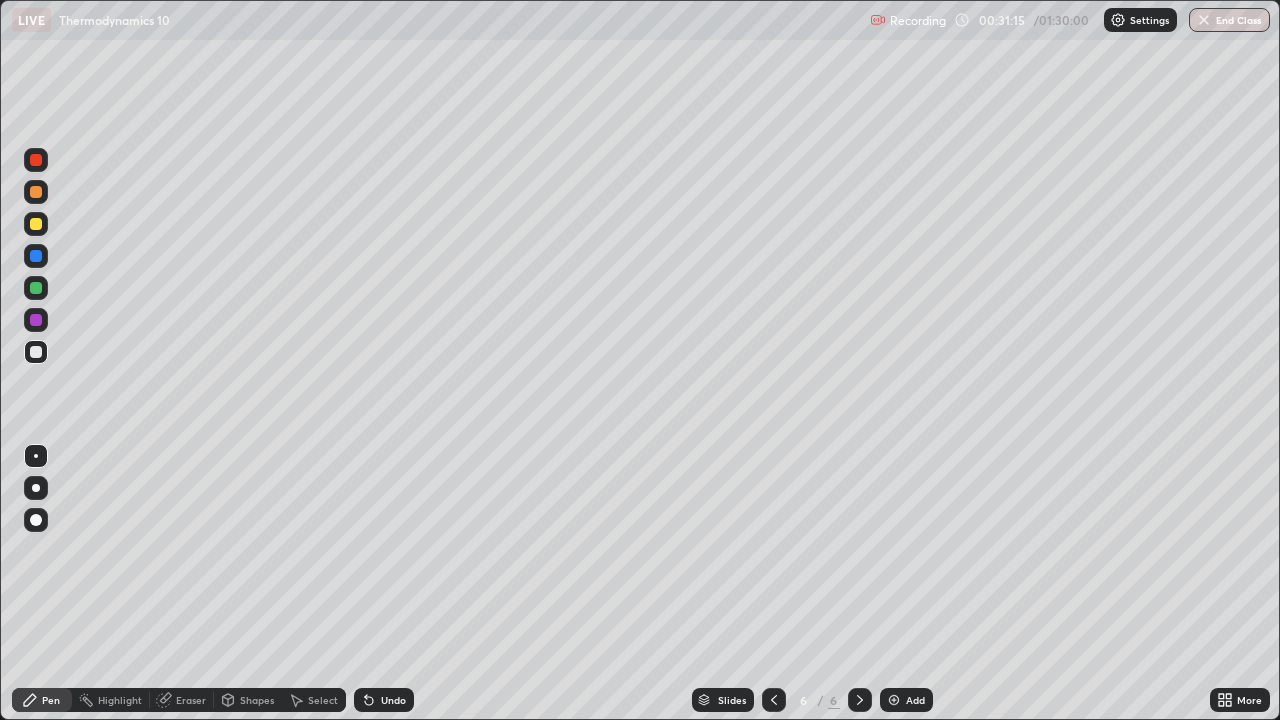 click on "Eraser" at bounding box center [191, 700] 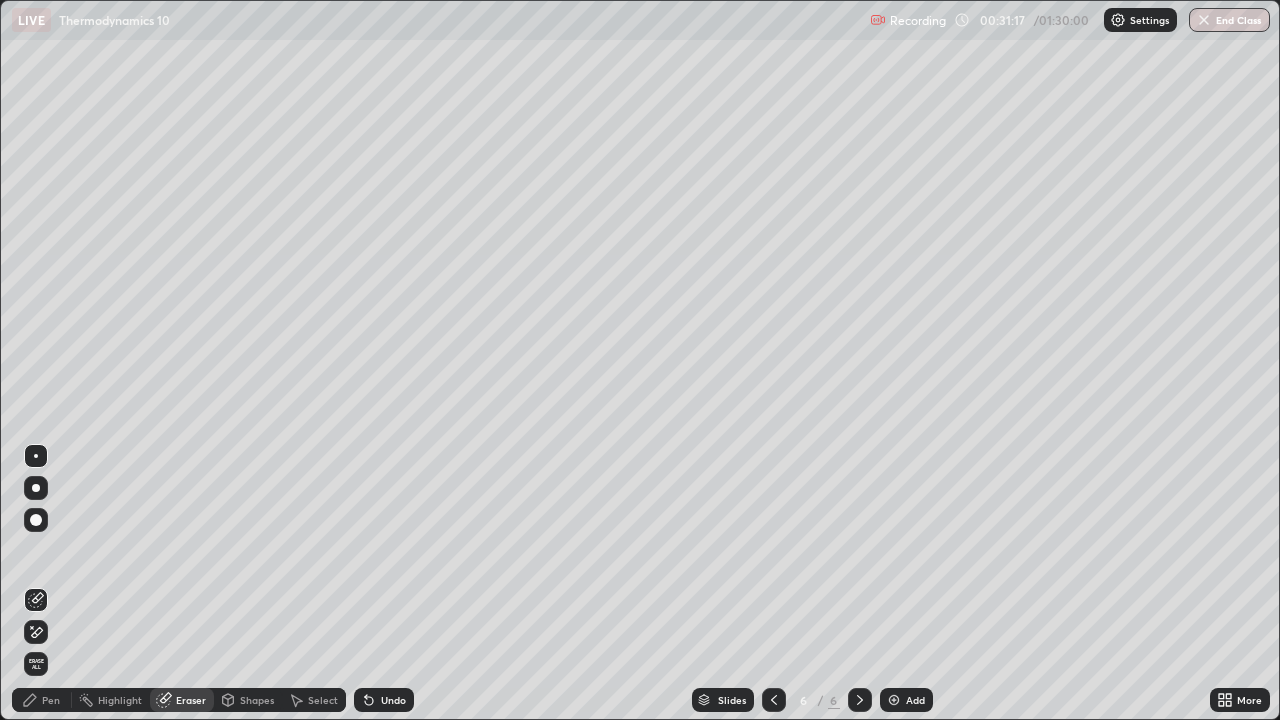 click on "Pen" at bounding box center (51, 700) 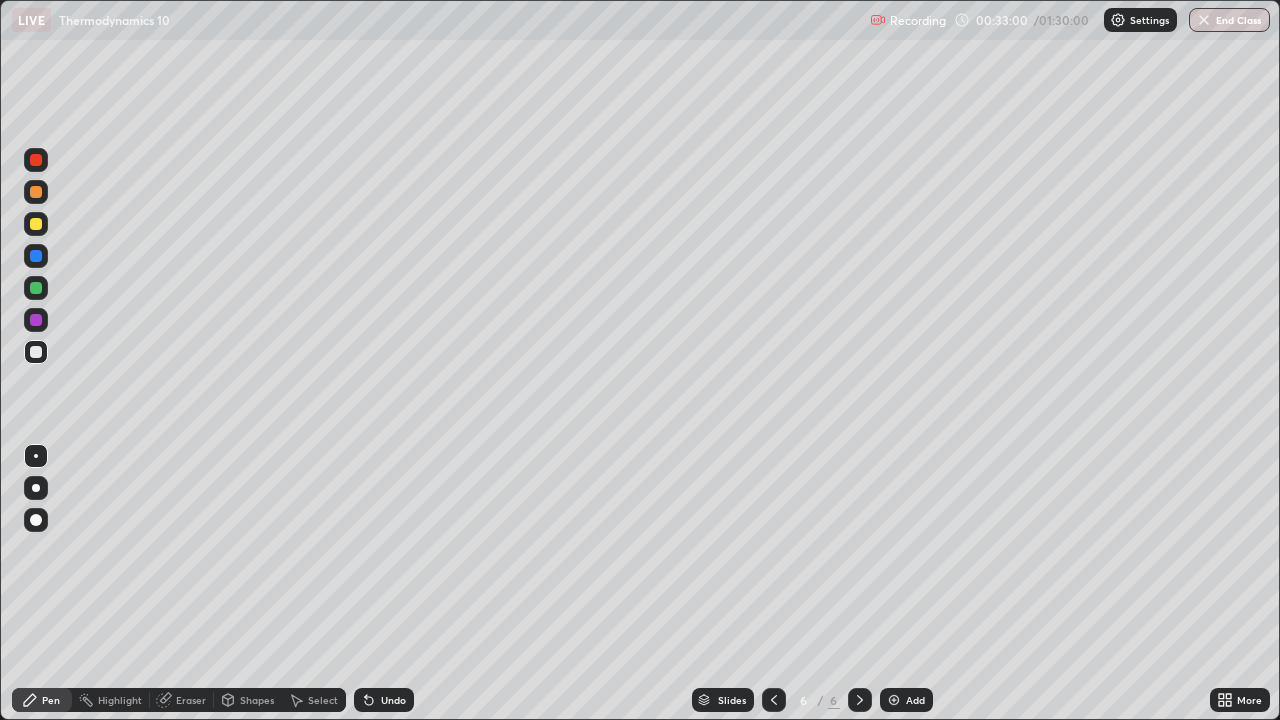 click on "Select" at bounding box center [323, 700] 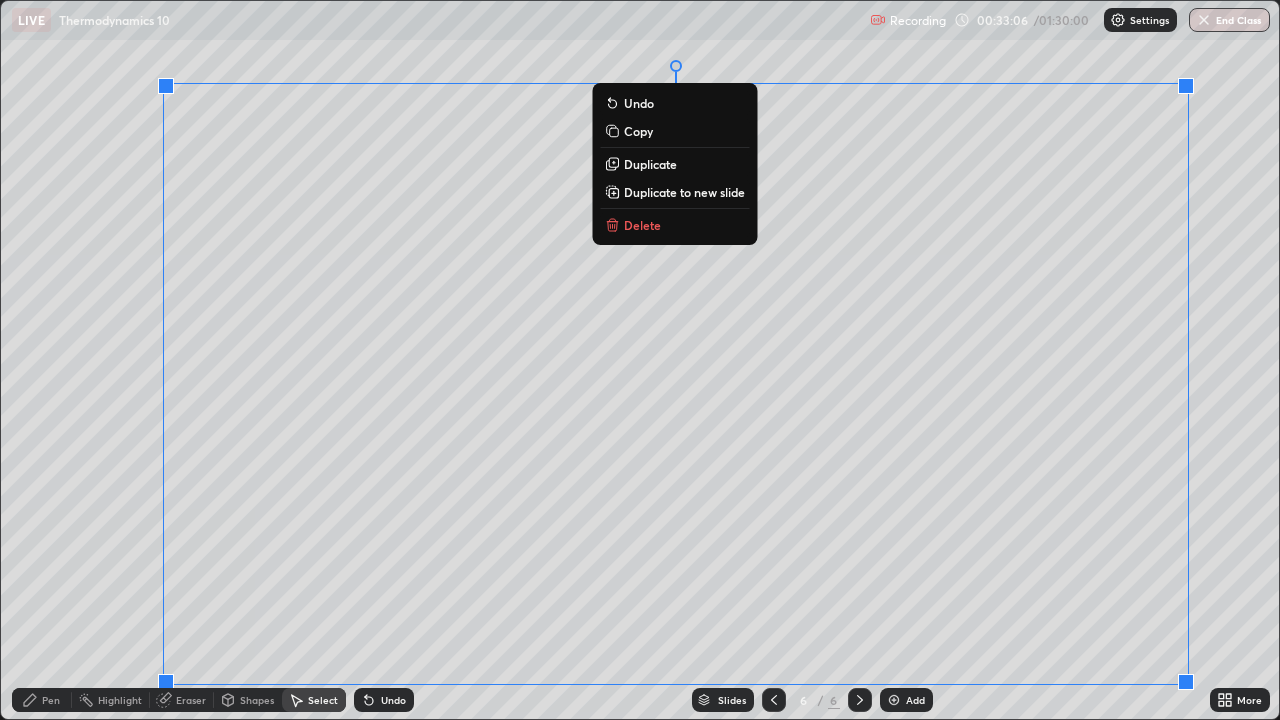 click on "Duplicate to new slide" at bounding box center (684, 192) 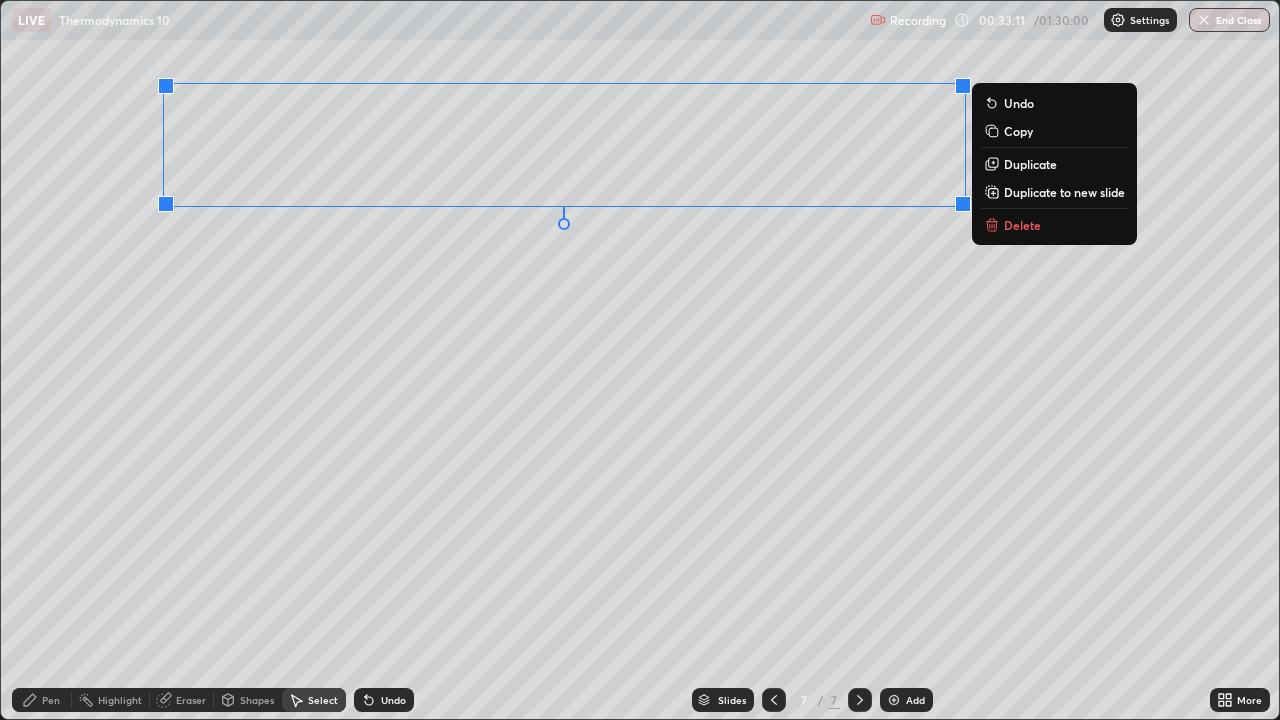 click on "Delete" at bounding box center (1022, 225) 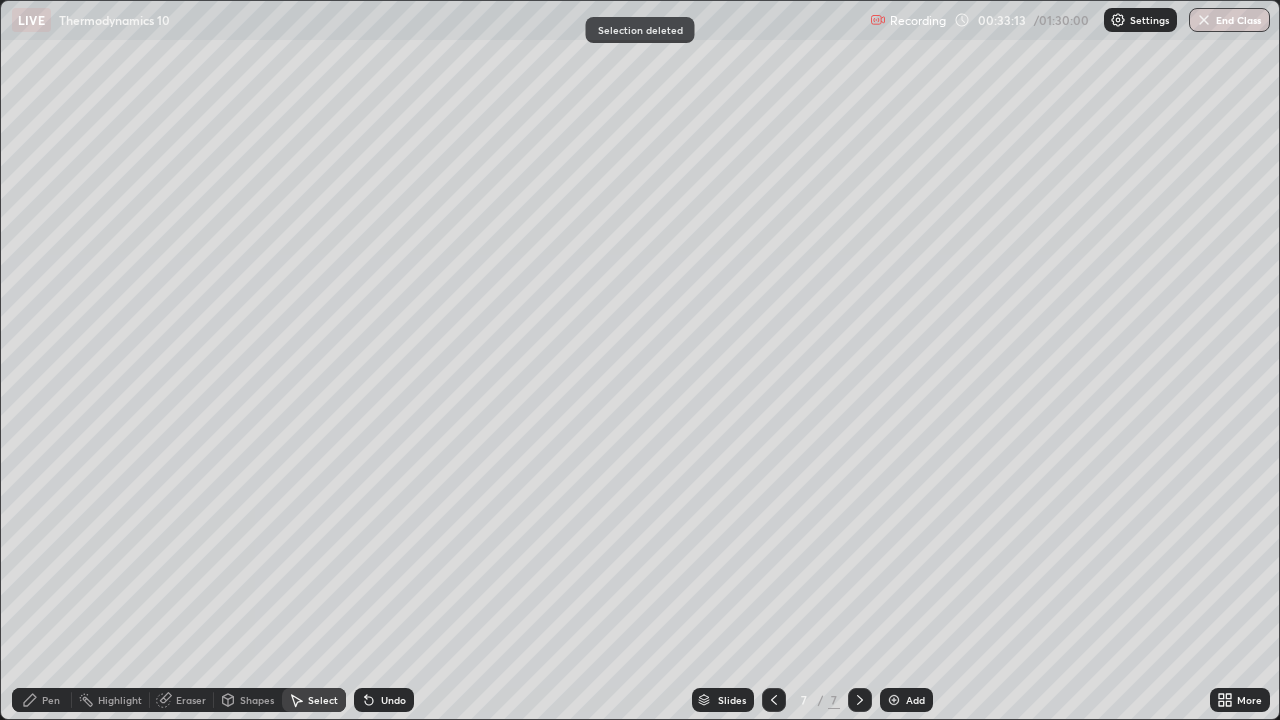 click on "Pen" at bounding box center [51, 700] 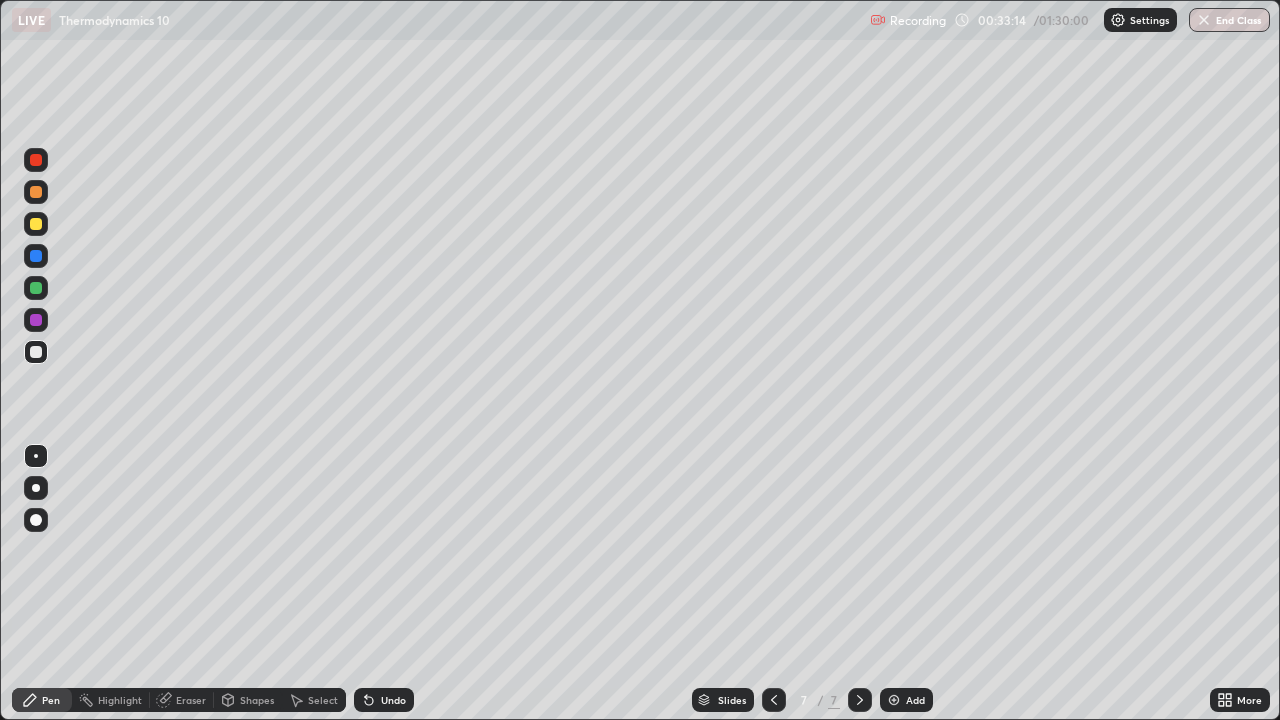 click at bounding box center (36, 192) 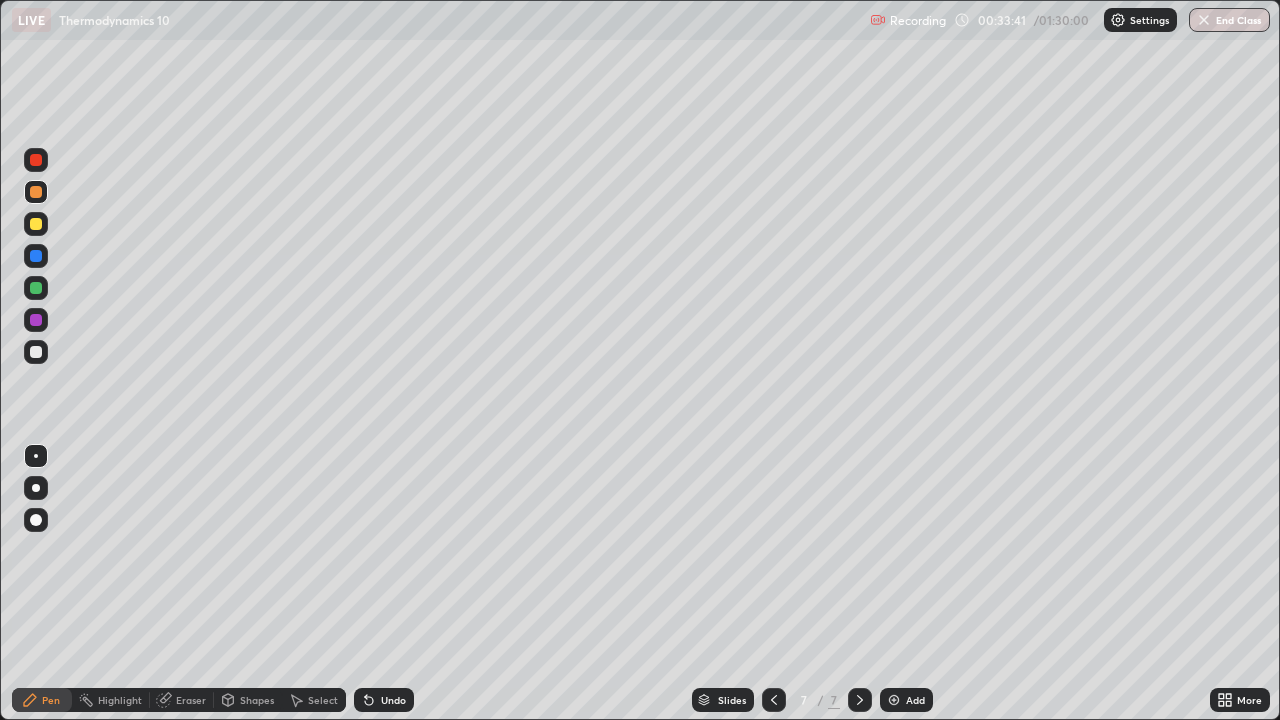 click on "Undo" at bounding box center (384, 700) 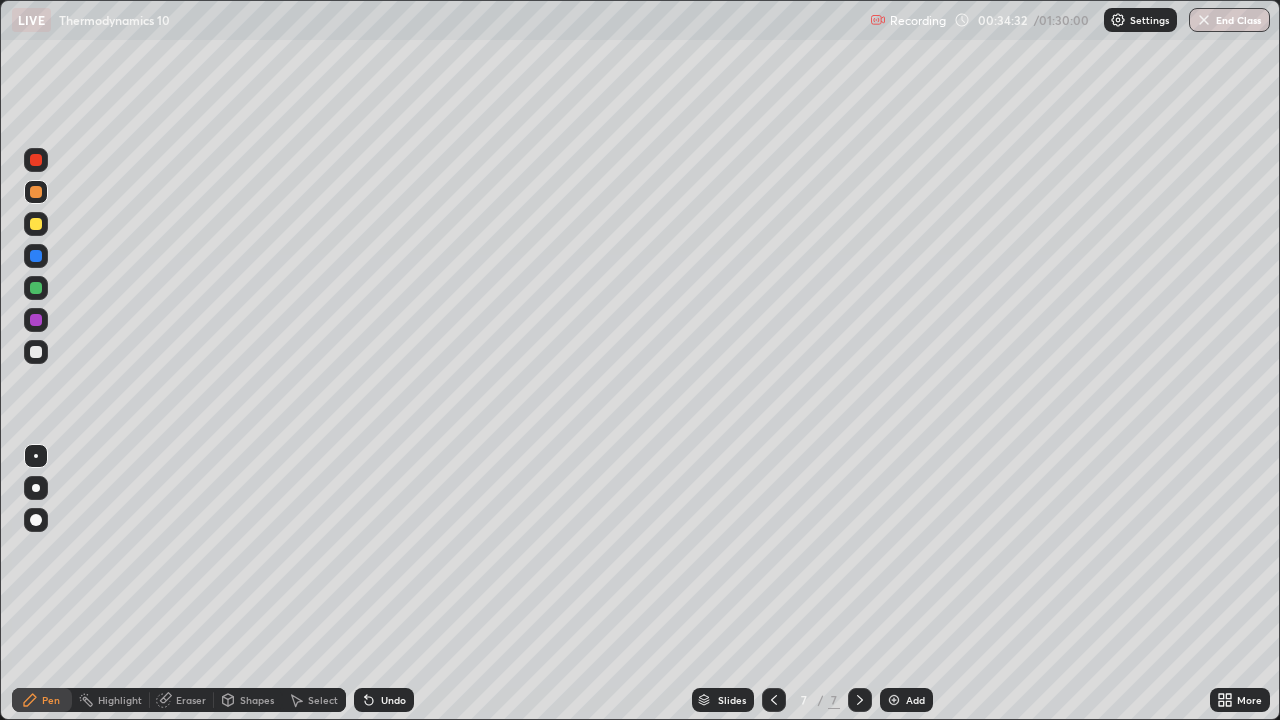 click on "Undo" at bounding box center (393, 700) 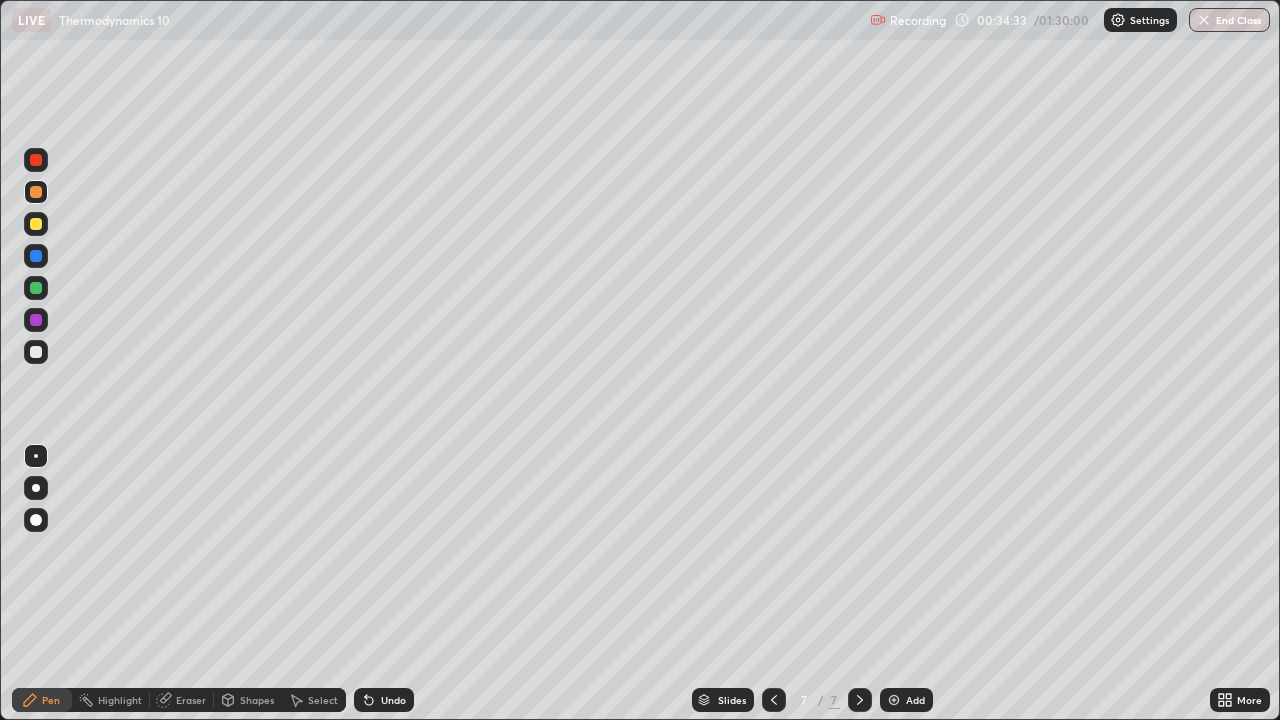 click on "Undo" at bounding box center (393, 700) 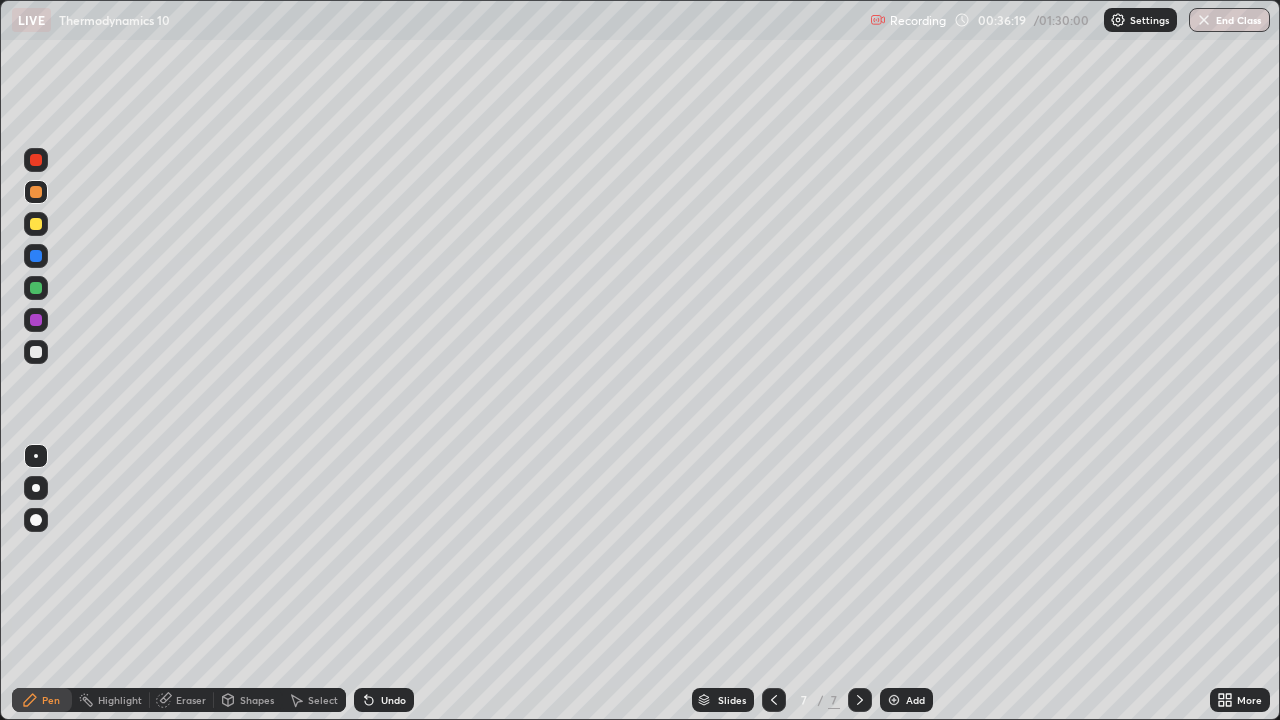 click on "Select" at bounding box center [323, 700] 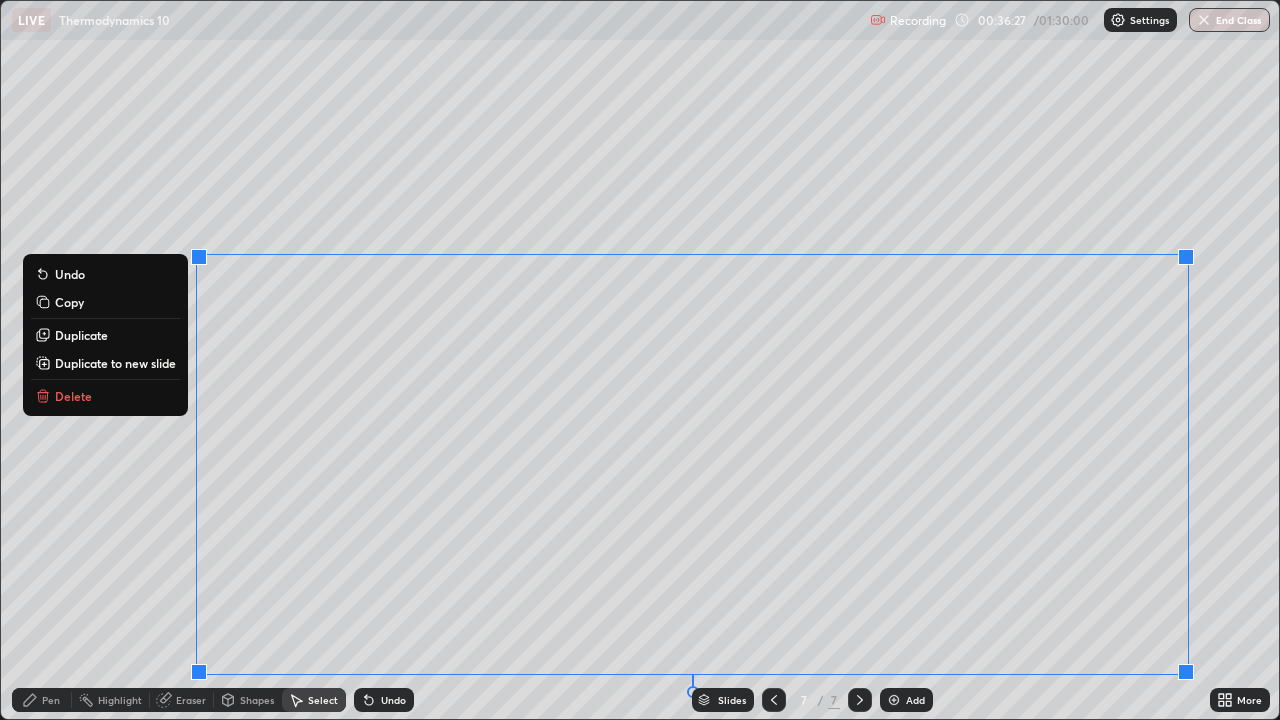 click on "Delete" at bounding box center (105, 396) 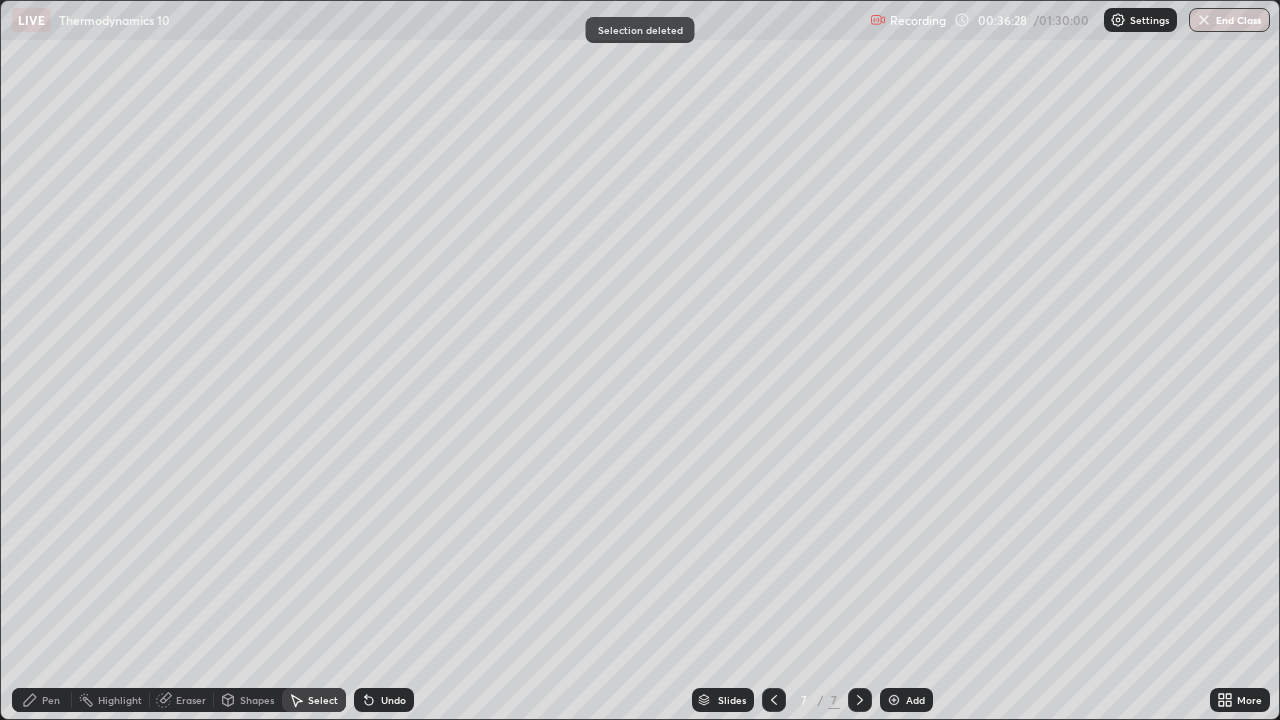 click on "Pen" at bounding box center (51, 700) 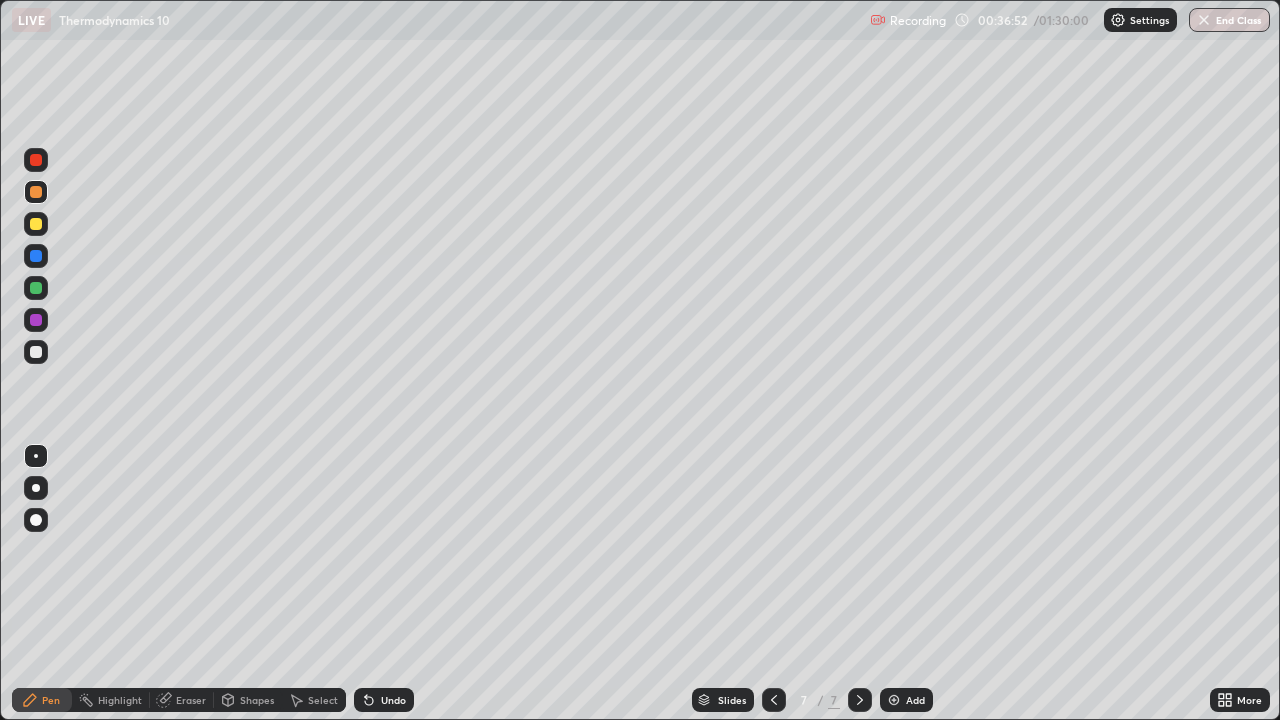 click on "Undo" at bounding box center (384, 700) 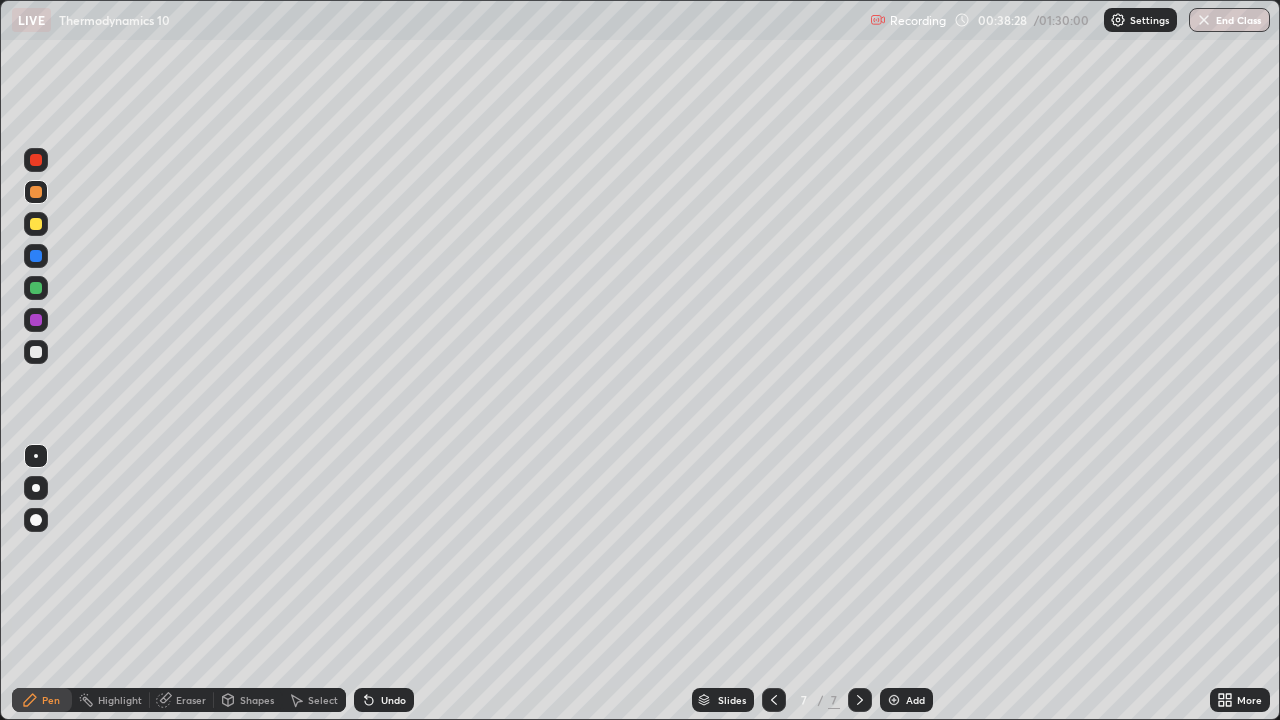 click on "Eraser" at bounding box center [191, 700] 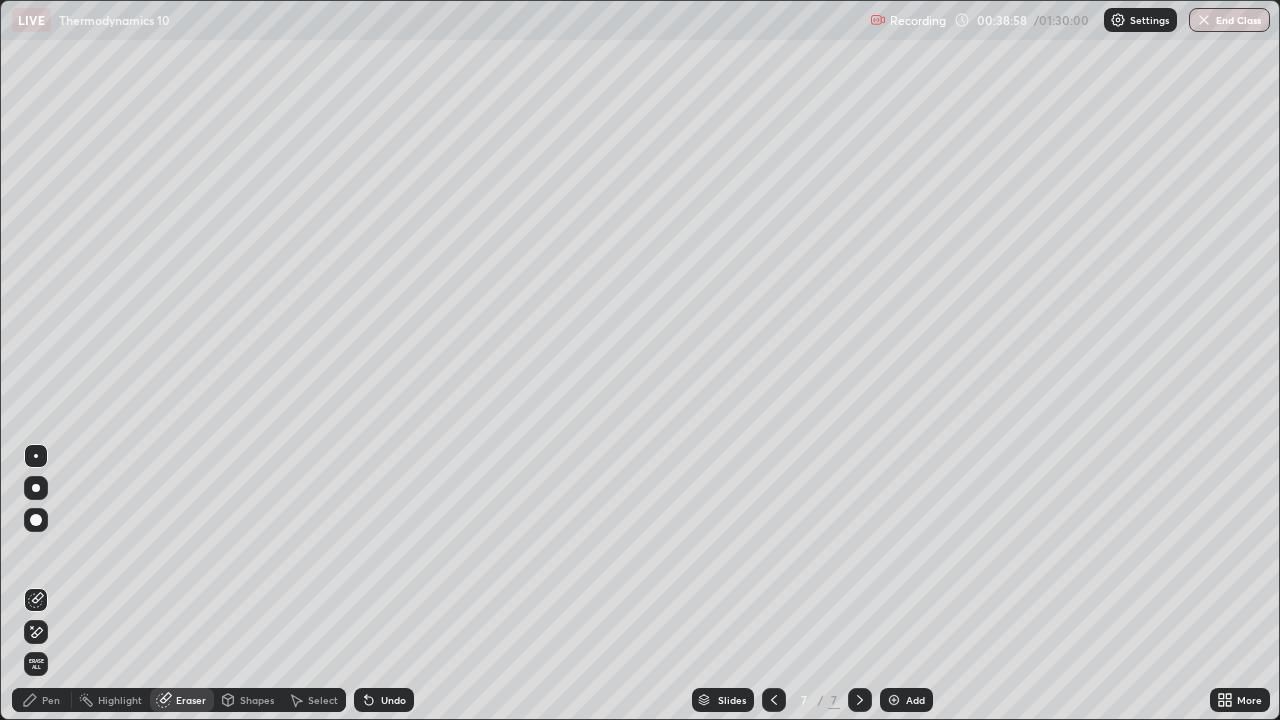 click on "Pen" at bounding box center (51, 700) 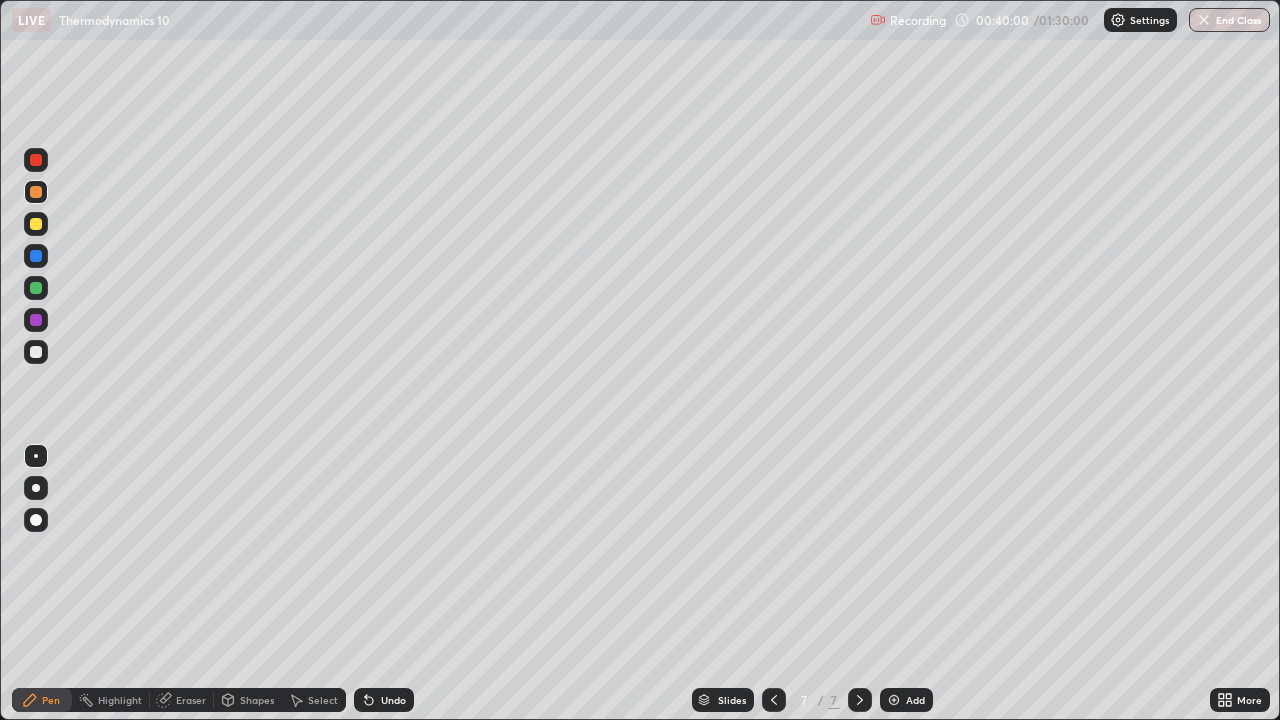 click on "Eraser" at bounding box center [182, 700] 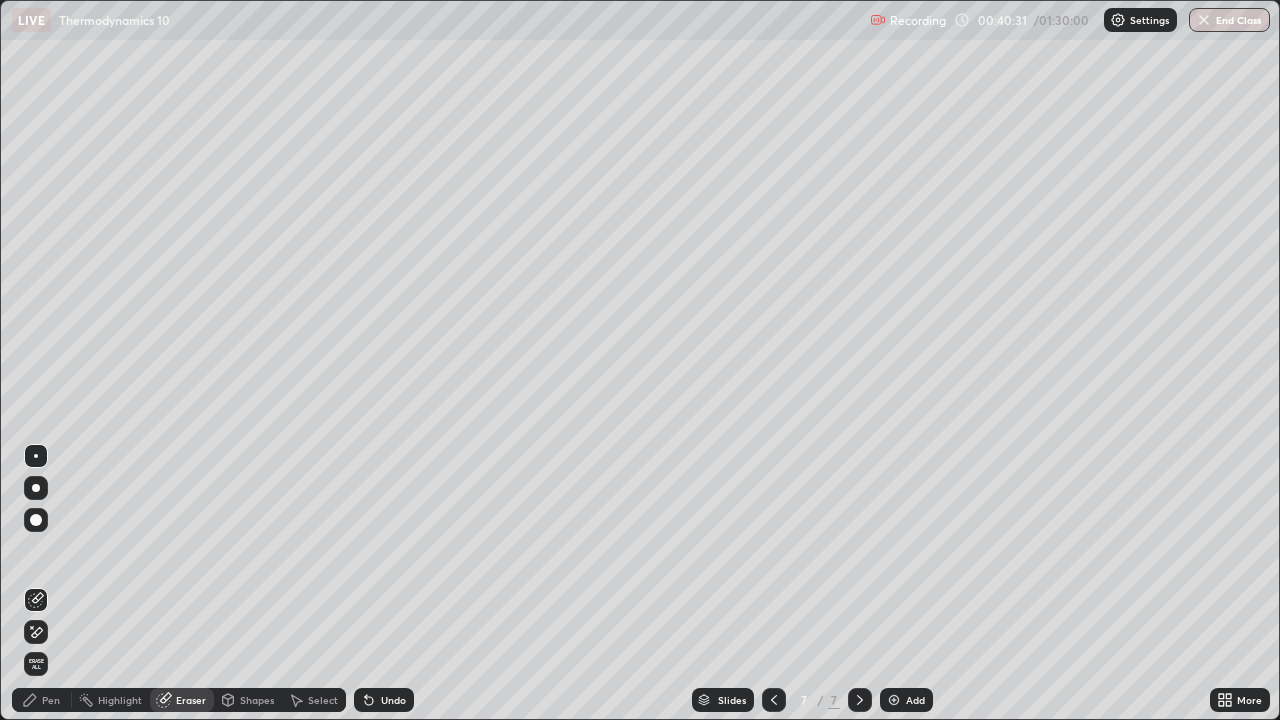 click on "Pen" at bounding box center (51, 700) 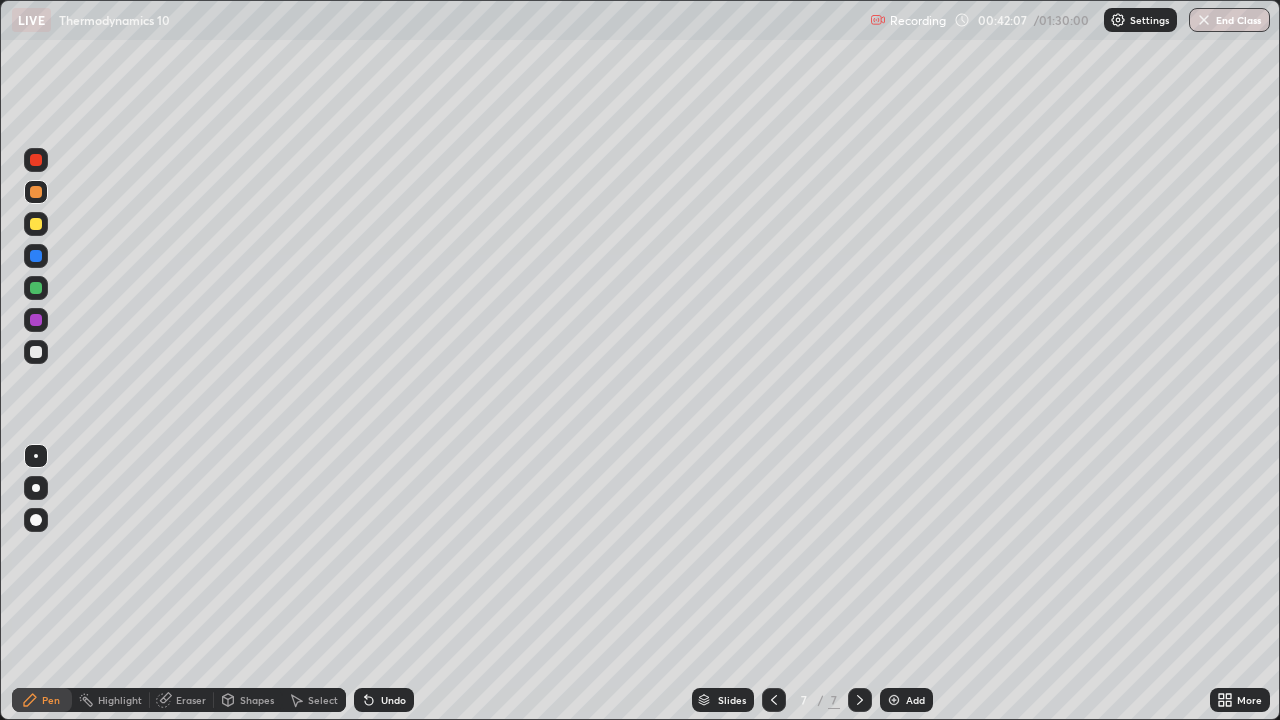 click on "Undo" at bounding box center [384, 700] 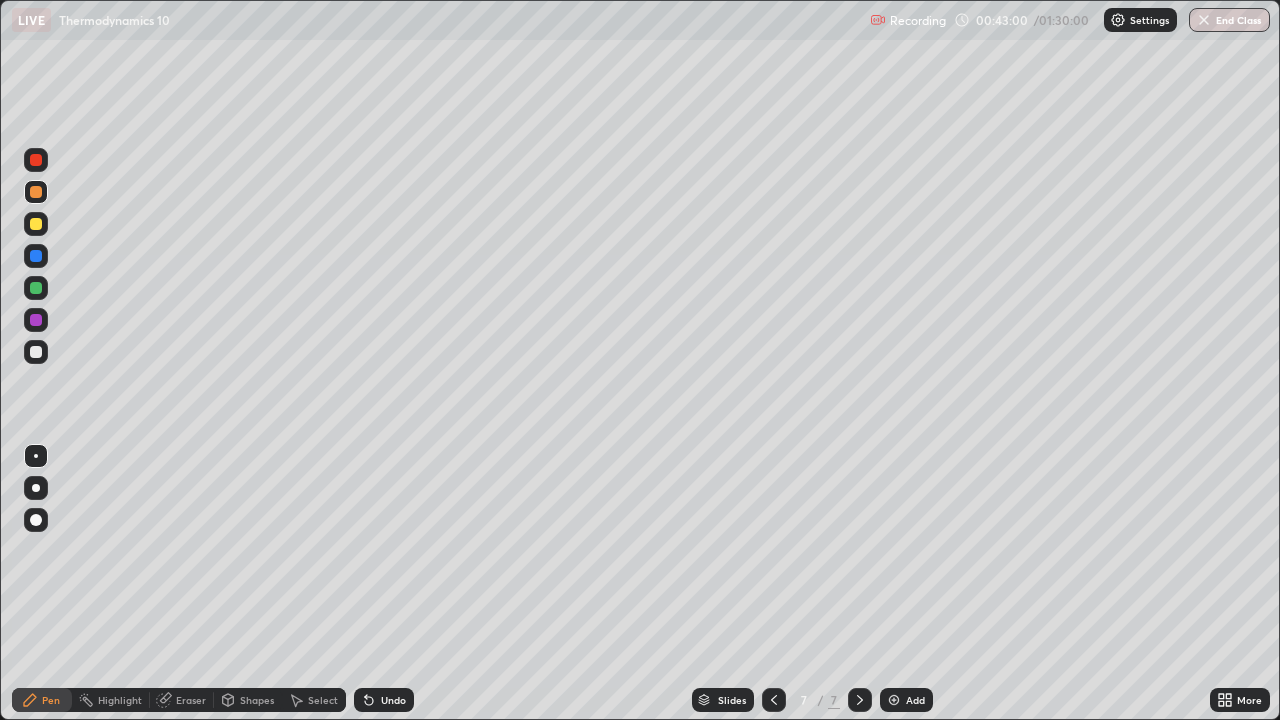 click on "Undo" at bounding box center (384, 700) 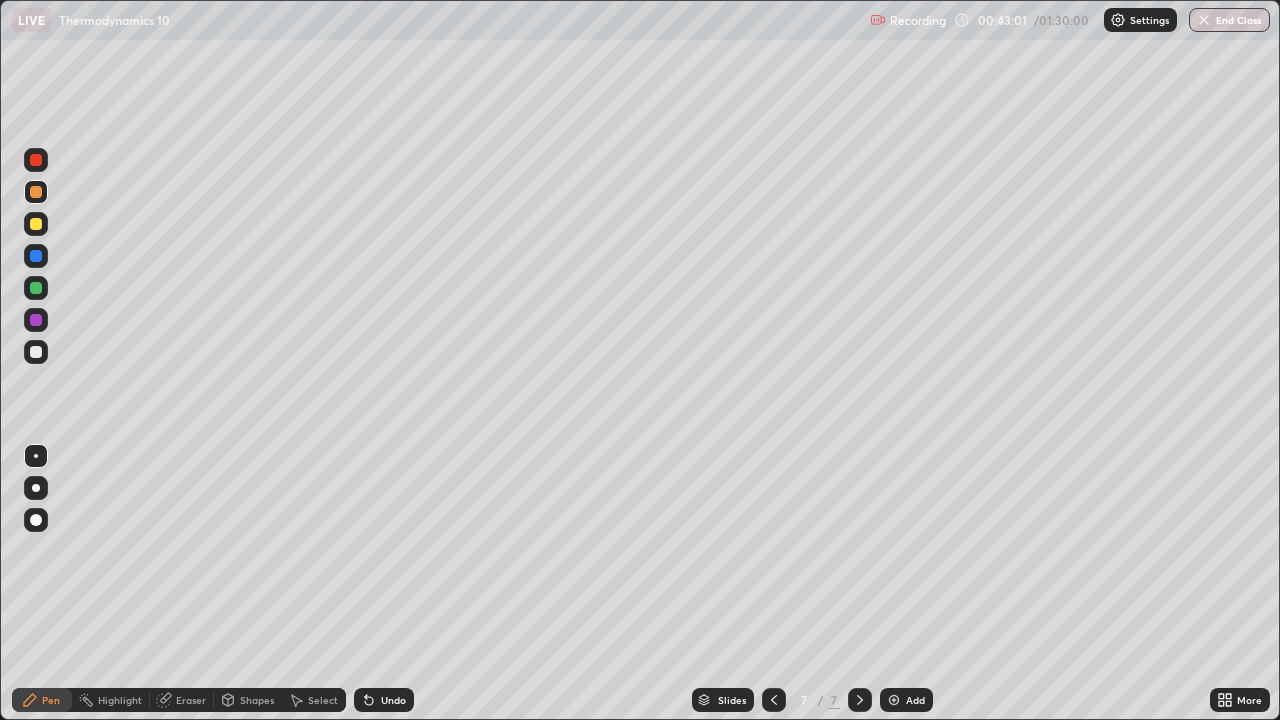 click on "Undo" at bounding box center [384, 700] 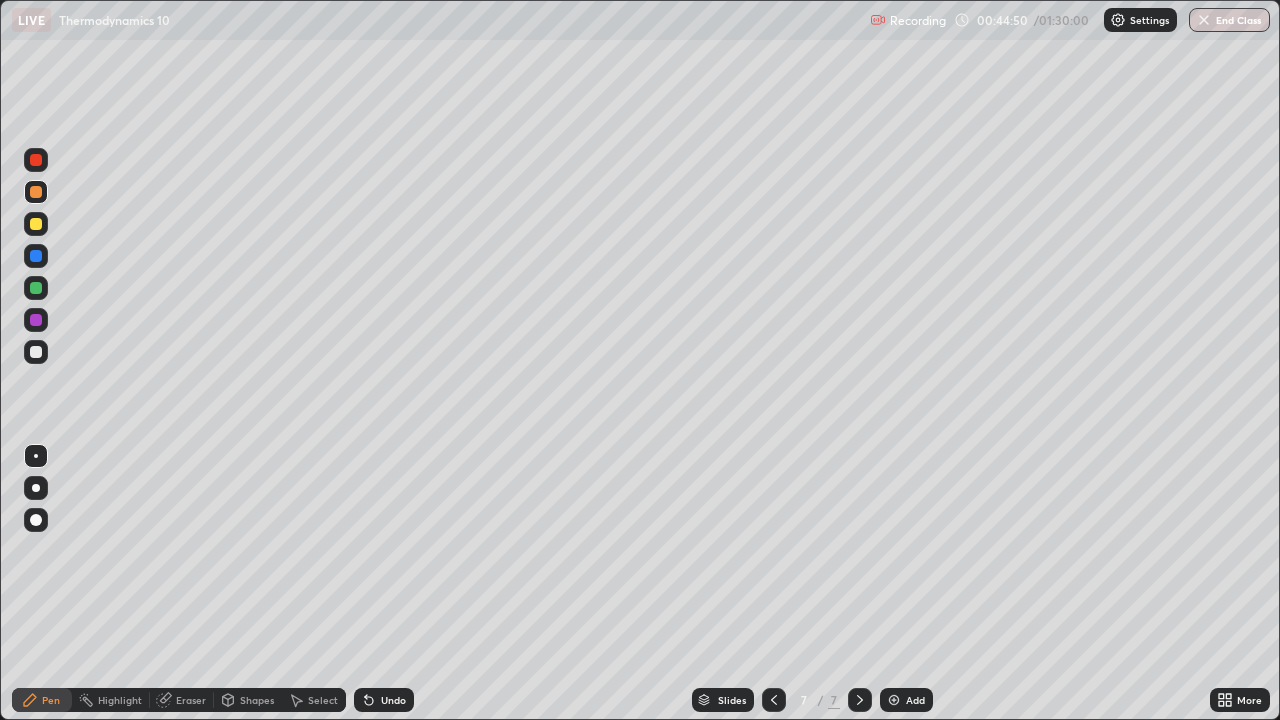 click 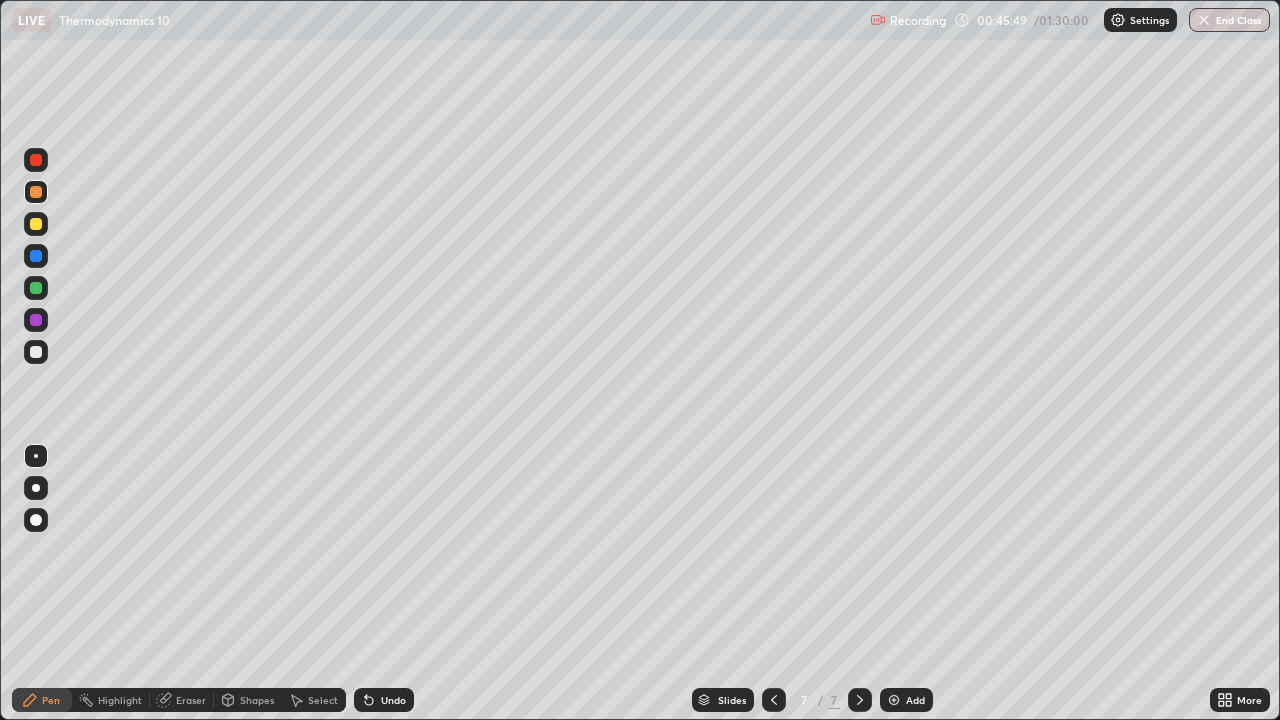 click 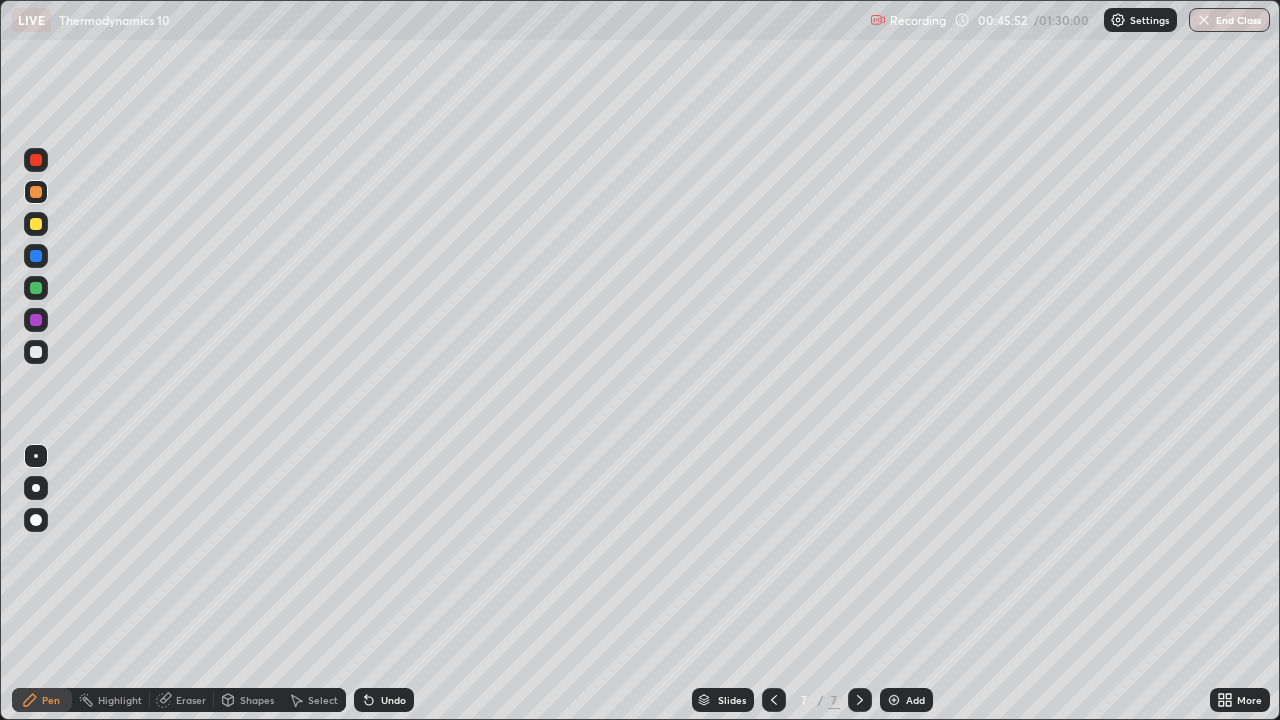 click at bounding box center [894, 700] 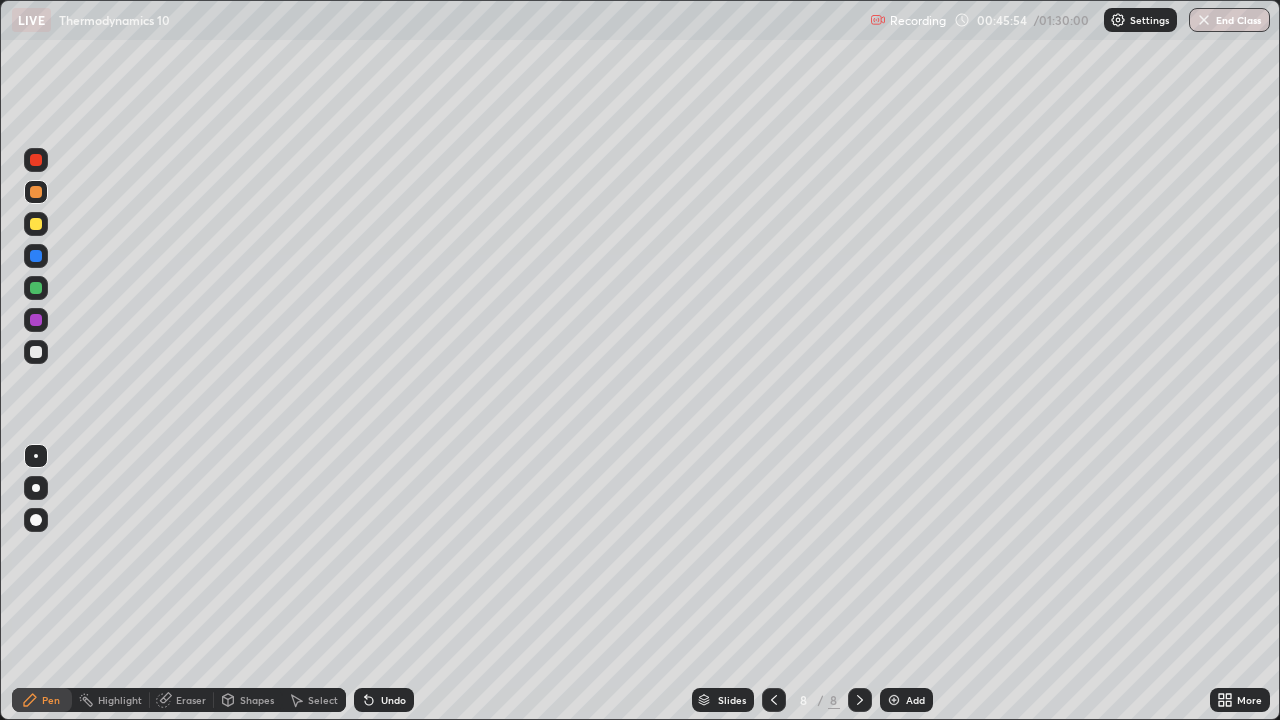 click 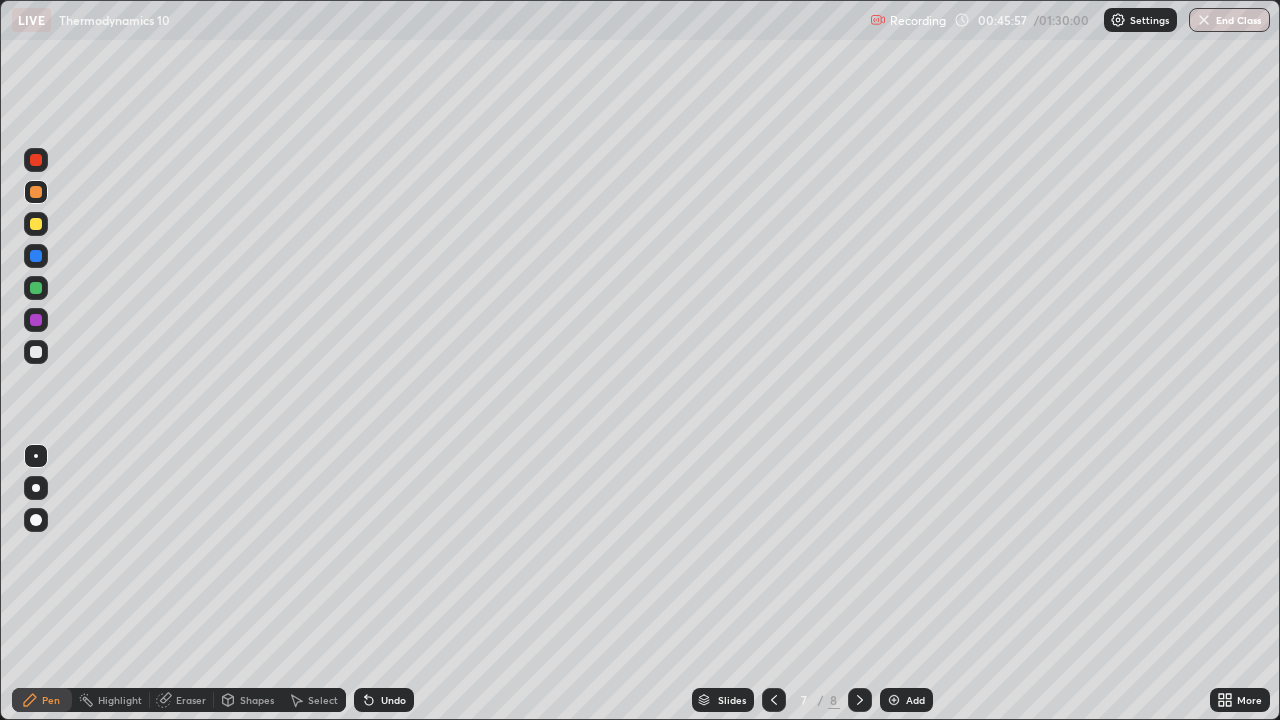 click 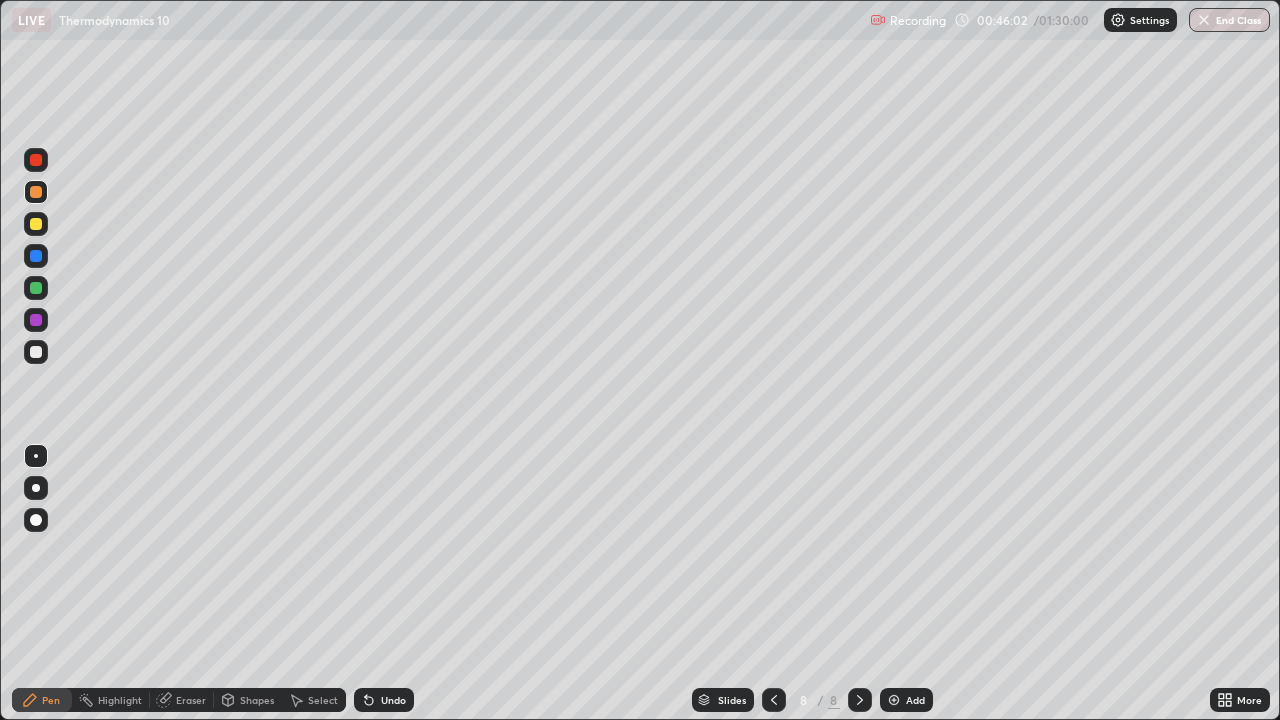 click 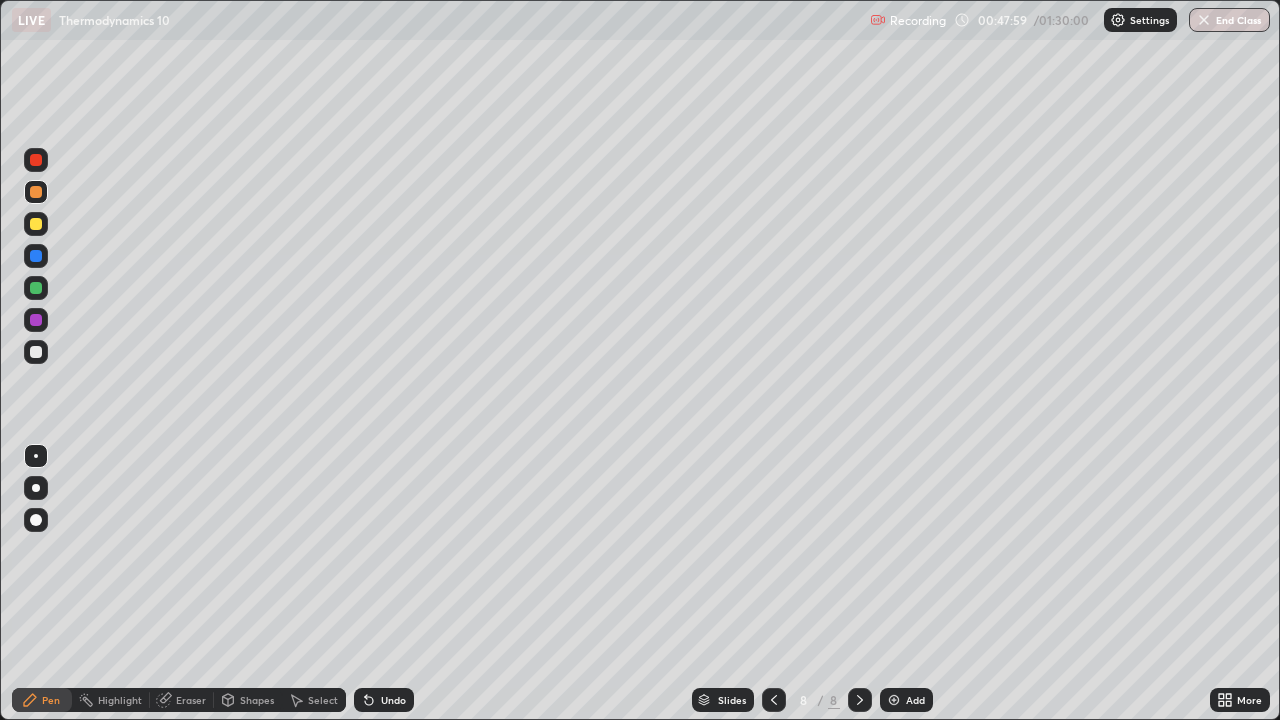 click 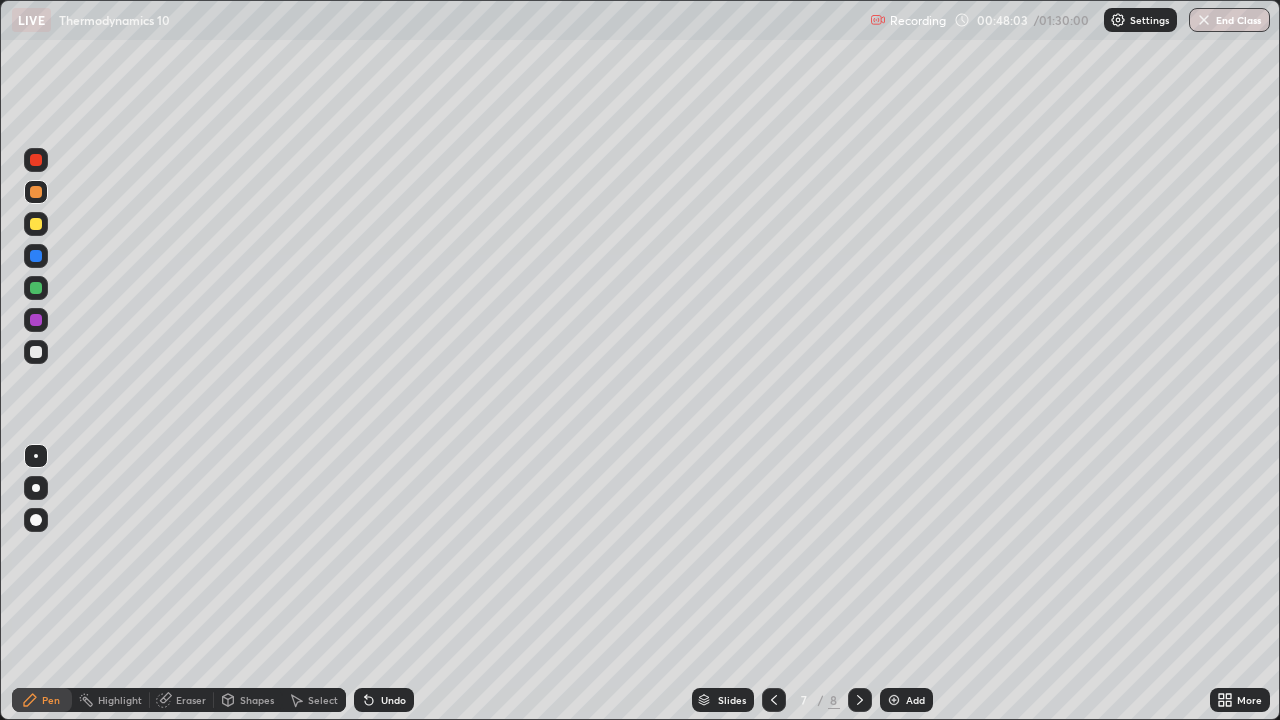click 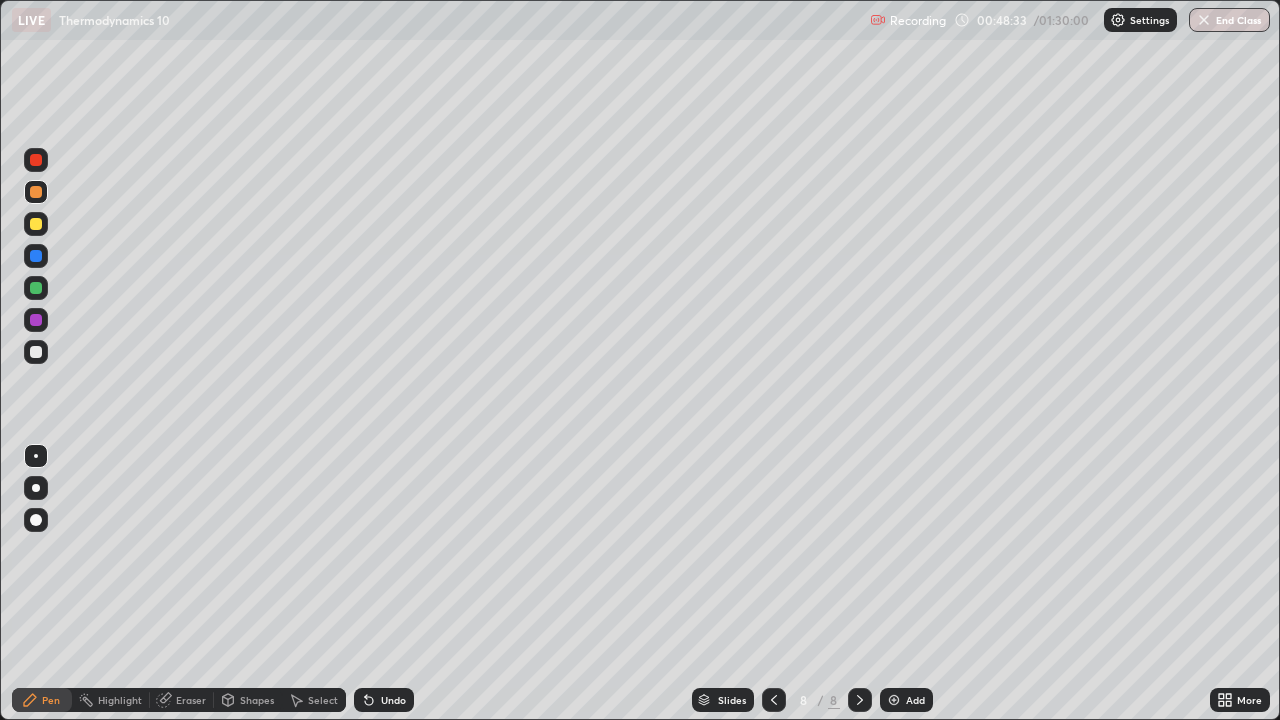 click 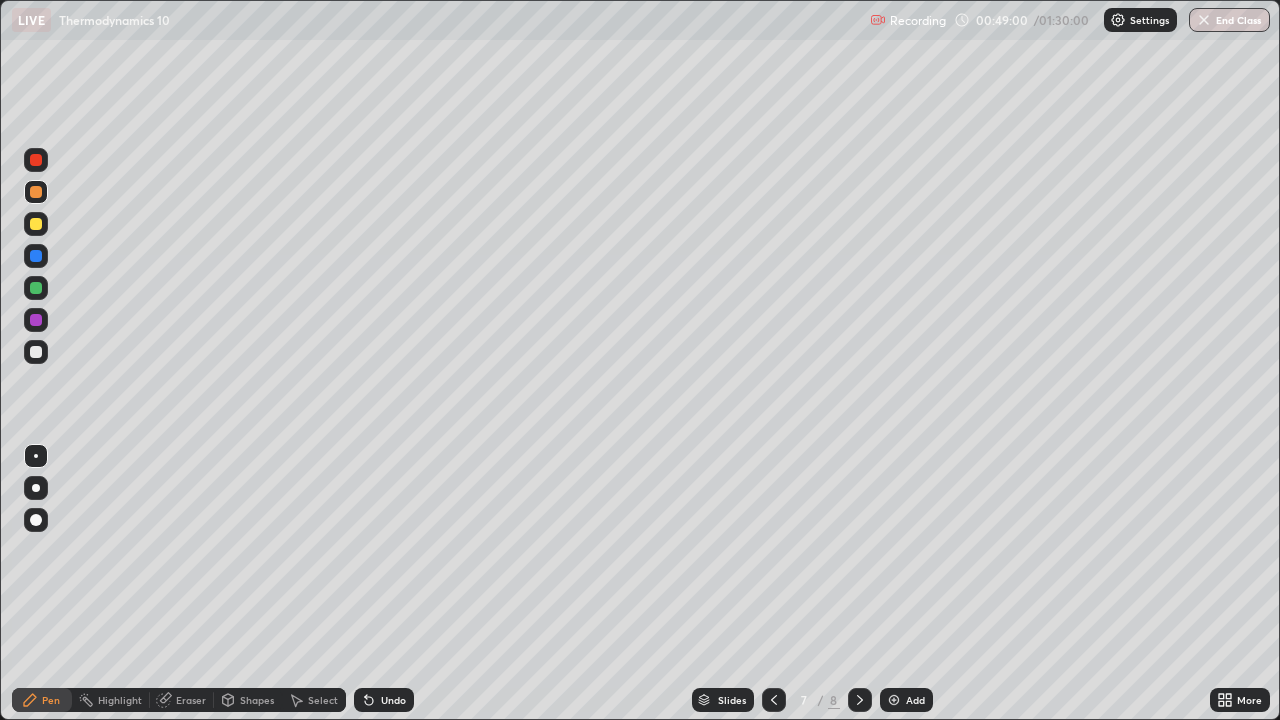 click at bounding box center (36, 224) 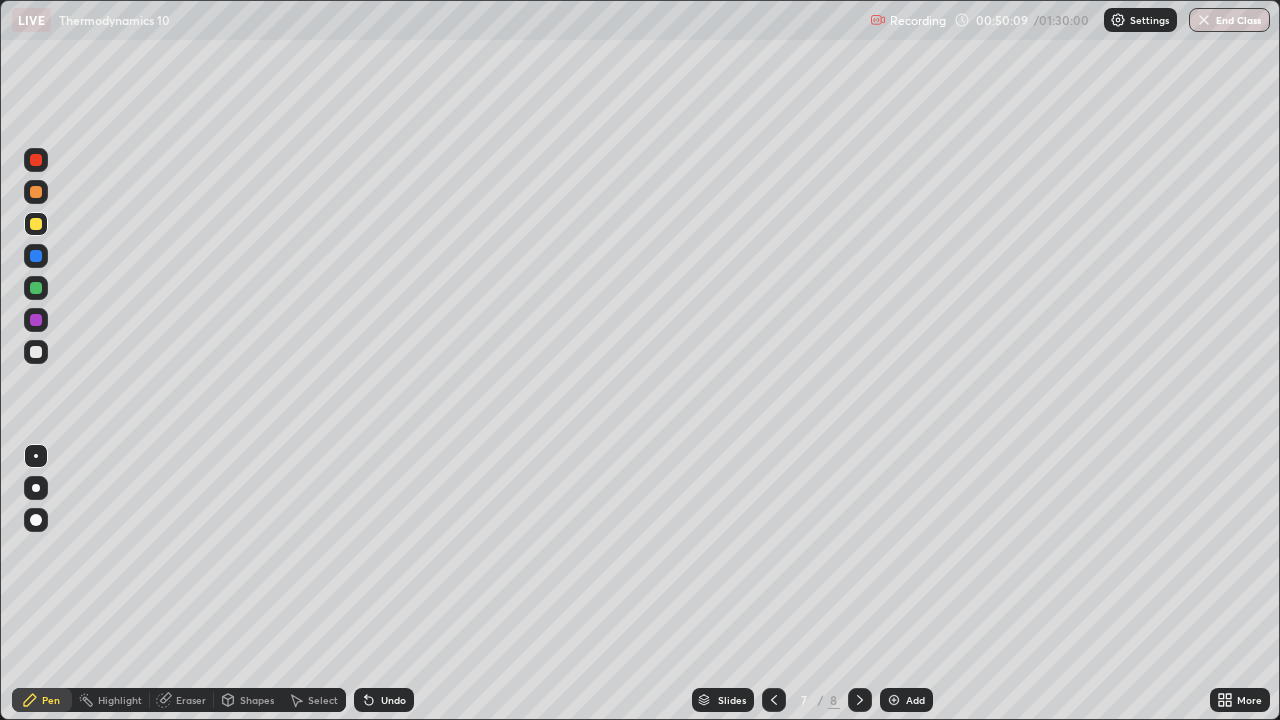 click on "Eraser" at bounding box center [191, 700] 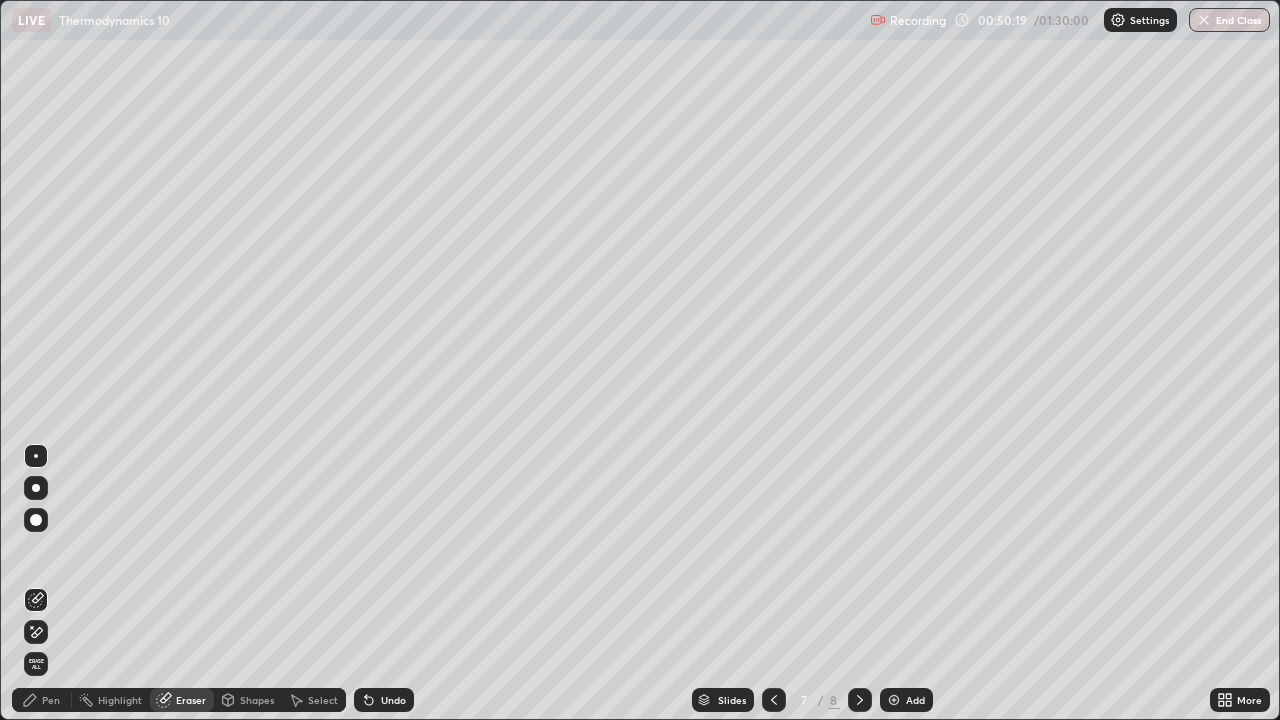 click on "Pen" at bounding box center [51, 700] 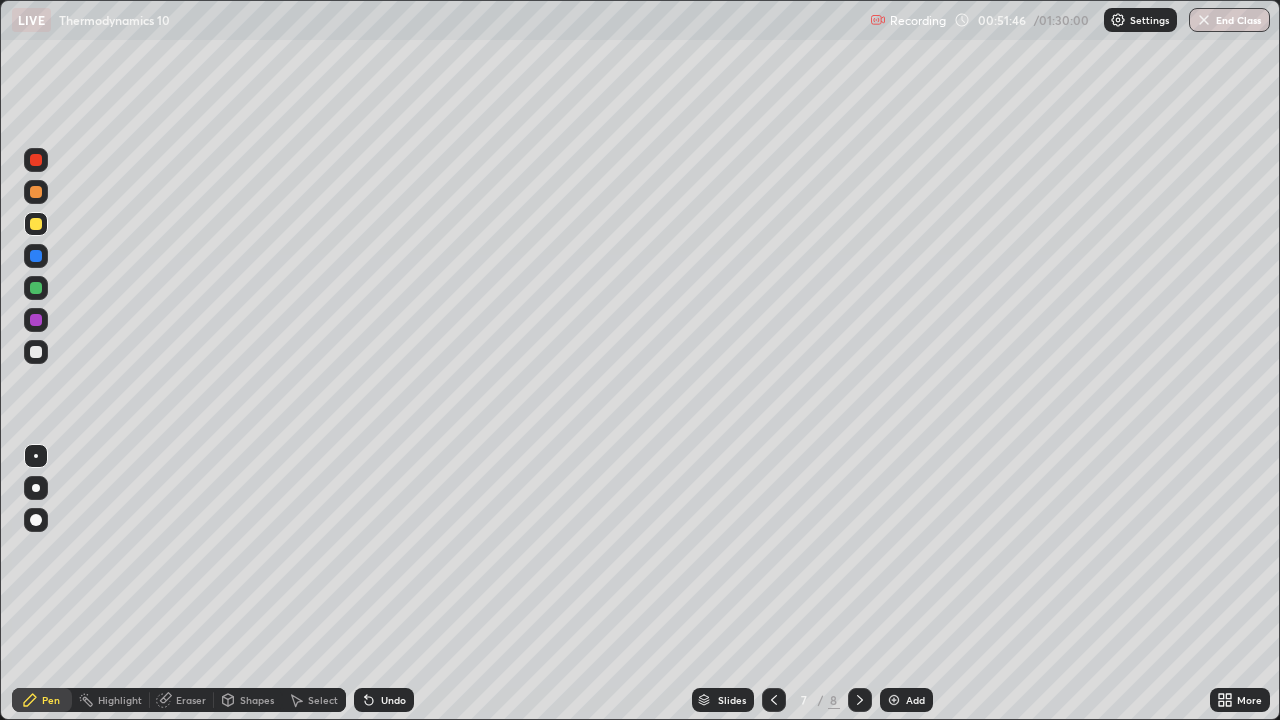 click on "Select" at bounding box center [323, 700] 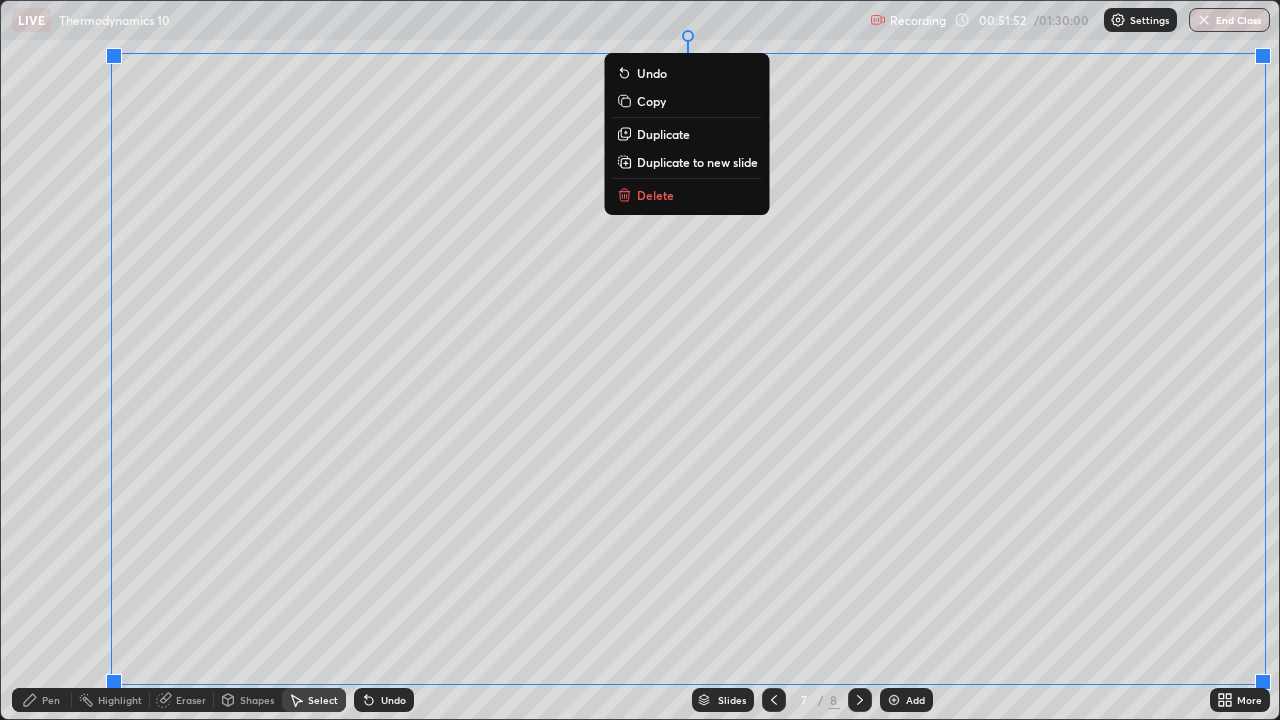 click on "Duplicate to new slide" at bounding box center (697, 162) 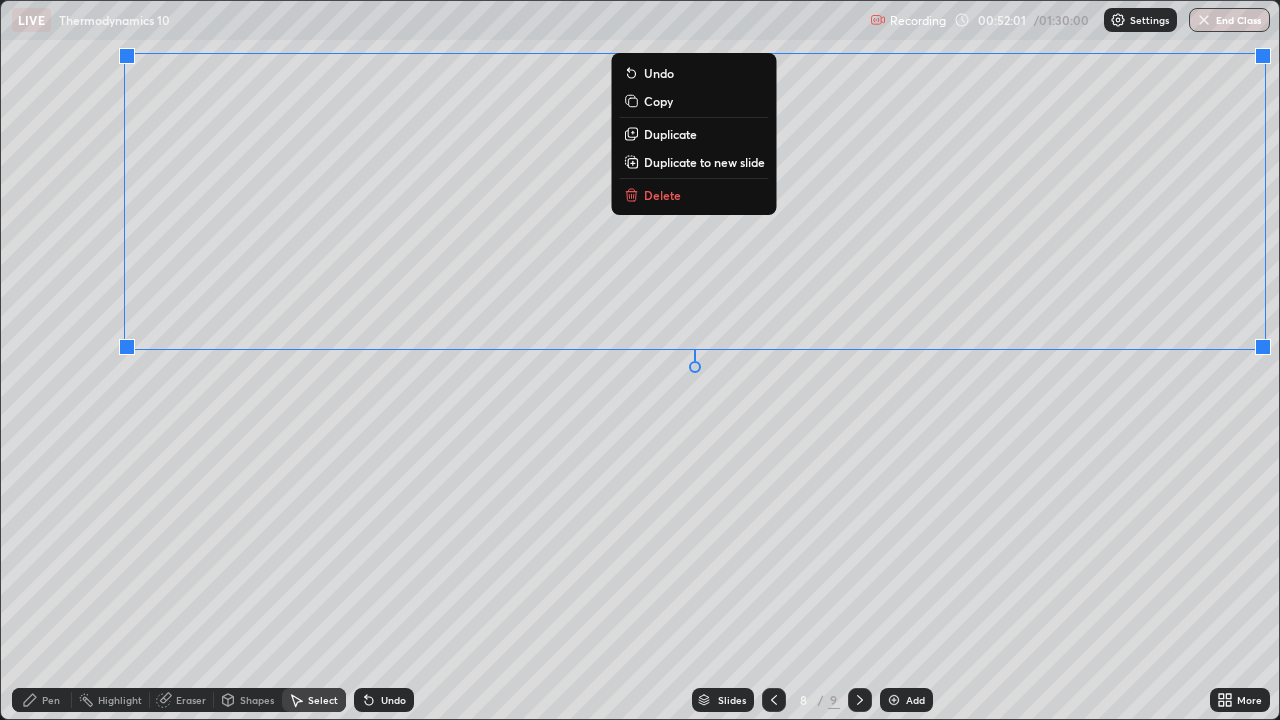 click on "Delete" at bounding box center [694, 195] 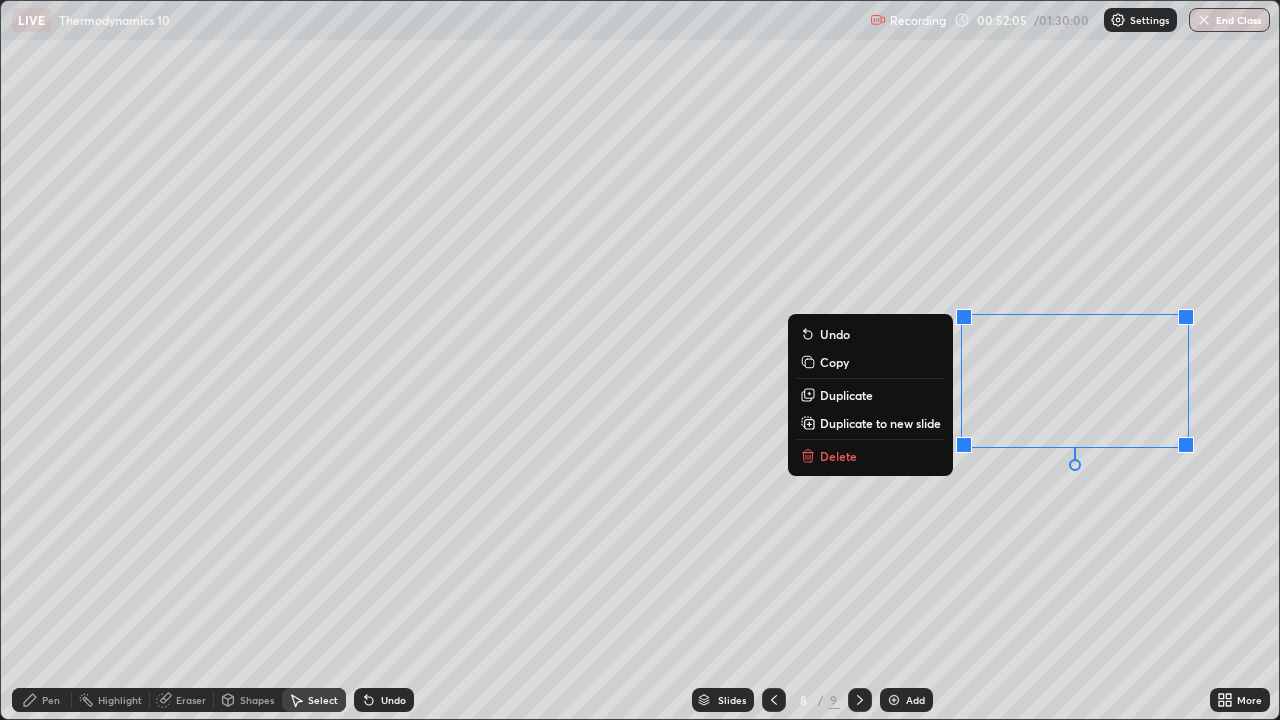 click on "Delete" at bounding box center [870, 456] 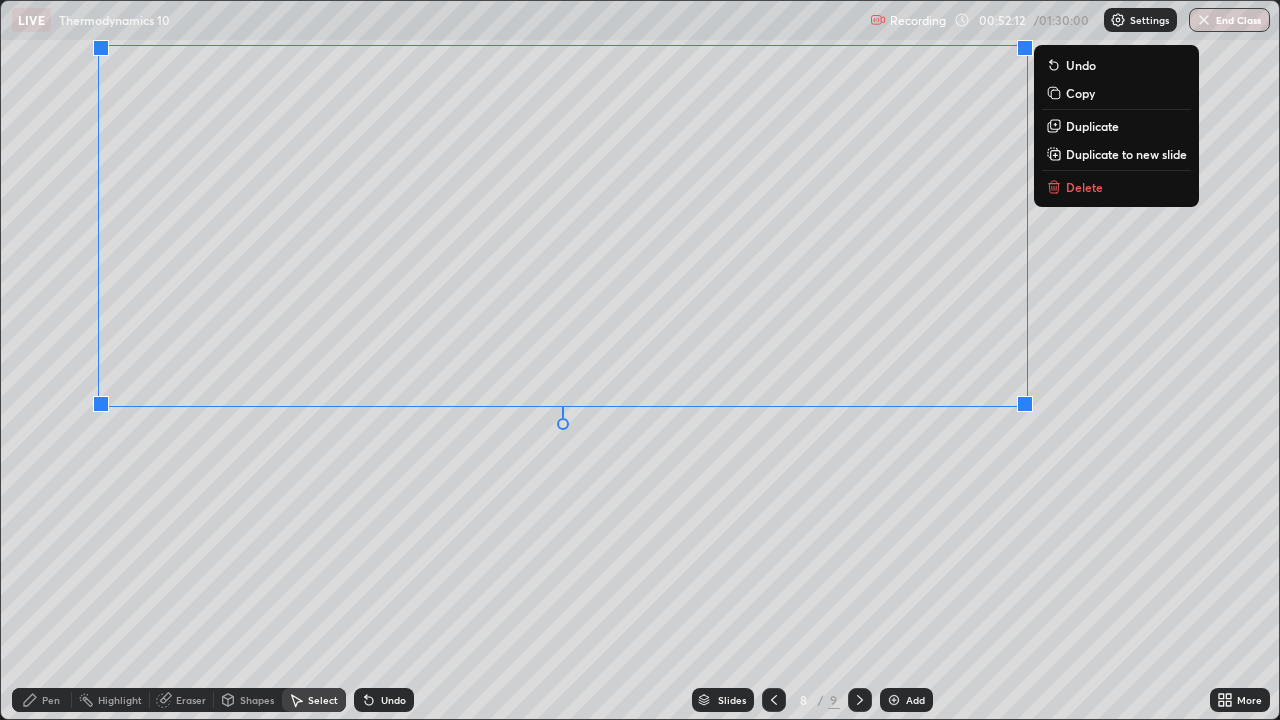 click on "0 ° Undo Copy Duplicate Duplicate to new slide Delete" at bounding box center [640, 360] 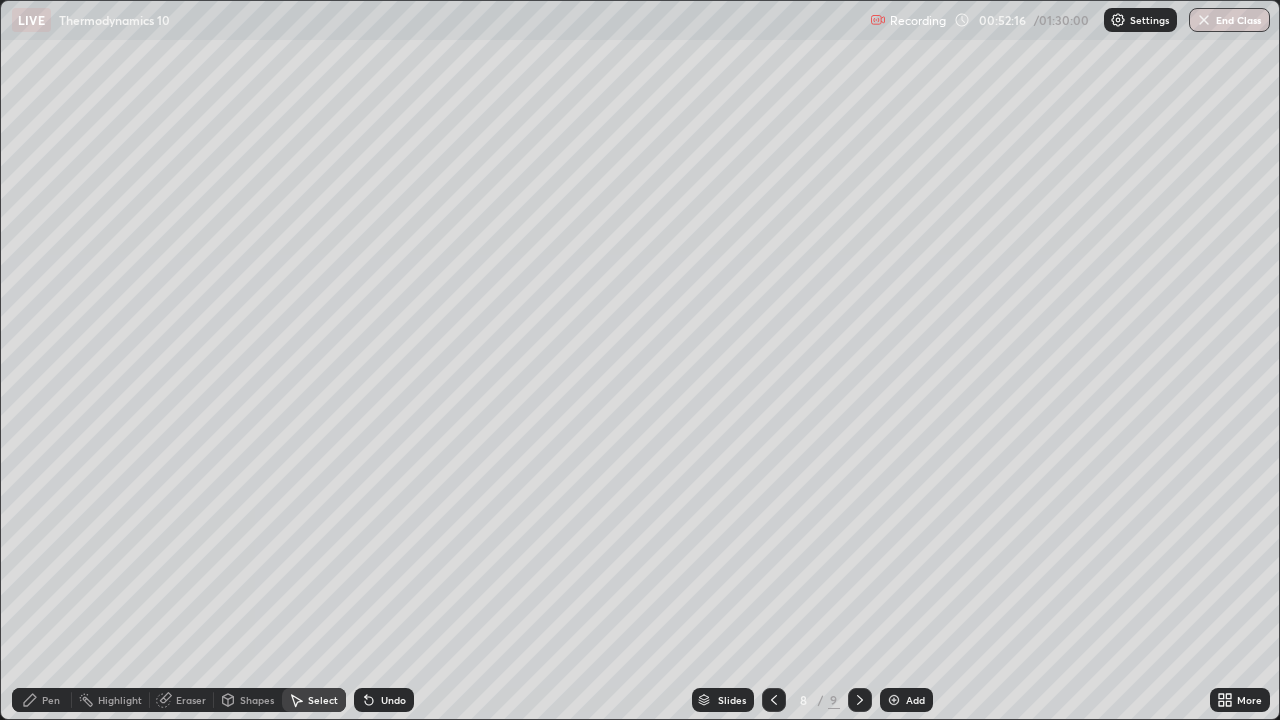 click on "Pen" at bounding box center (51, 700) 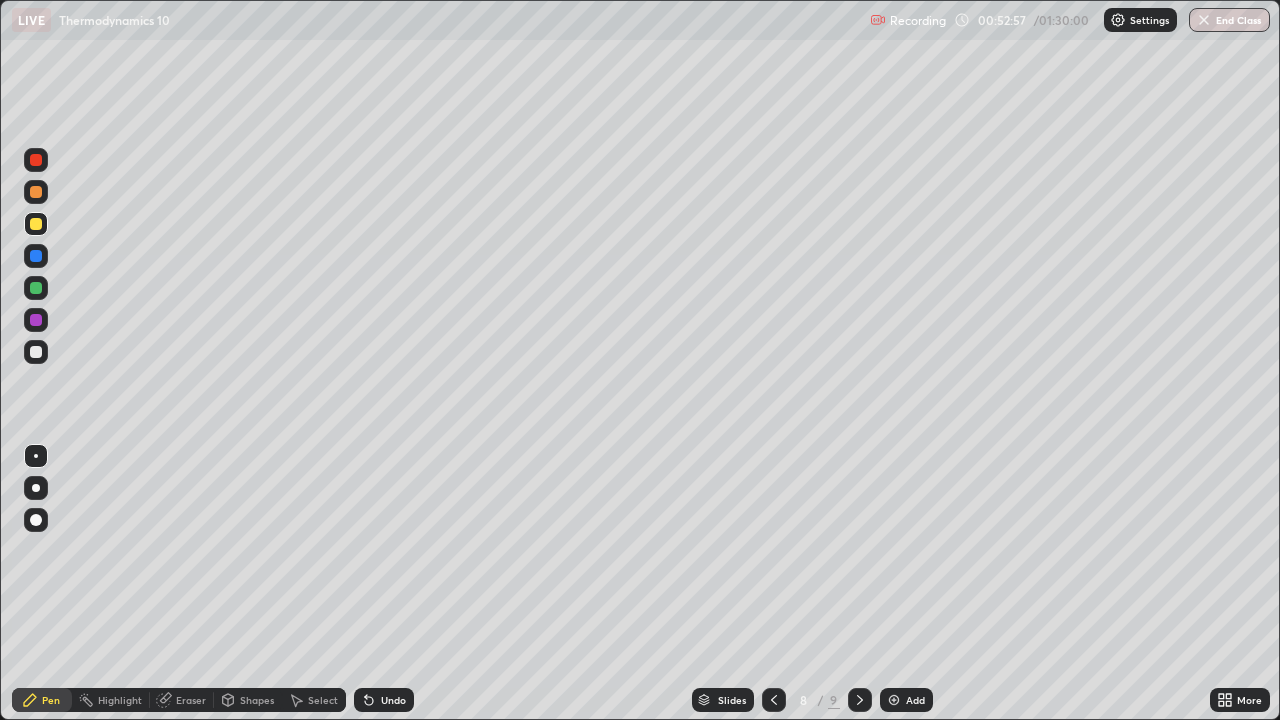 click on "Undo" at bounding box center [384, 700] 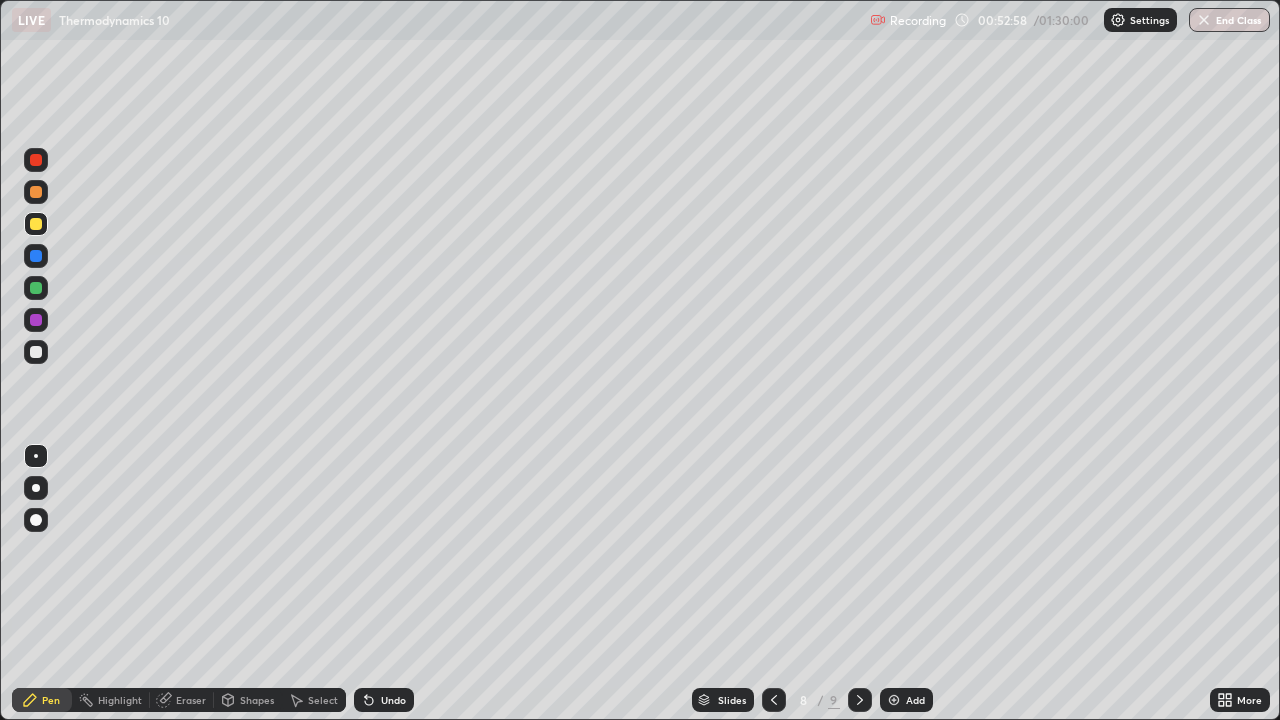 click on "Undo" at bounding box center (393, 700) 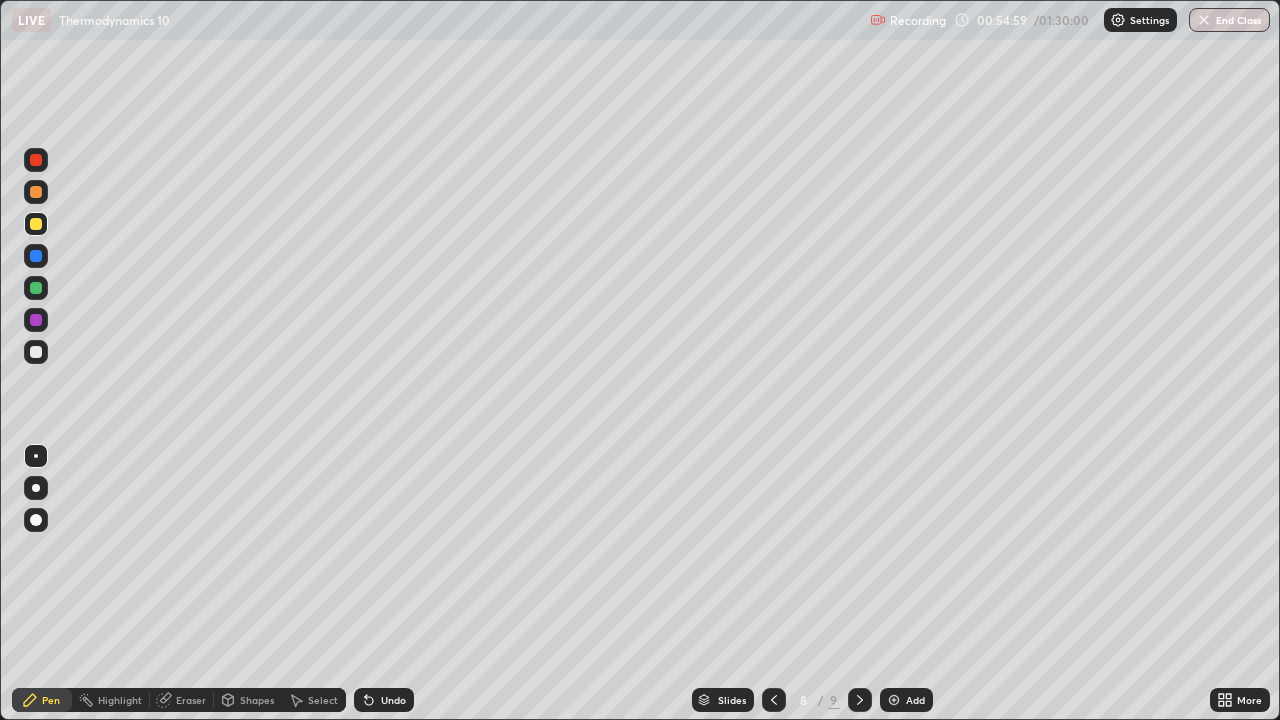 click on "Undo" at bounding box center [384, 700] 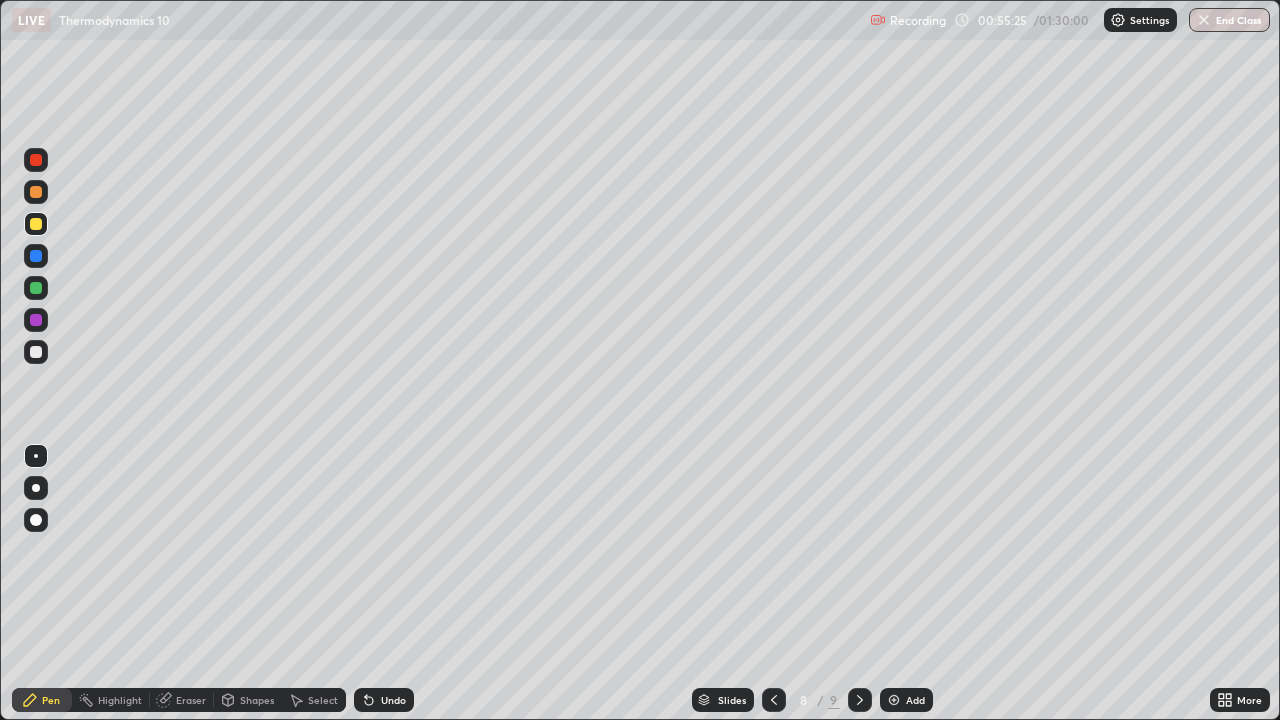 click on "Undo" at bounding box center [384, 700] 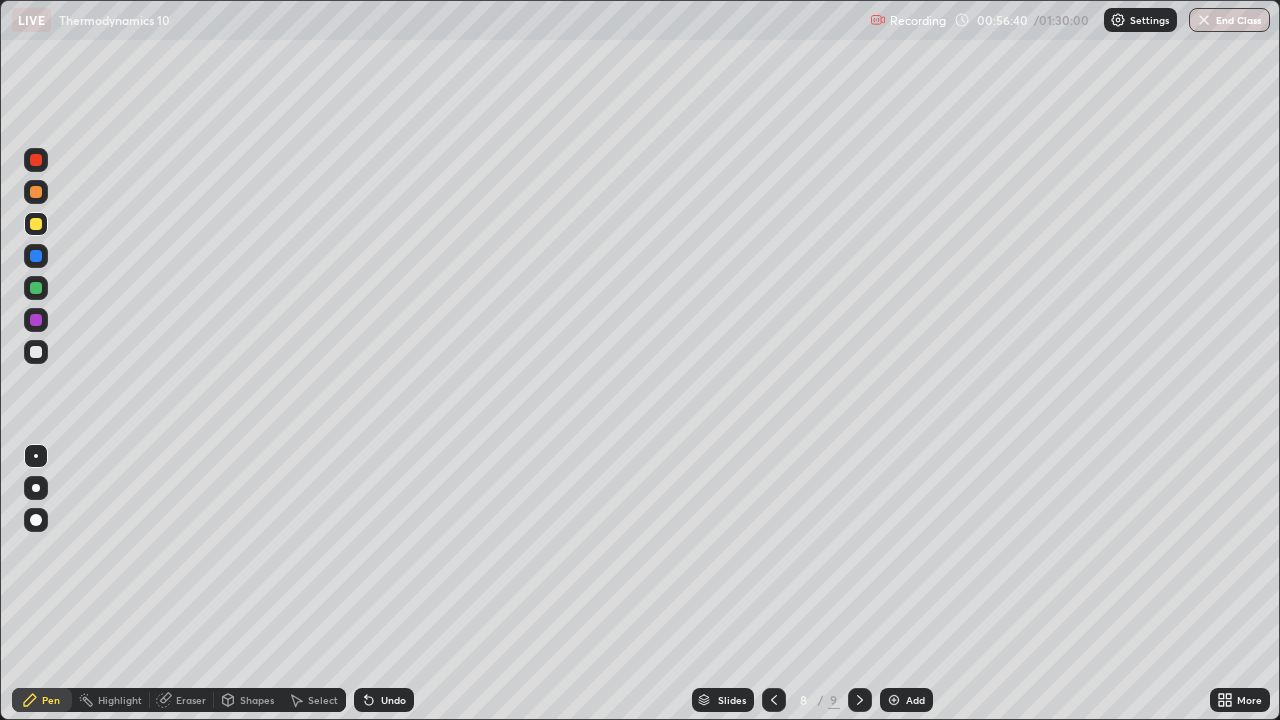 click 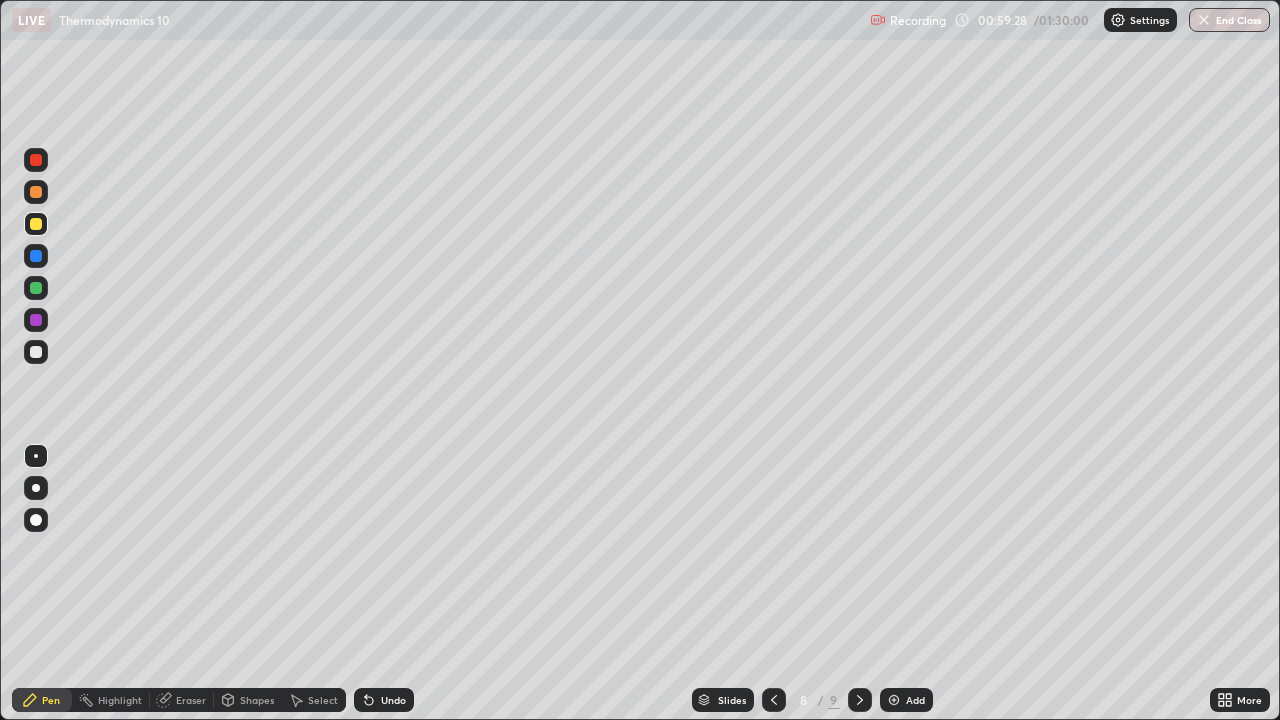 click at bounding box center (860, 700) 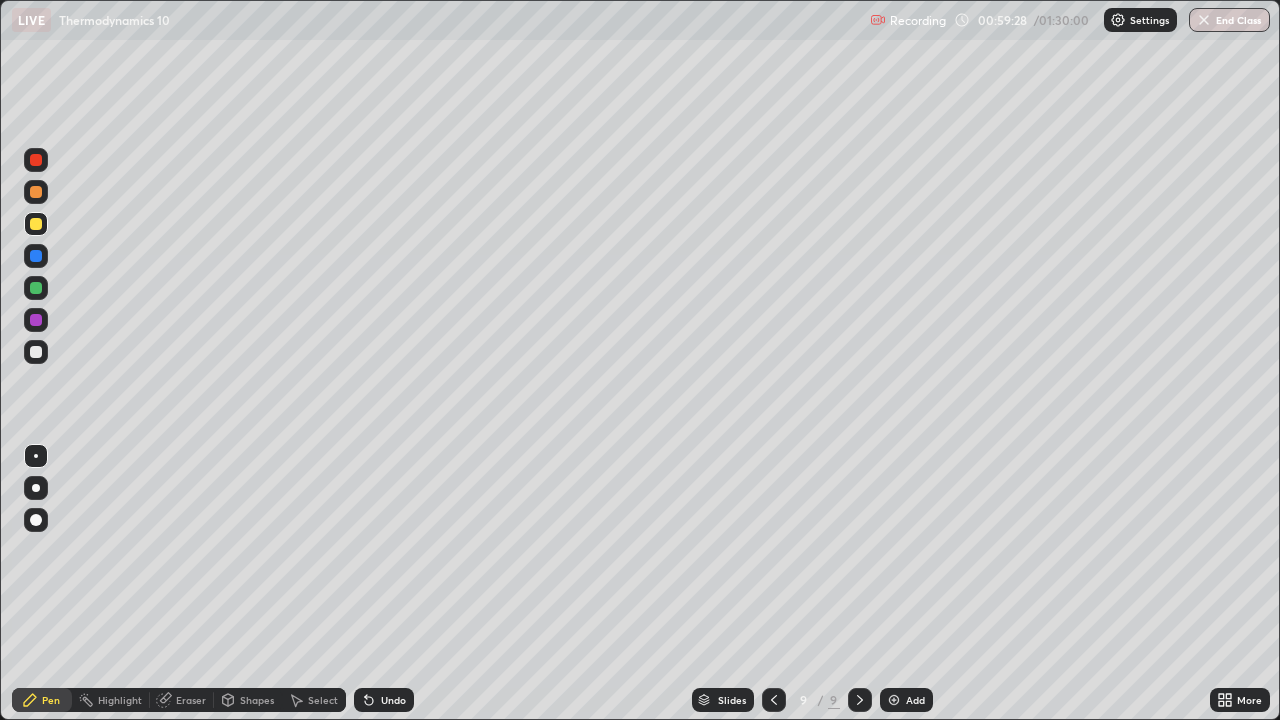 click on "Add" at bounding box center [906, 700] 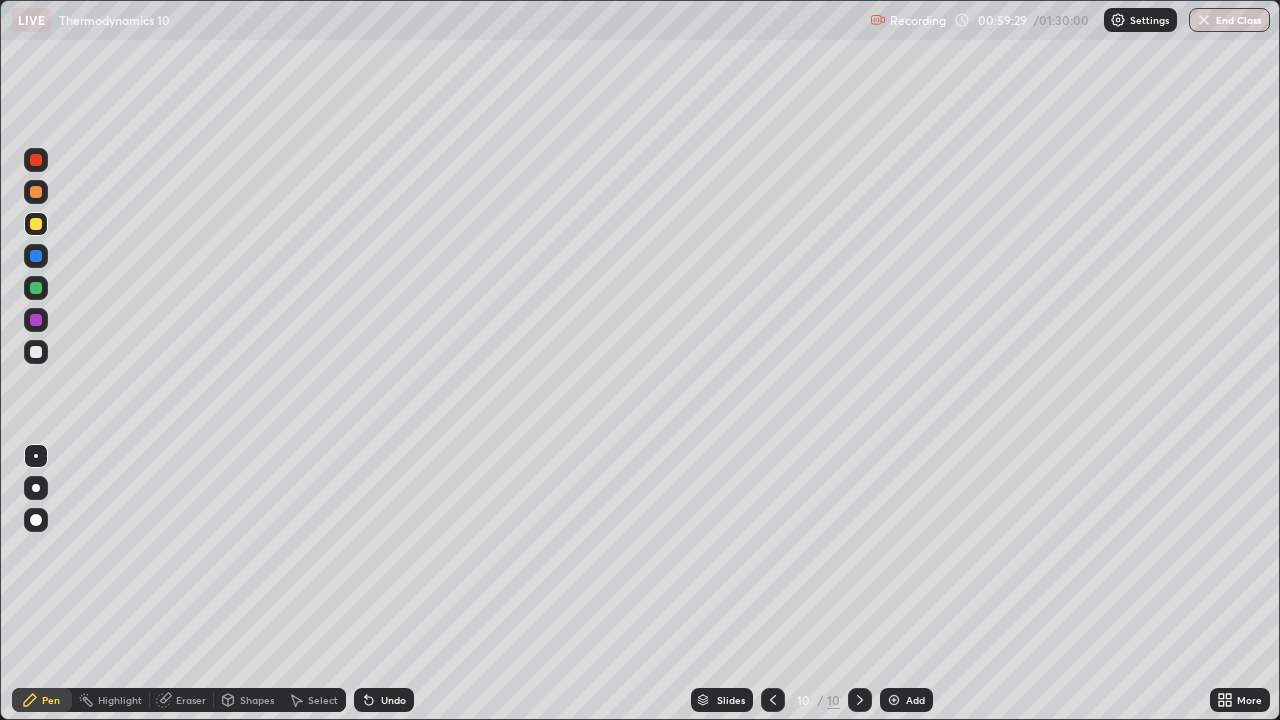 click at bounding box center [773, 700] 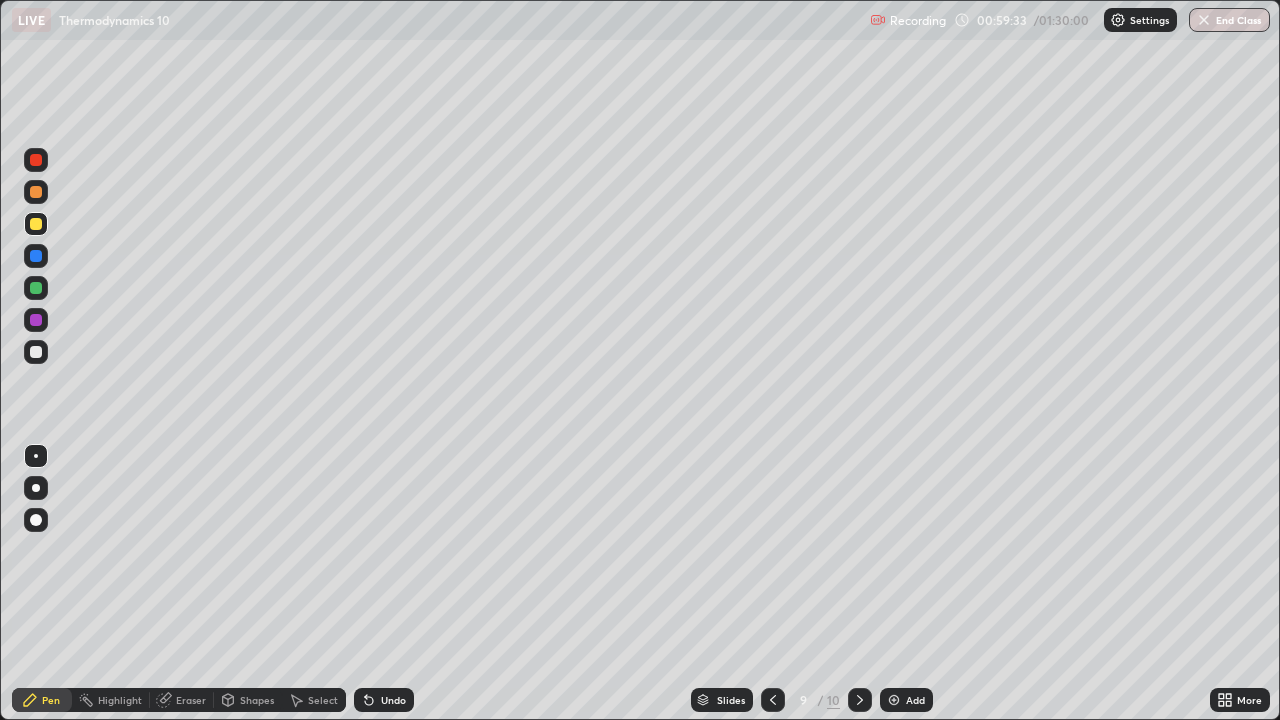 click 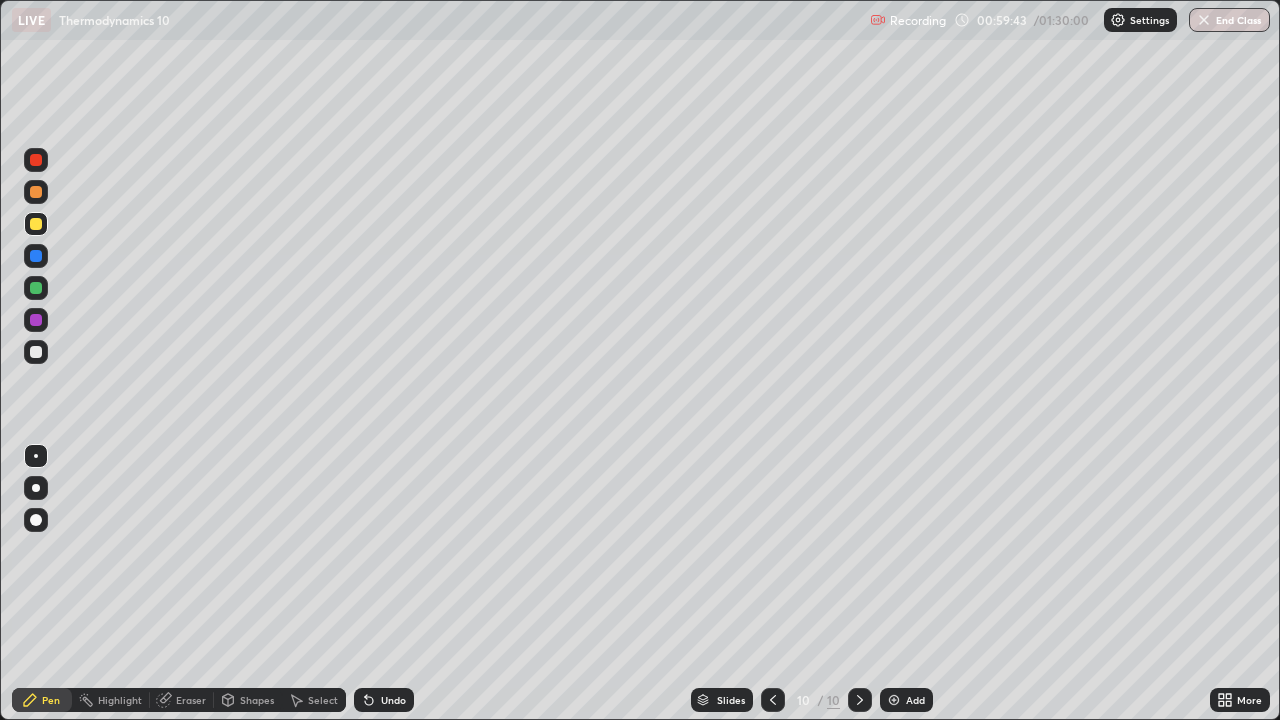click on "Eraser" at bounding box center (182, 700) 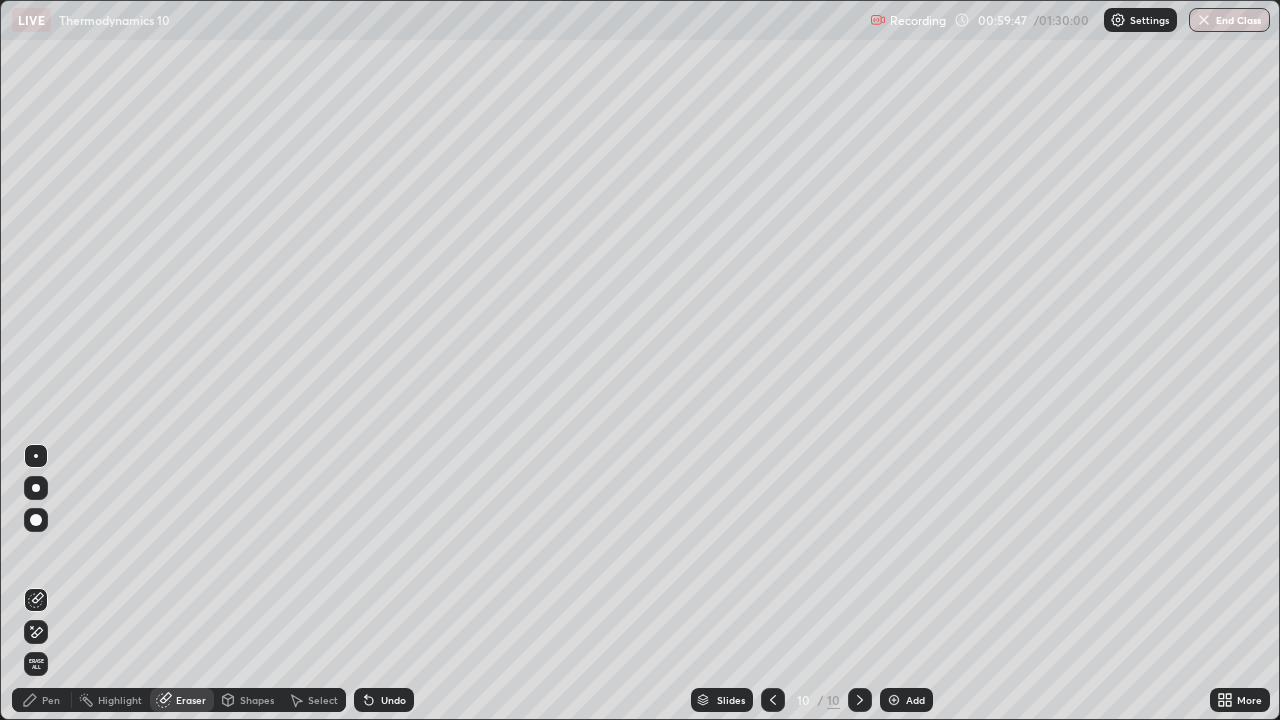 click on "Pen" at bounding box center [51, 700] 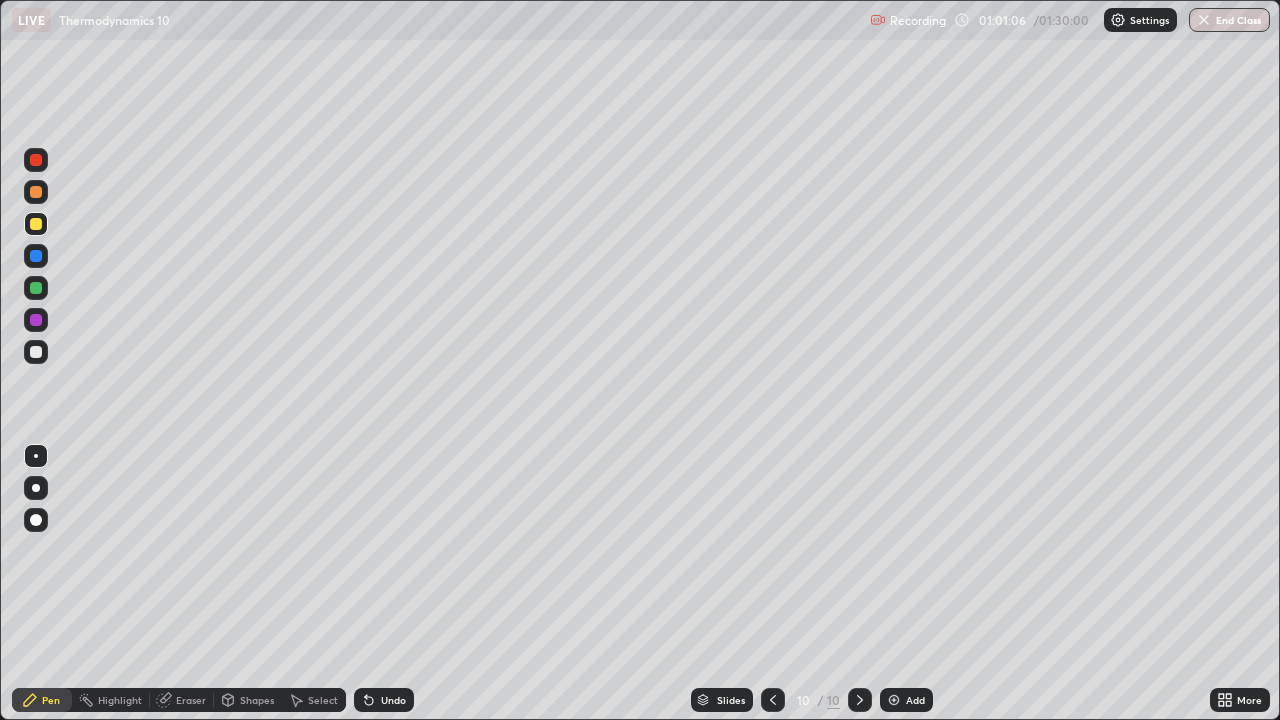 click on "Undo" at bounding box center [384, 700] 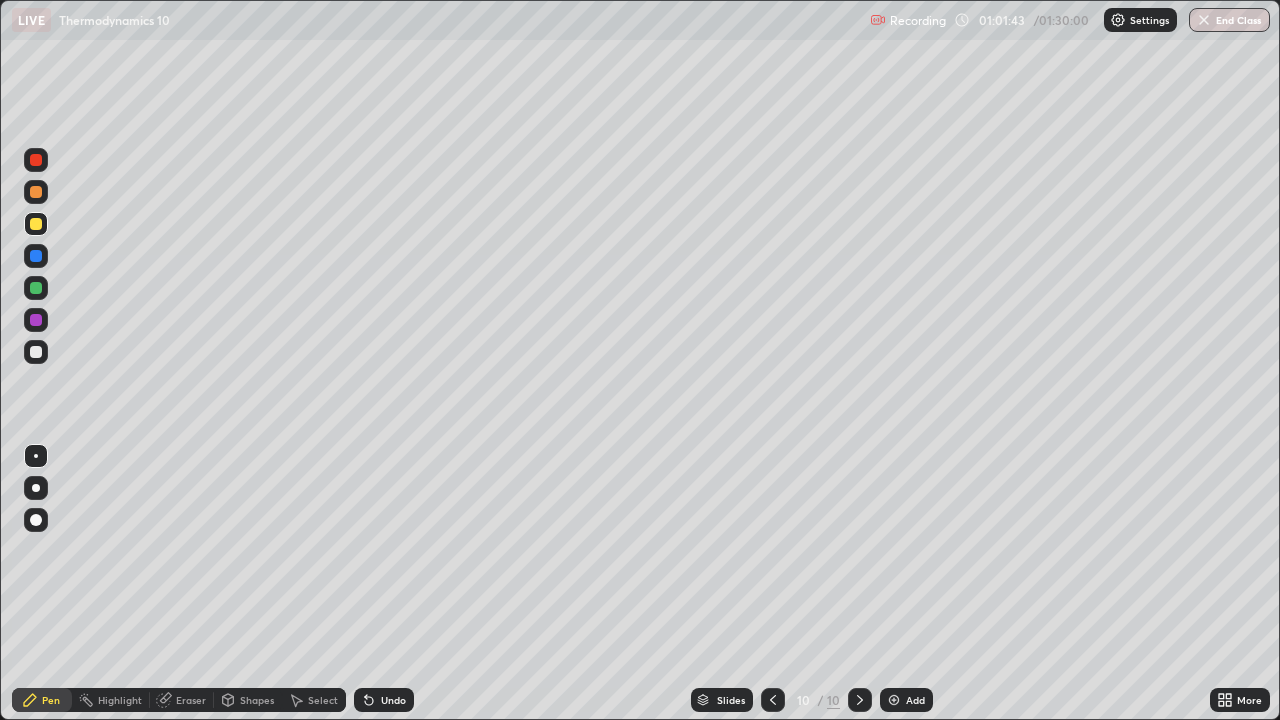 click on "Undo" at bounding box center [384, 700] 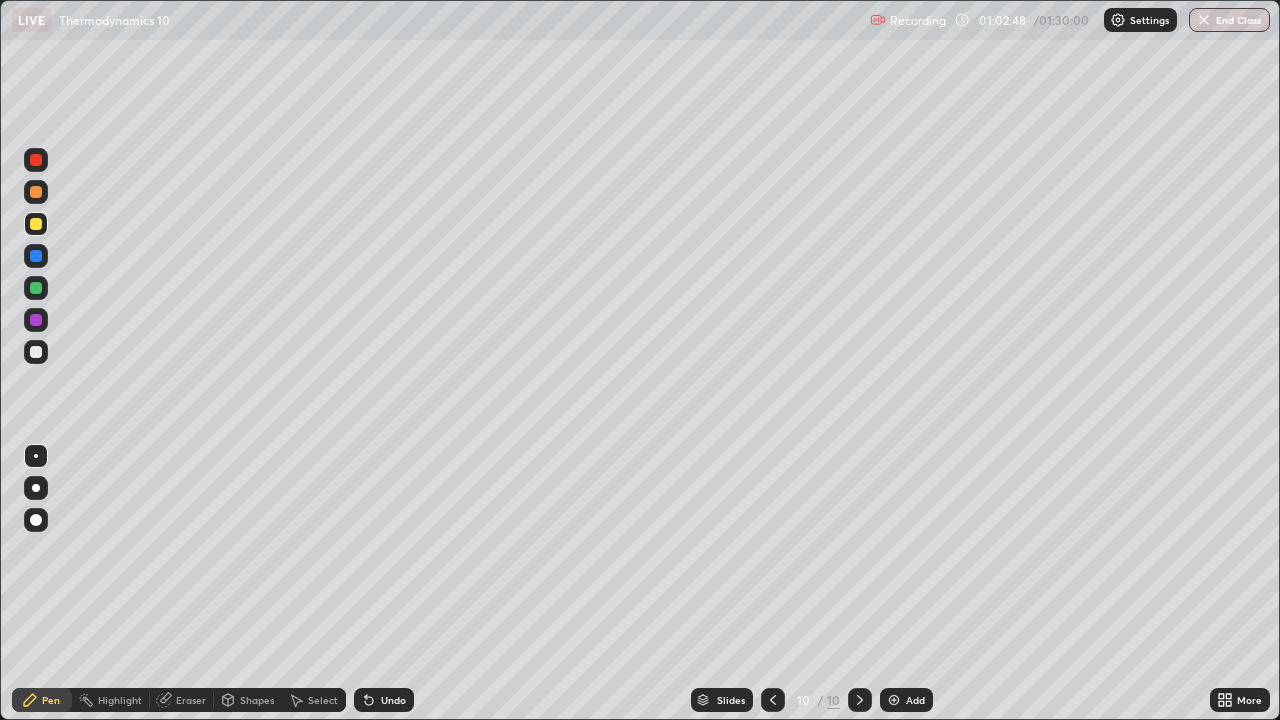 click on "Eraser" at bounding box center (191, 700) 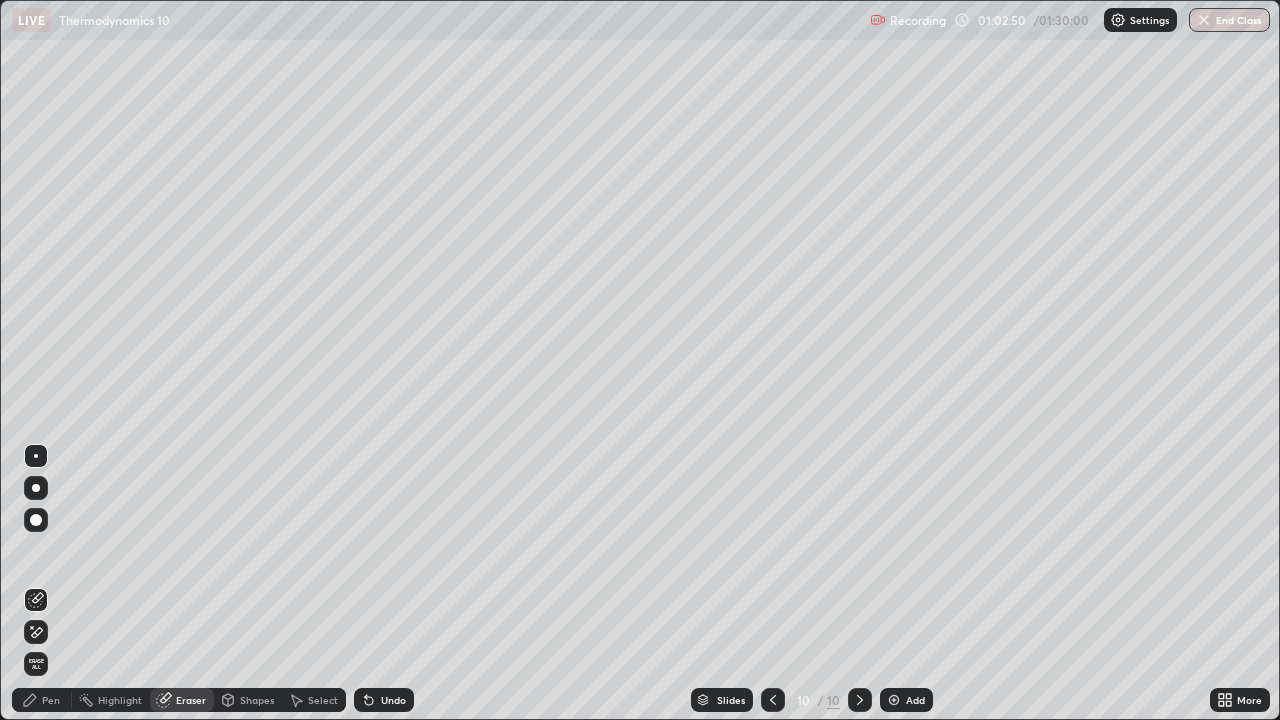 click on "Pen" at bounding box center [42, 700] 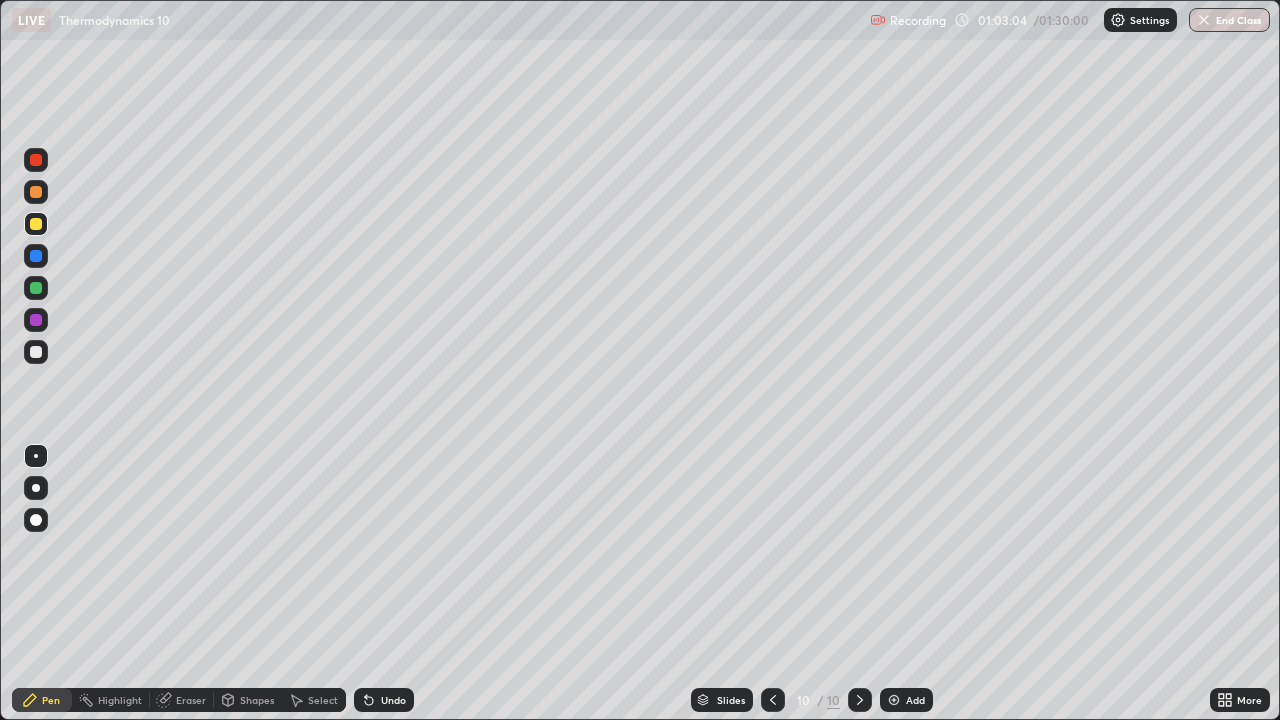 click on "Undo" at bounding box center [393, 700] 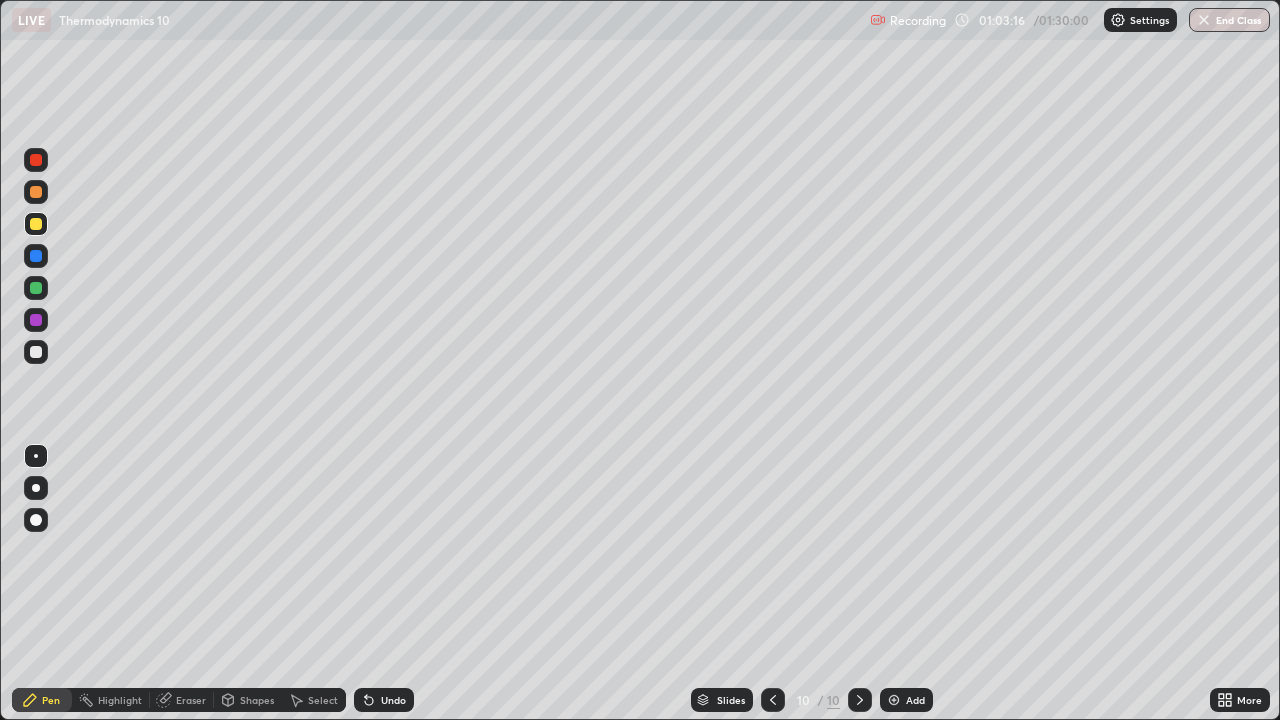 click on "Undo" at bounding box center (393, 700) 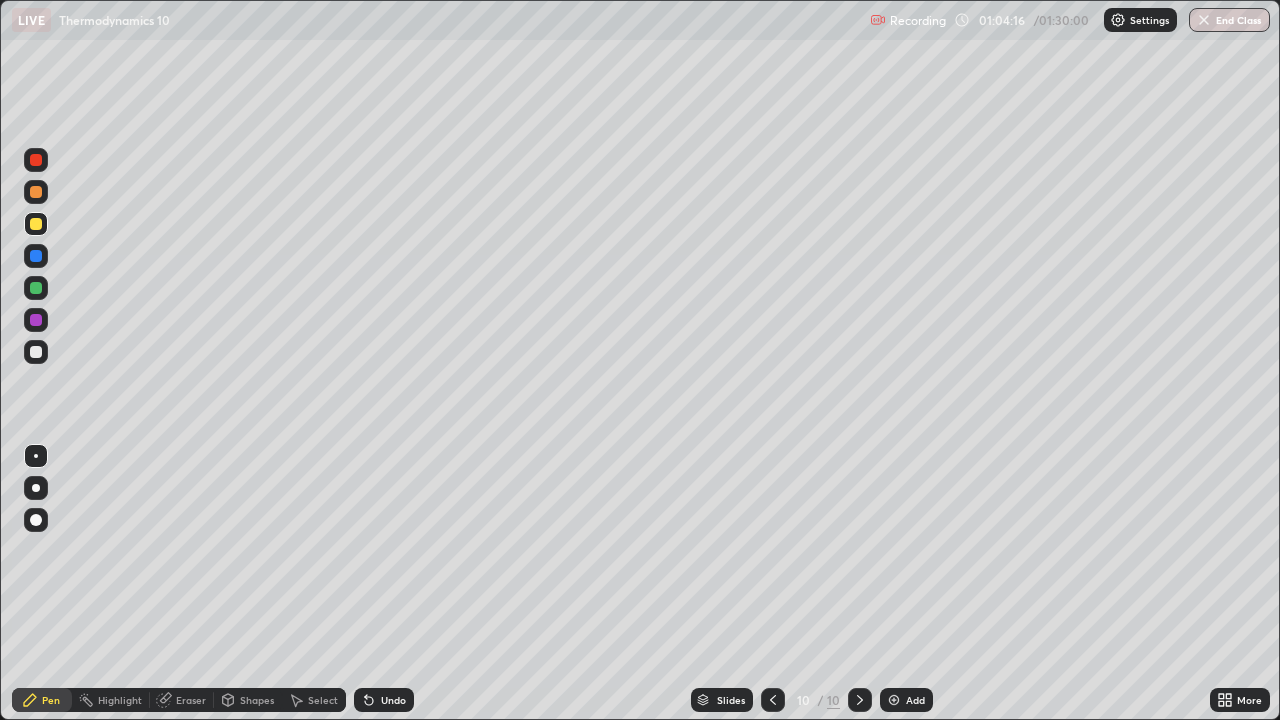 click on "Undo" at bounding box center [384, 700] 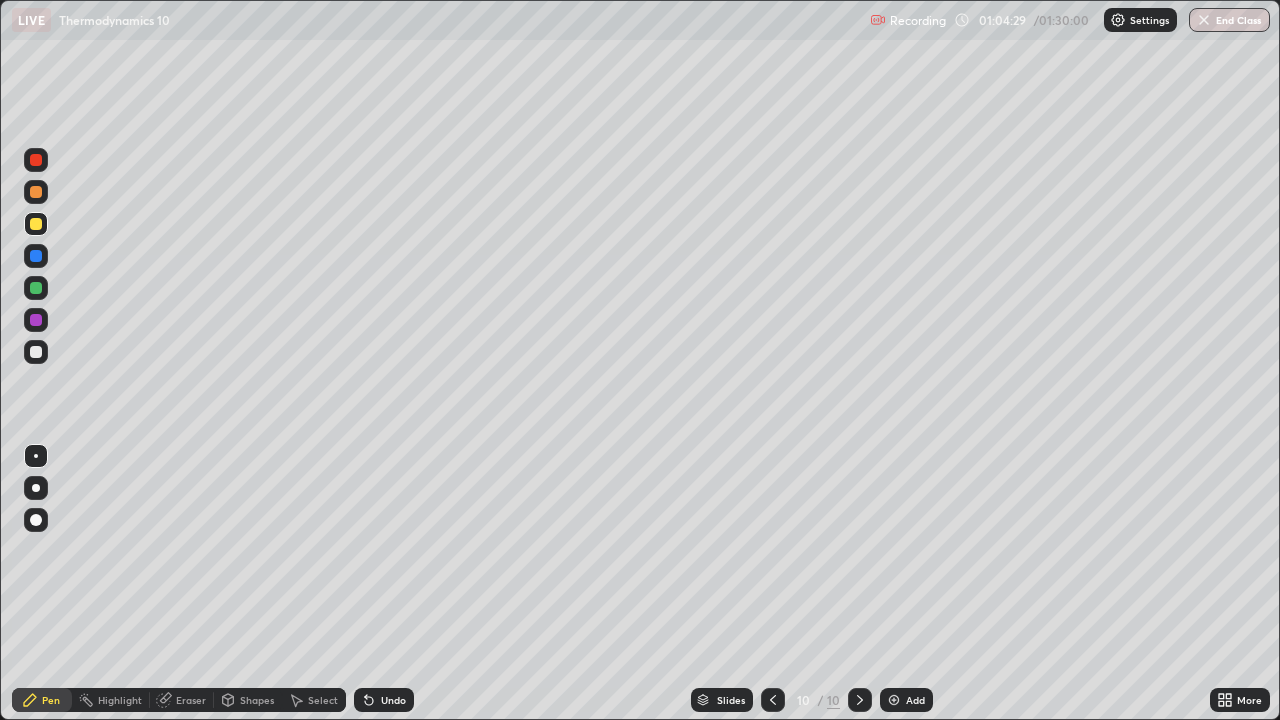 click 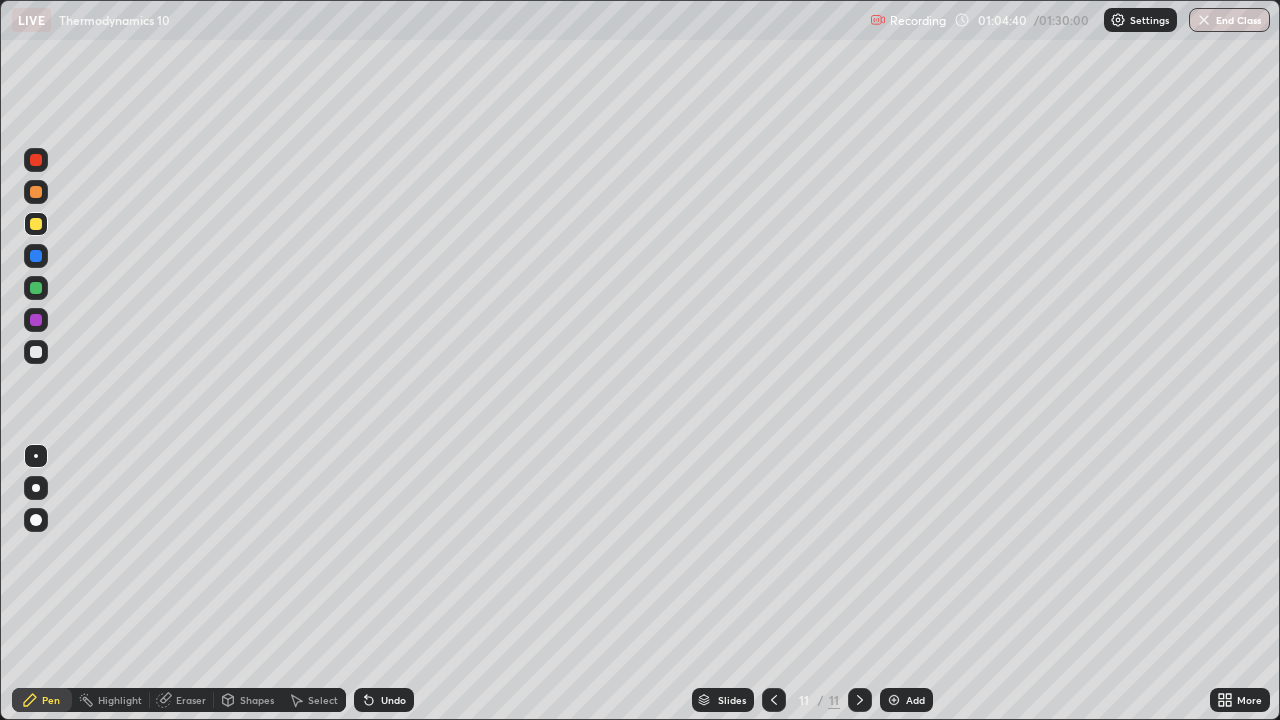 click 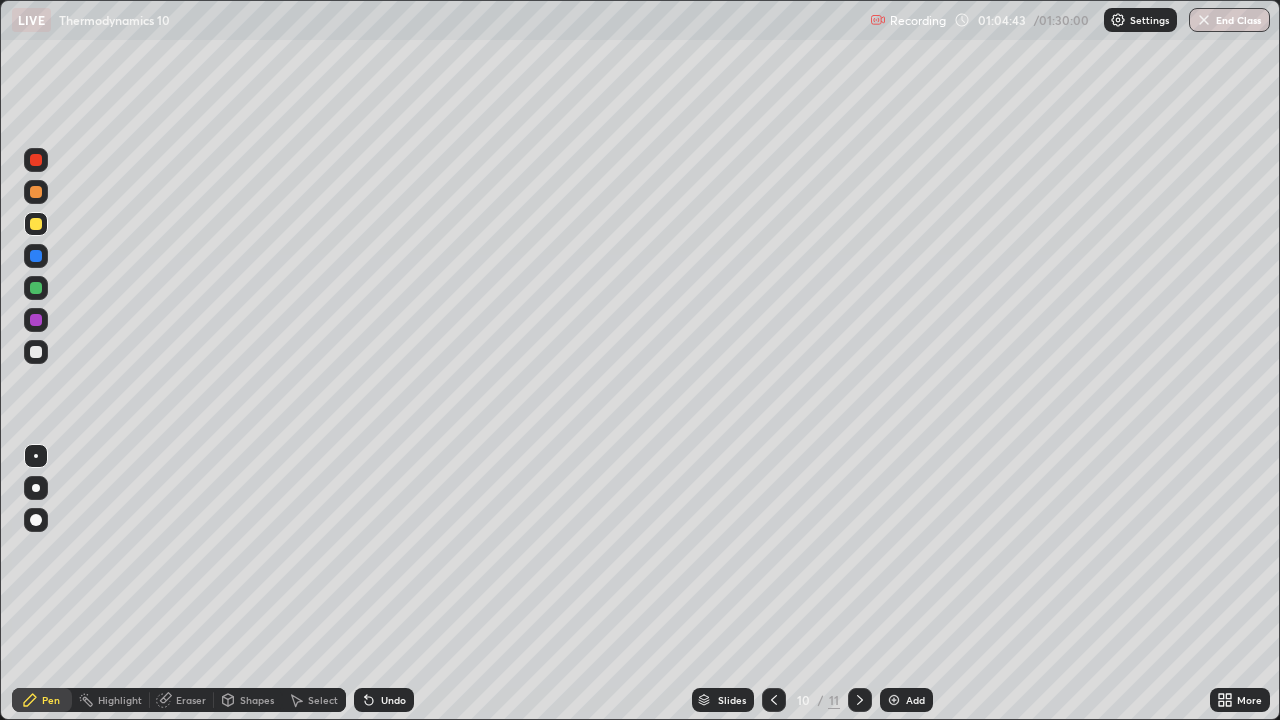 click 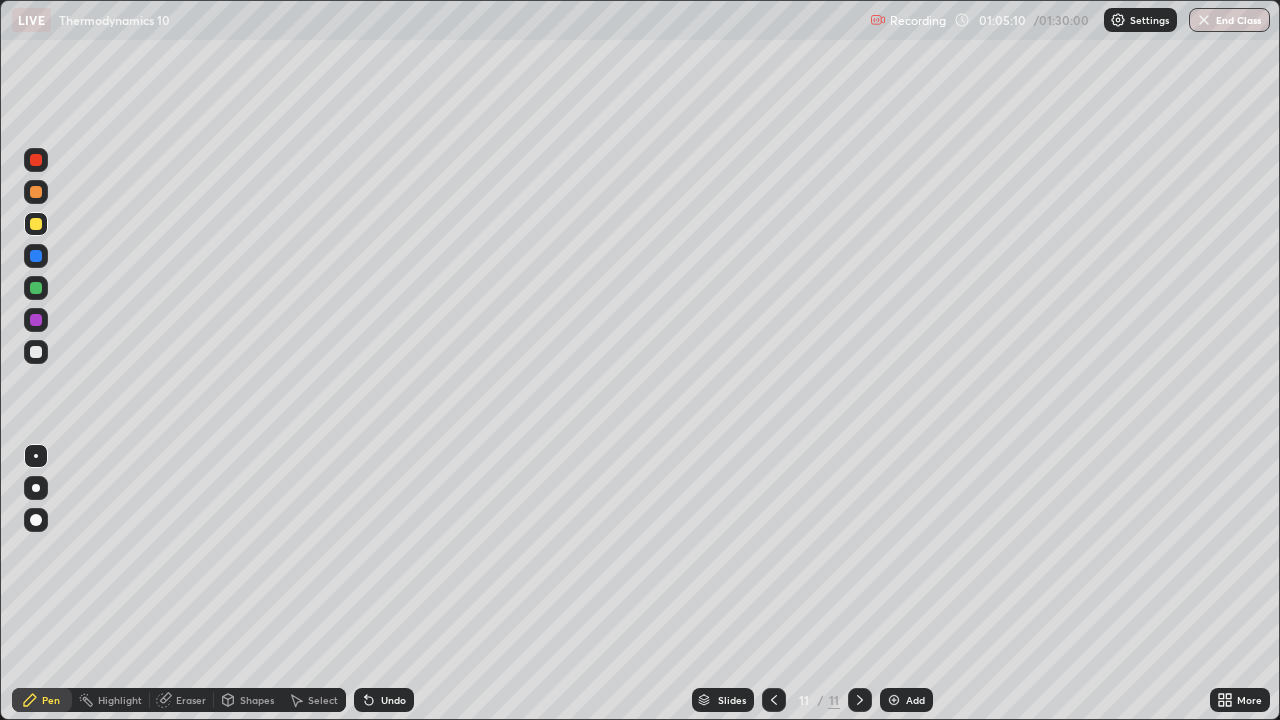 click 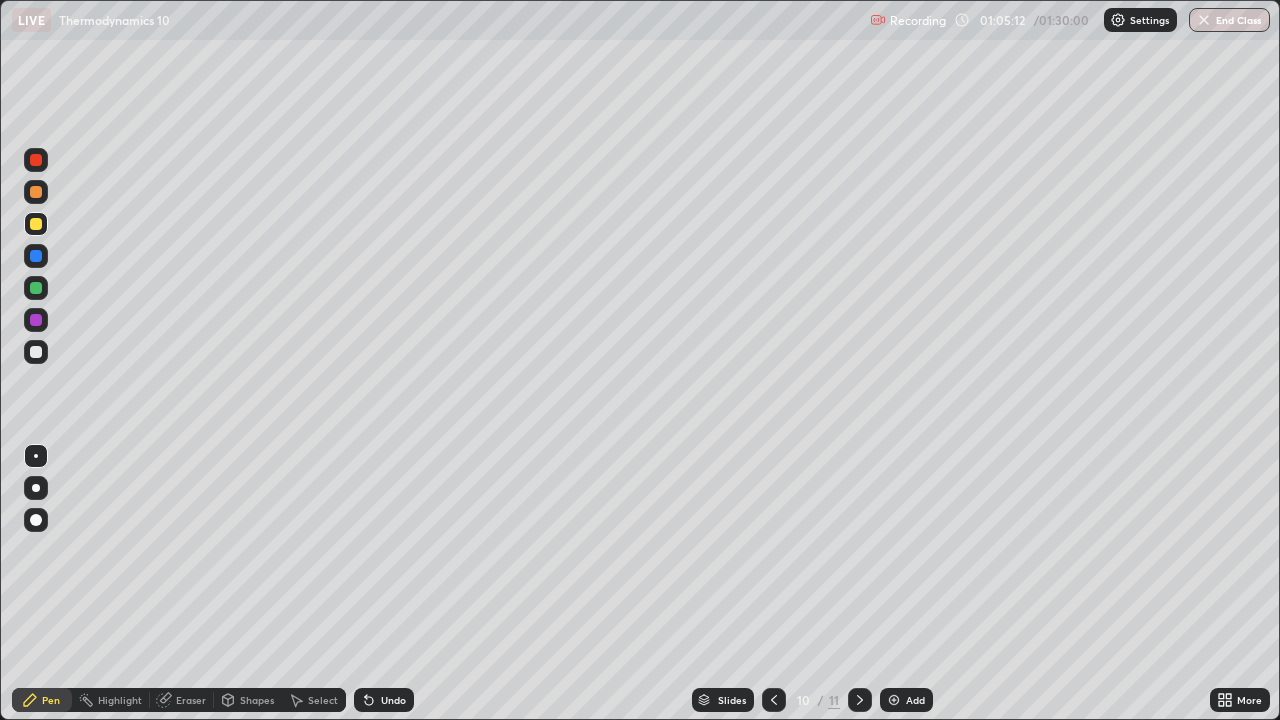 click at bounding box center (860, 700) 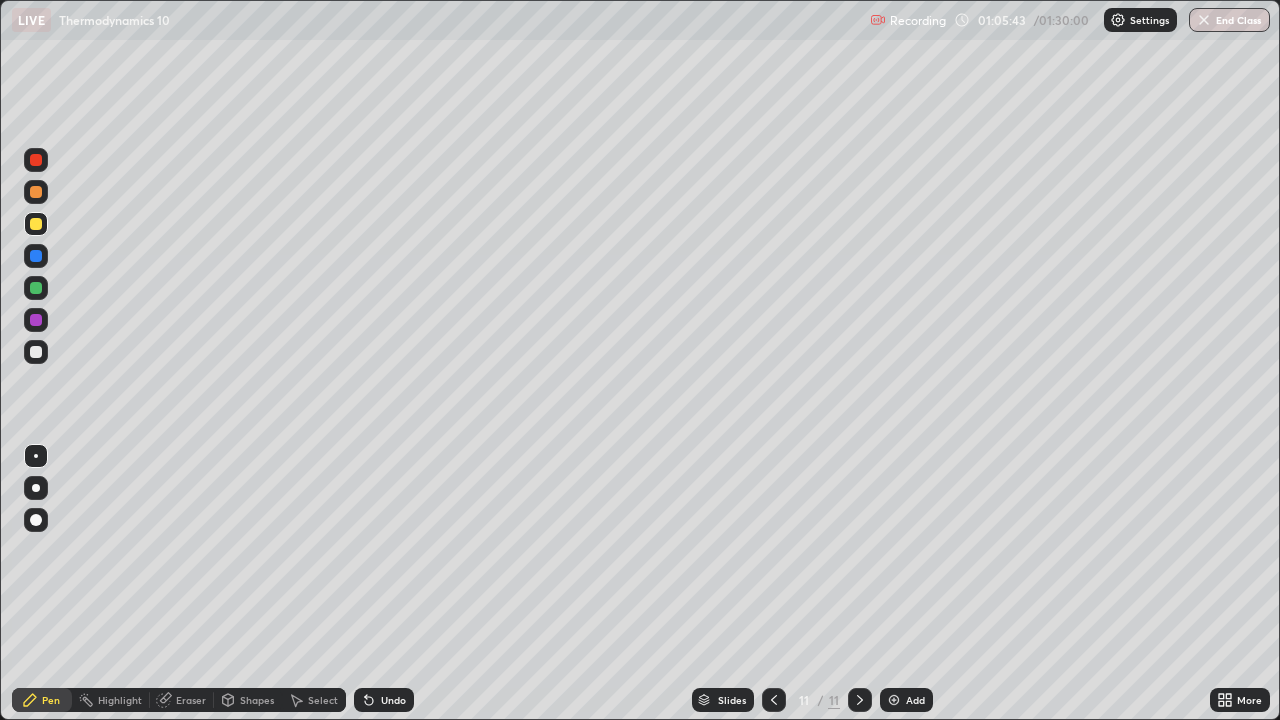 click on "Undo" at bounding box center [393, 700] 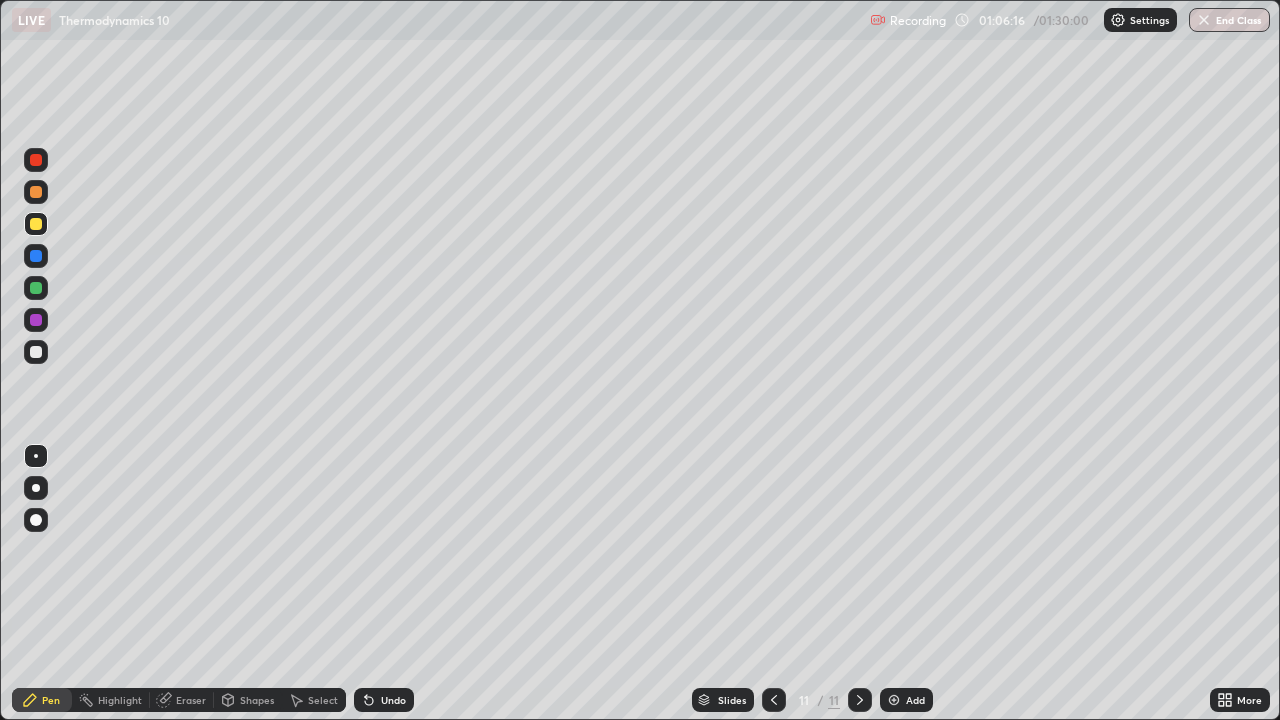 click on "Undo" at bounding box center (393, 700) 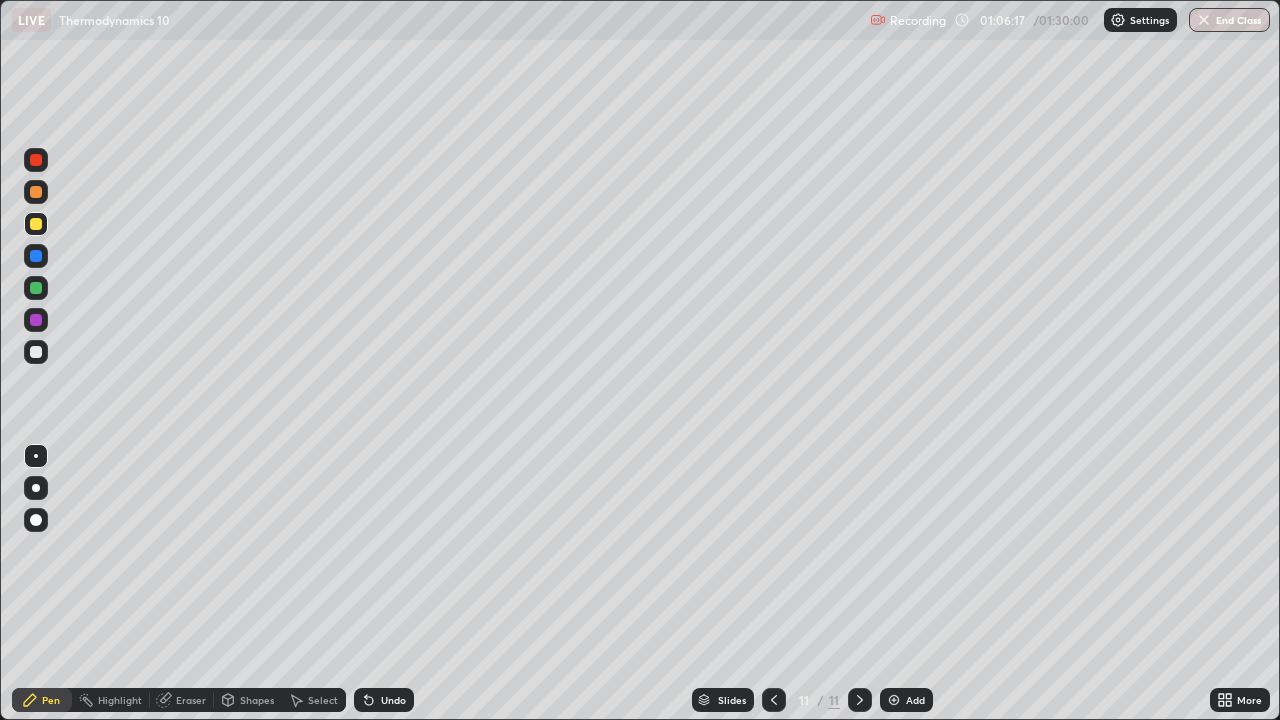 click on "Undo" at bounding box center [384, 700] 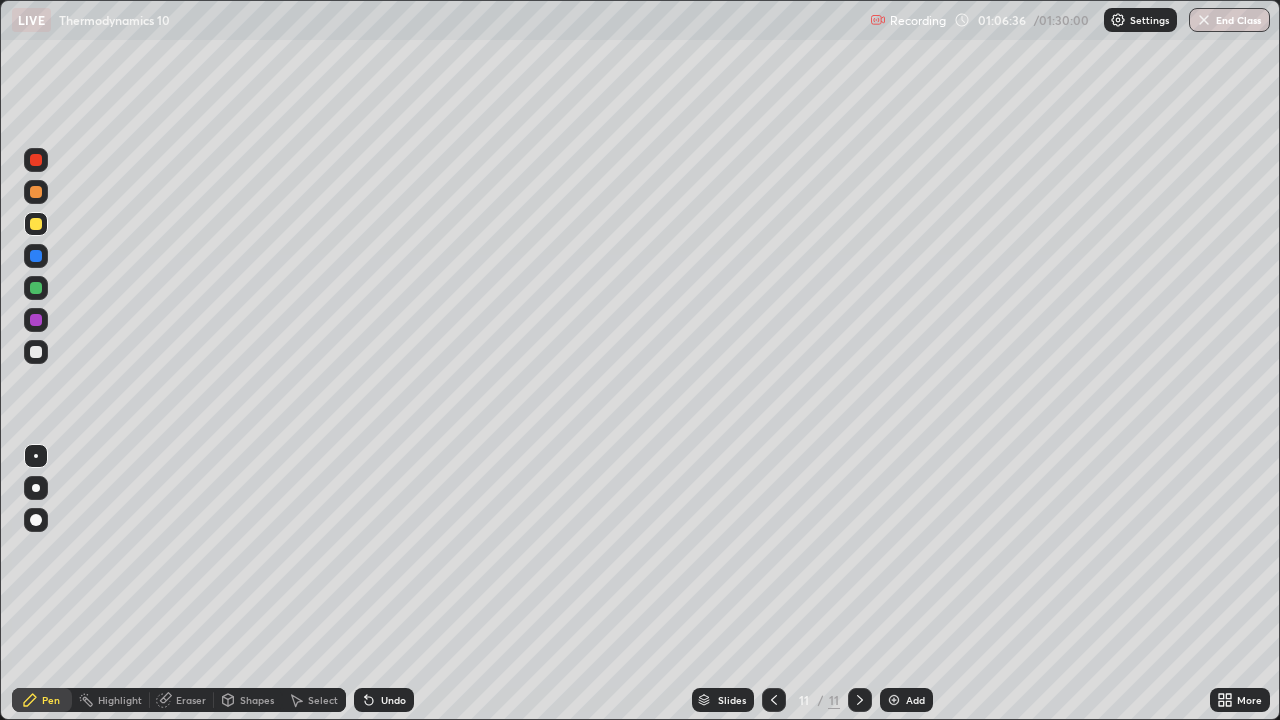 click on "Eraser" at bounding box center [191, 700] 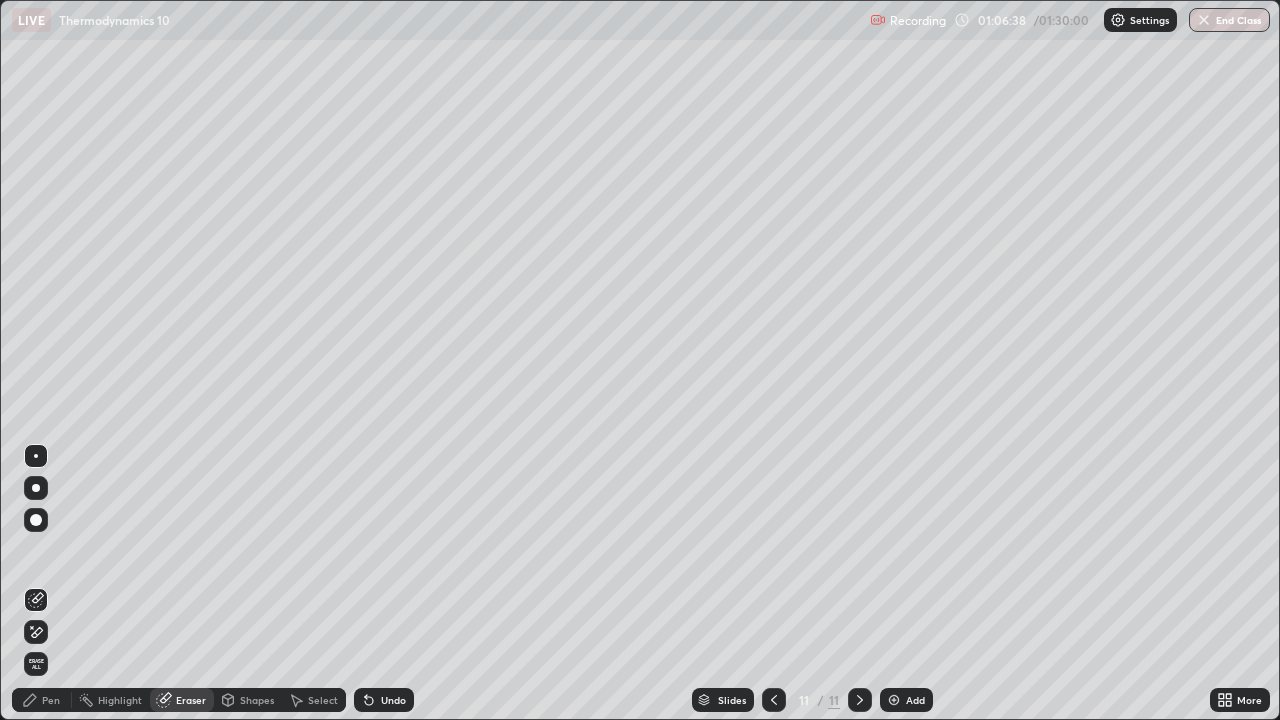click on "Pen" at bounding box center [51, 700] 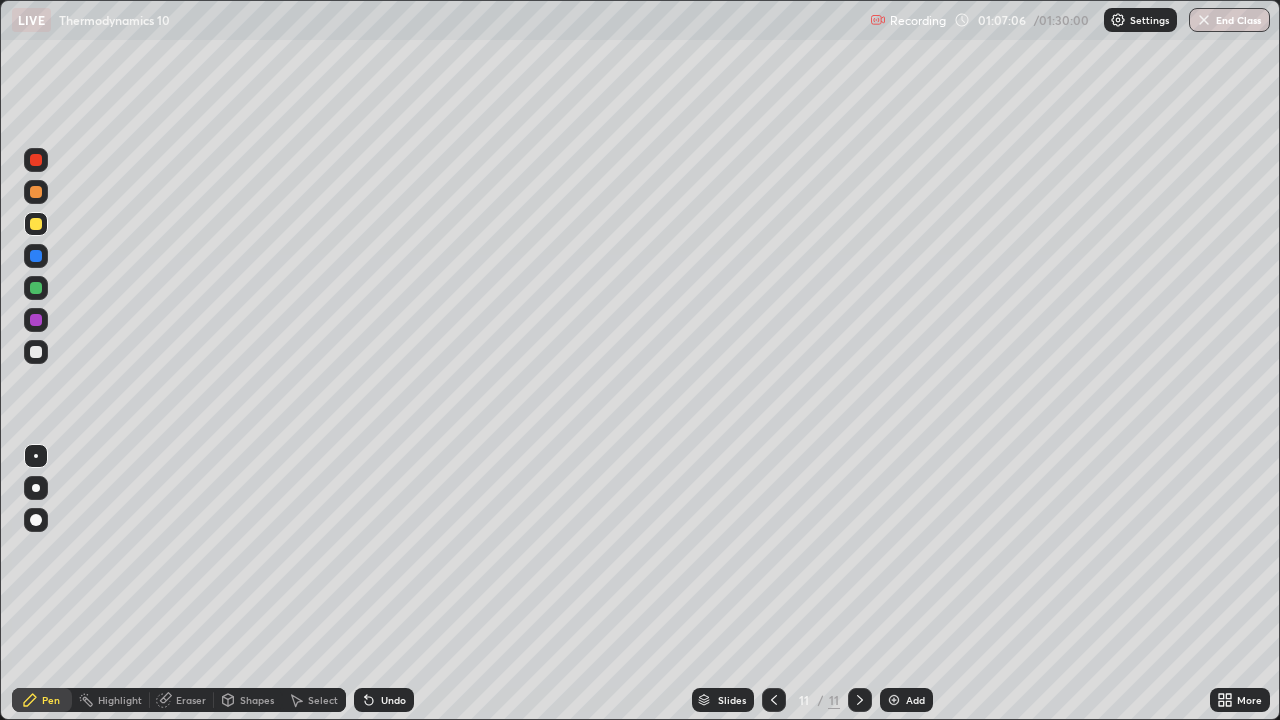 click on "Eraser" at bounding box center (191, 700) 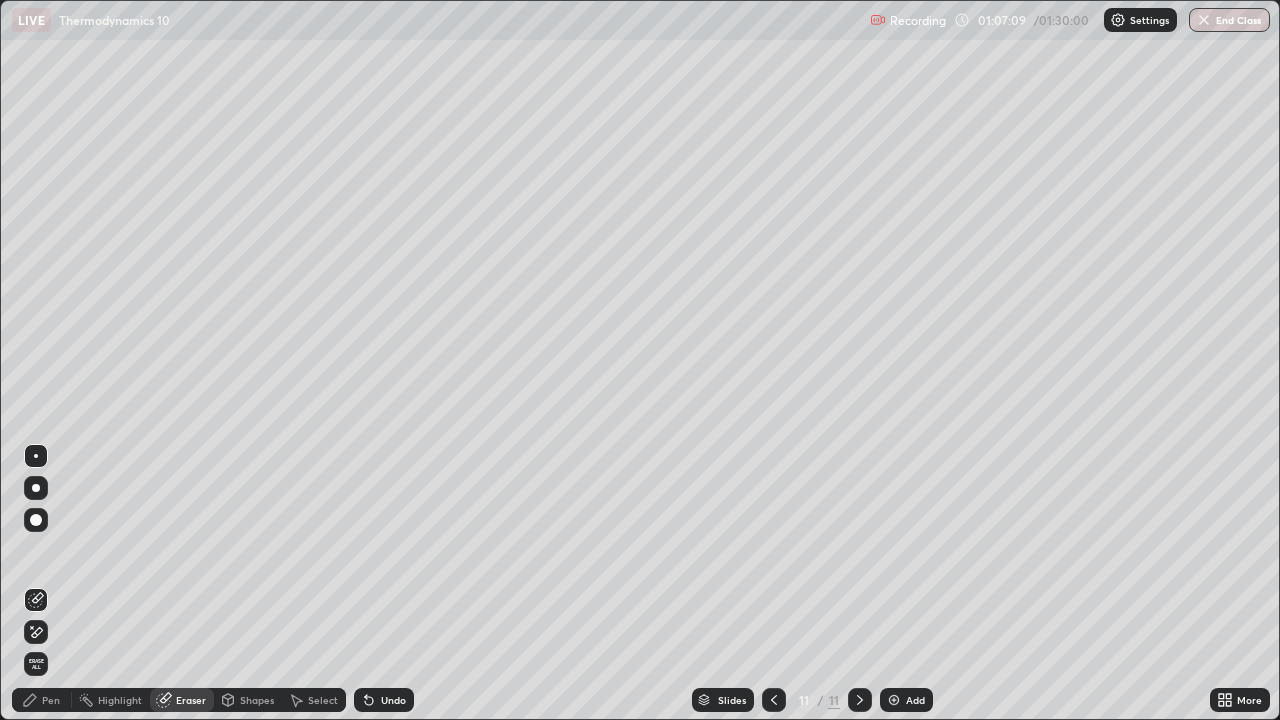 click on "Pen" at bounding box center [51, 700] 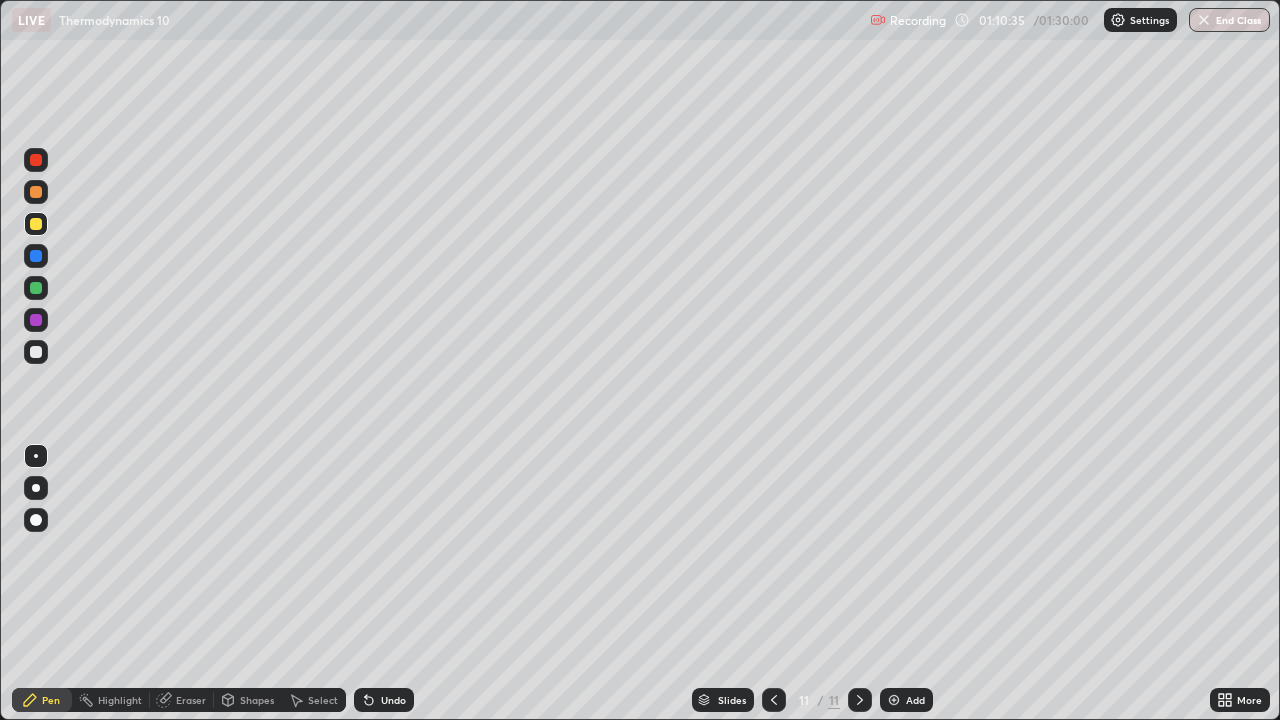 click on "Eraser" at bounding box center [182, 700] 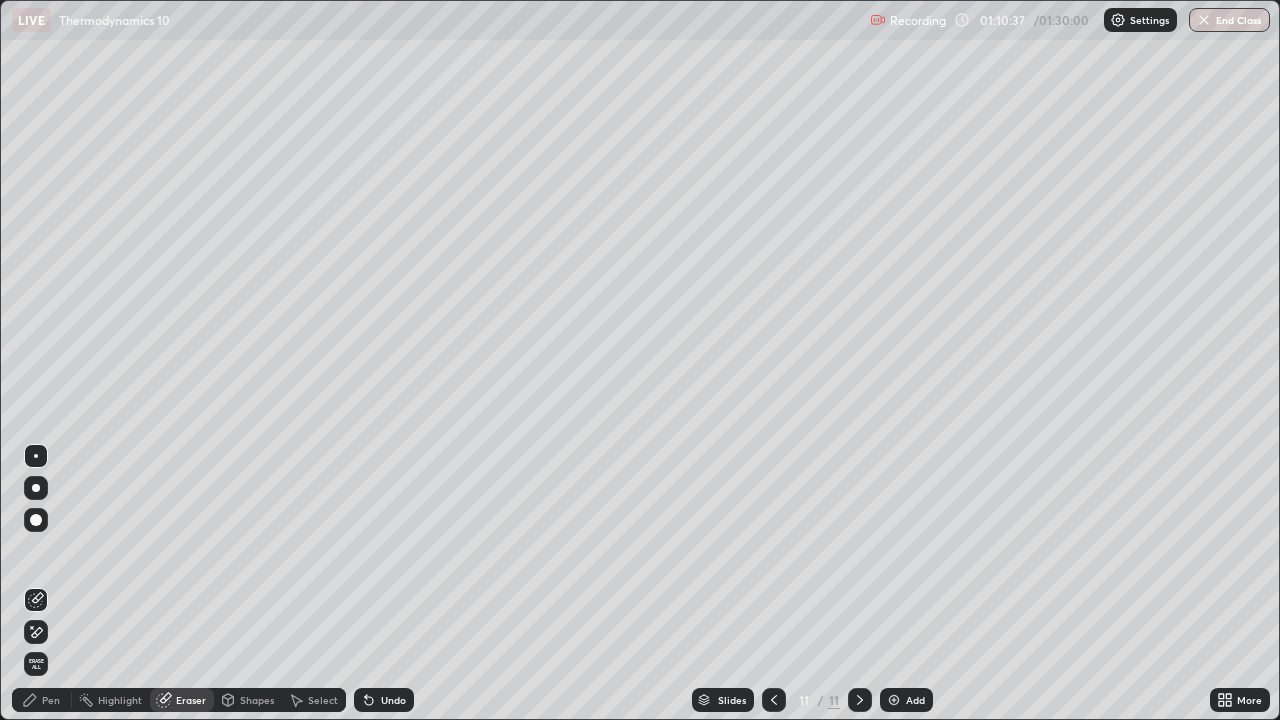 click on "Pen" at bounding box center [42, 700] 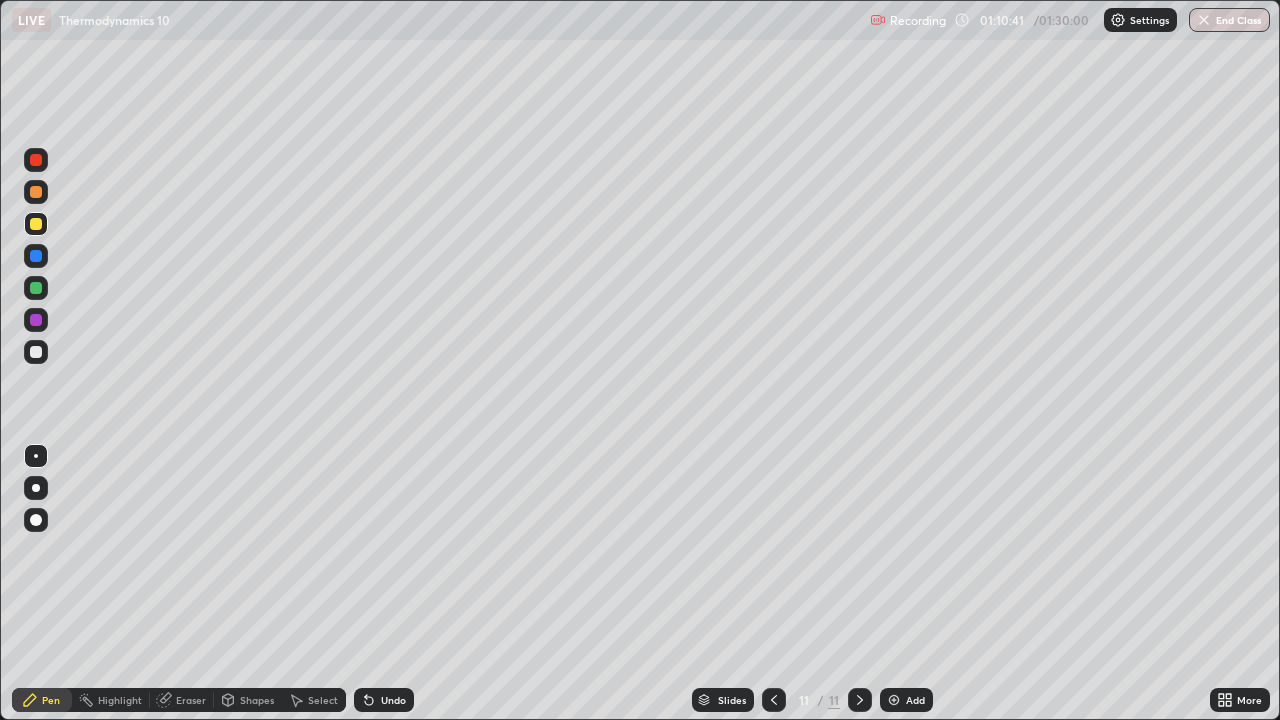 click on "Eraser" at bounding box center (182, 700) 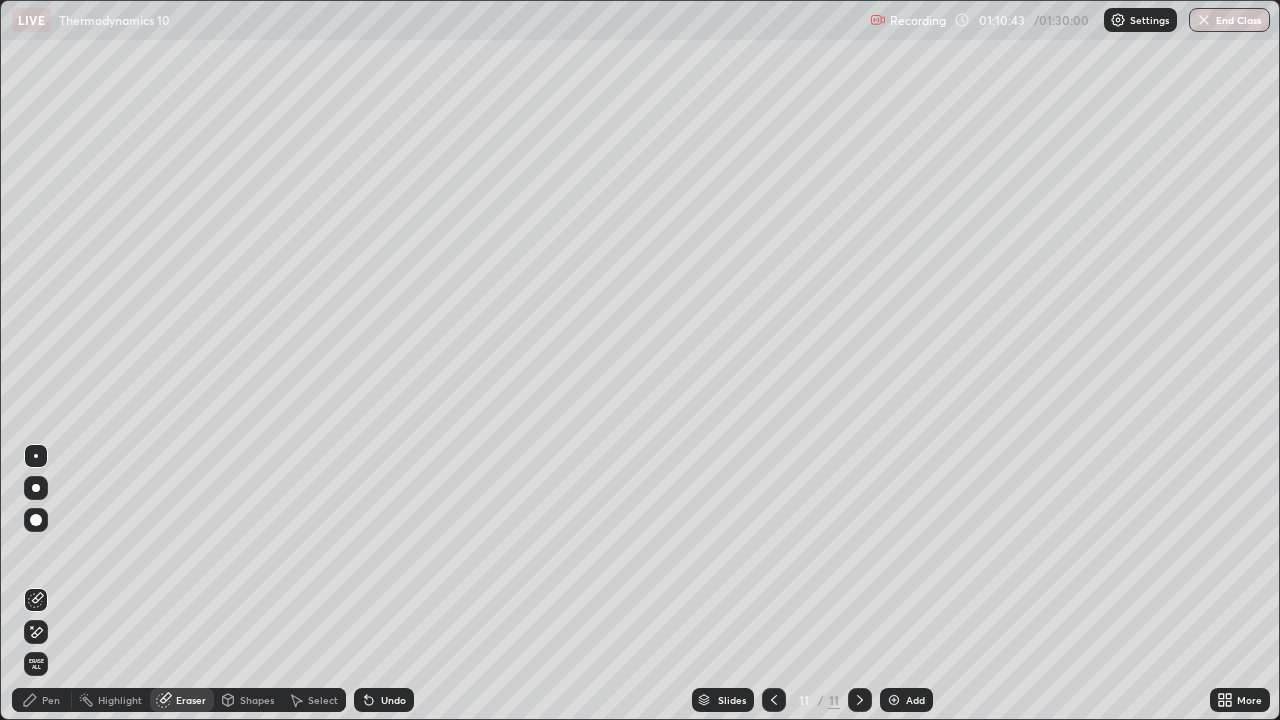 click on "Pen" at bounding box center (51, 700) 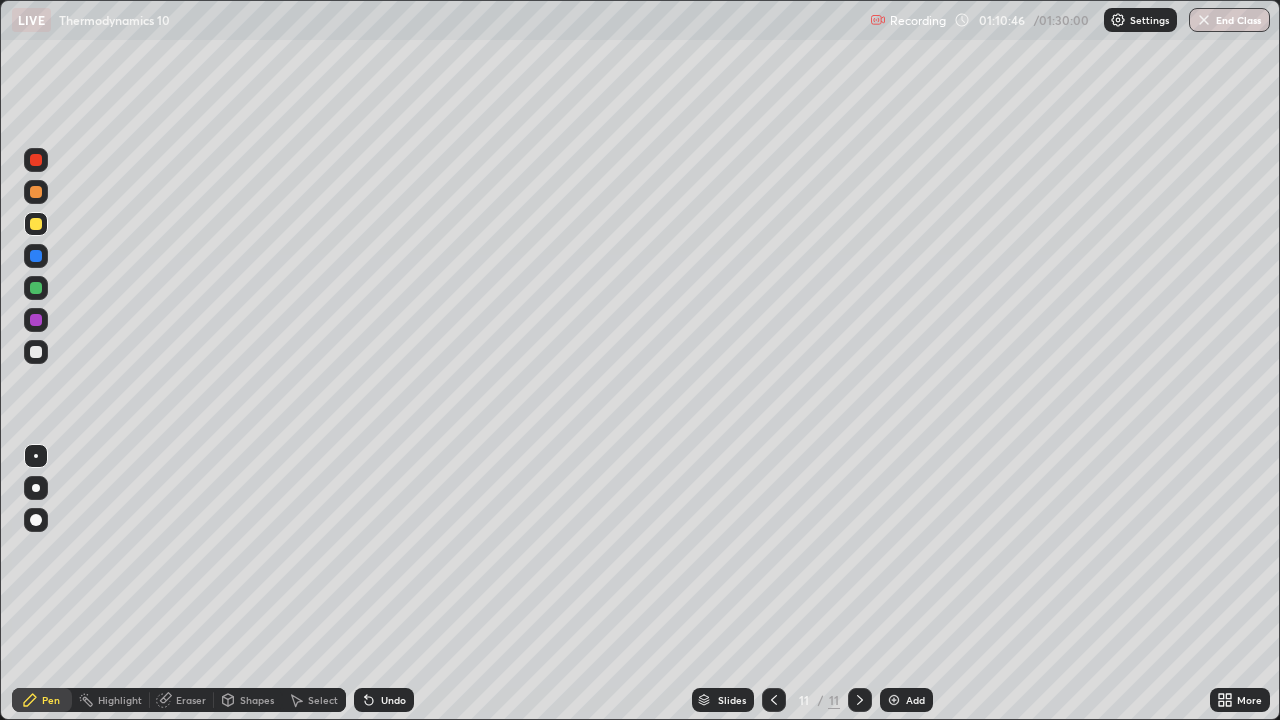 click on "Eraser" at bounding box center (191, 700) 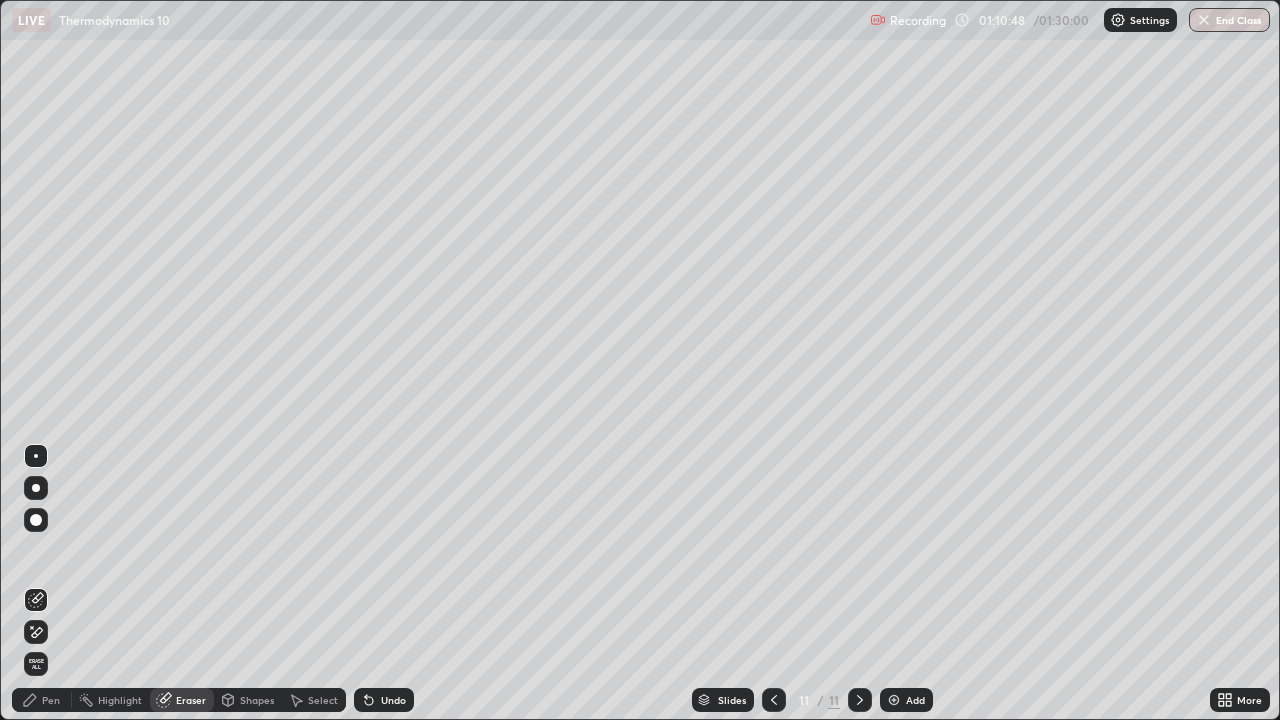 click on "Pen" at bounding box center [51, 700] 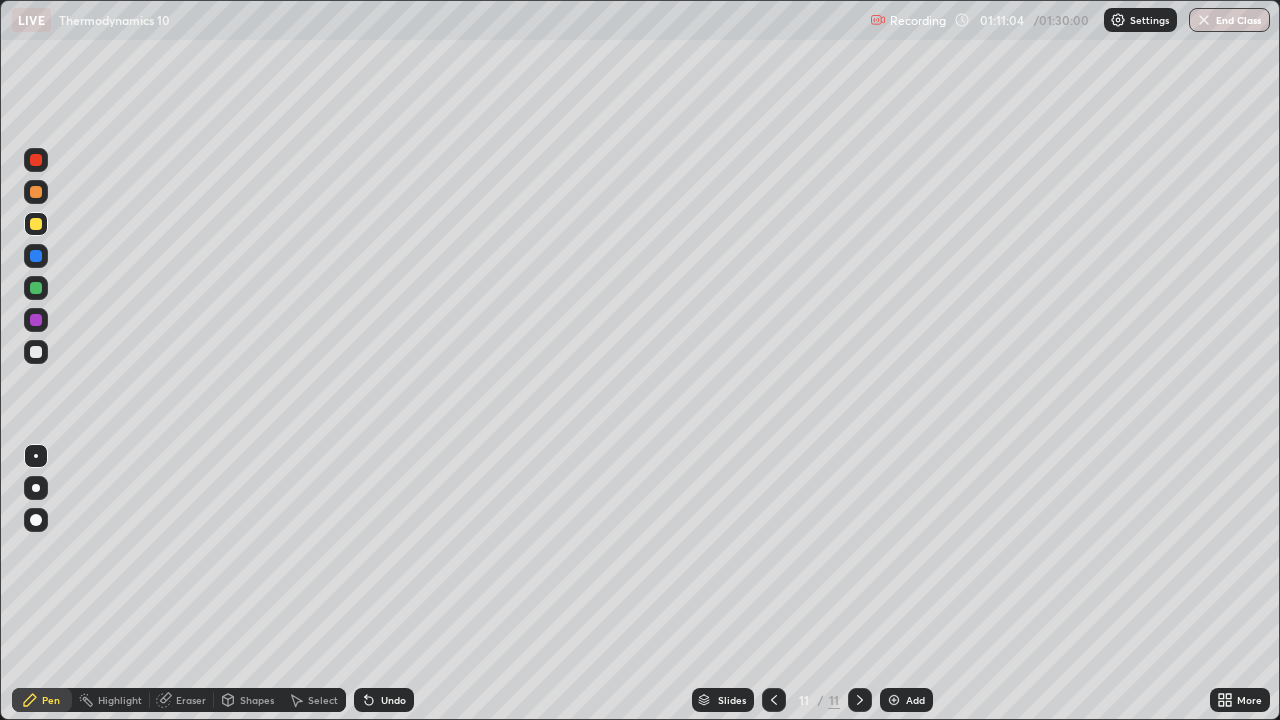 click on "Eraser" at bounding box center [191, 700] 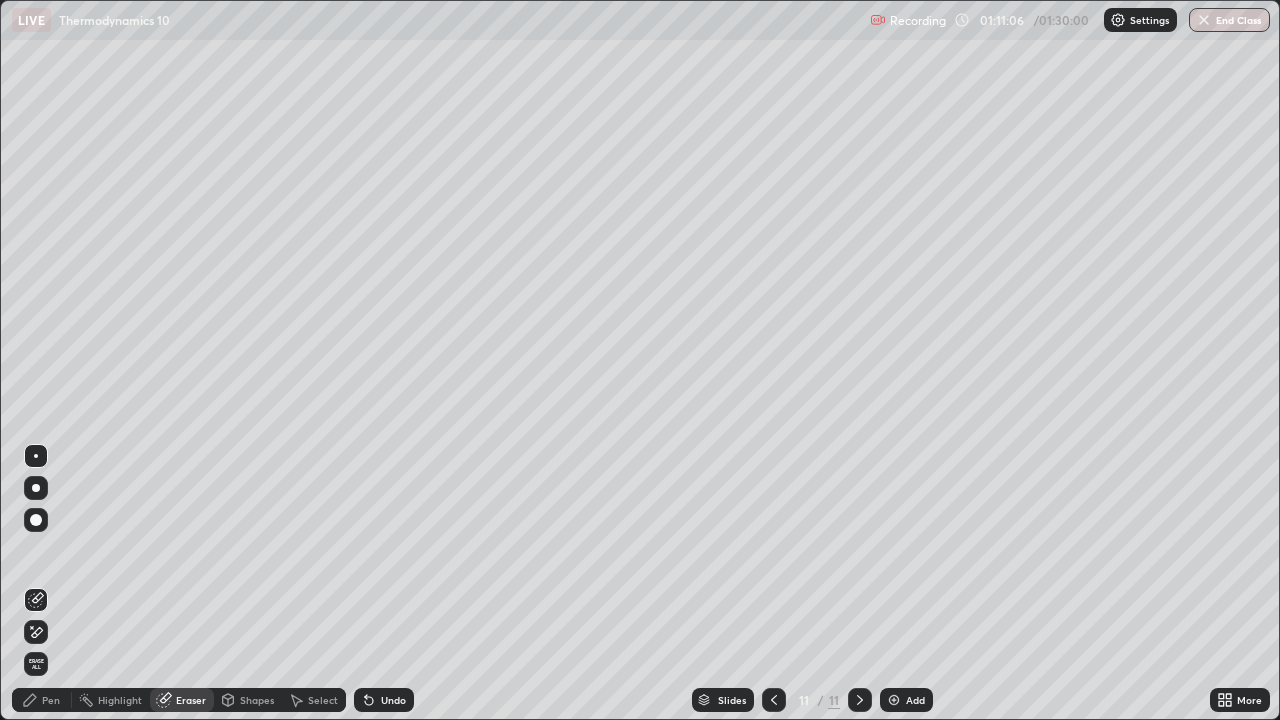 click on "Pen" at bounding box center (51, 700) 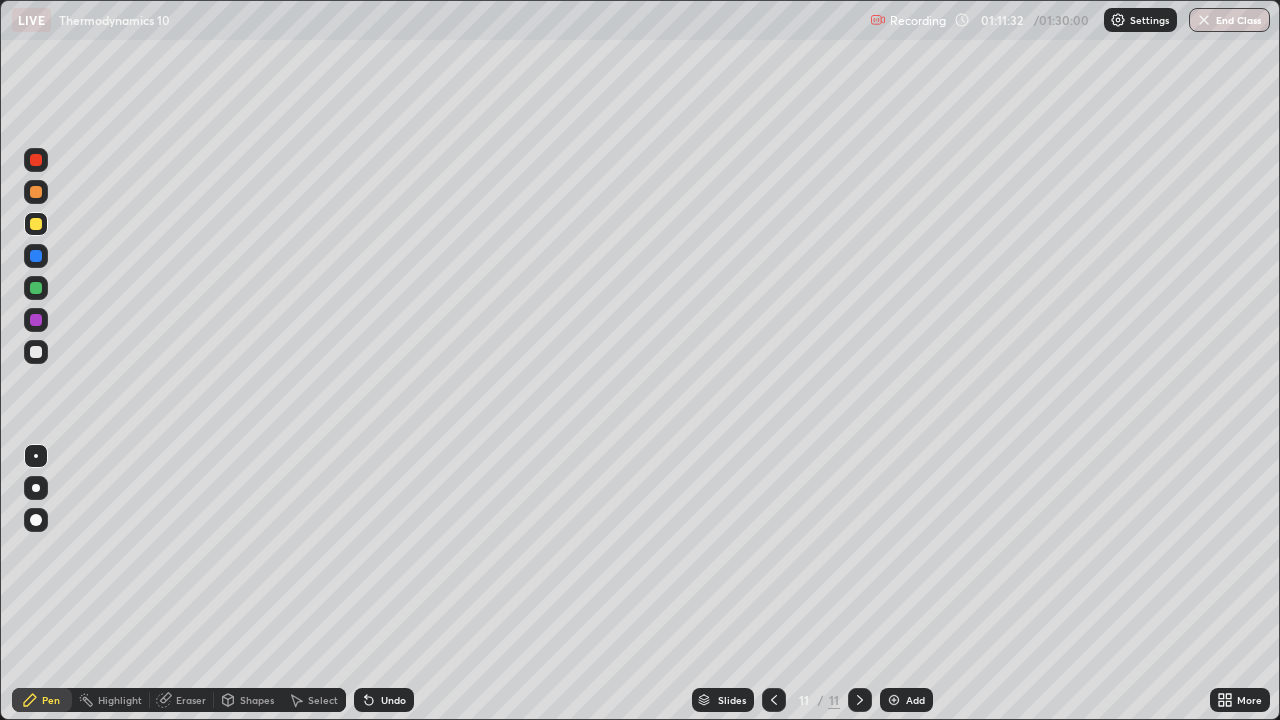 click 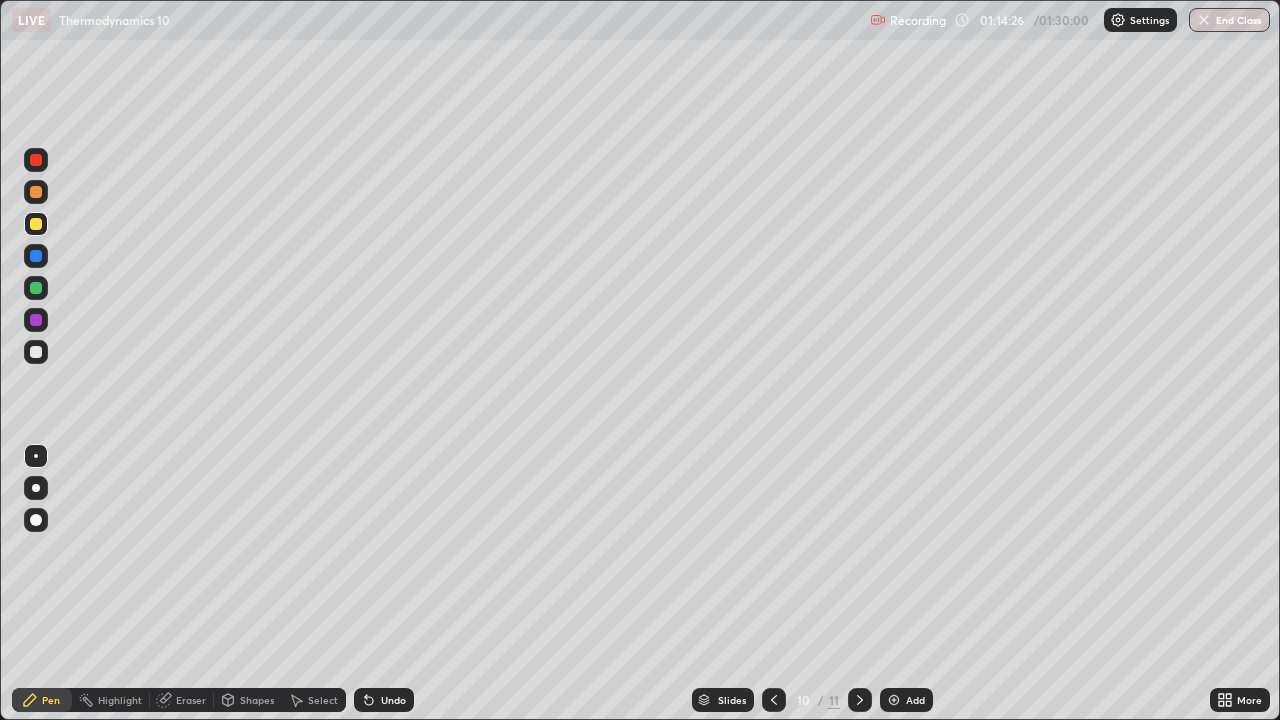 click 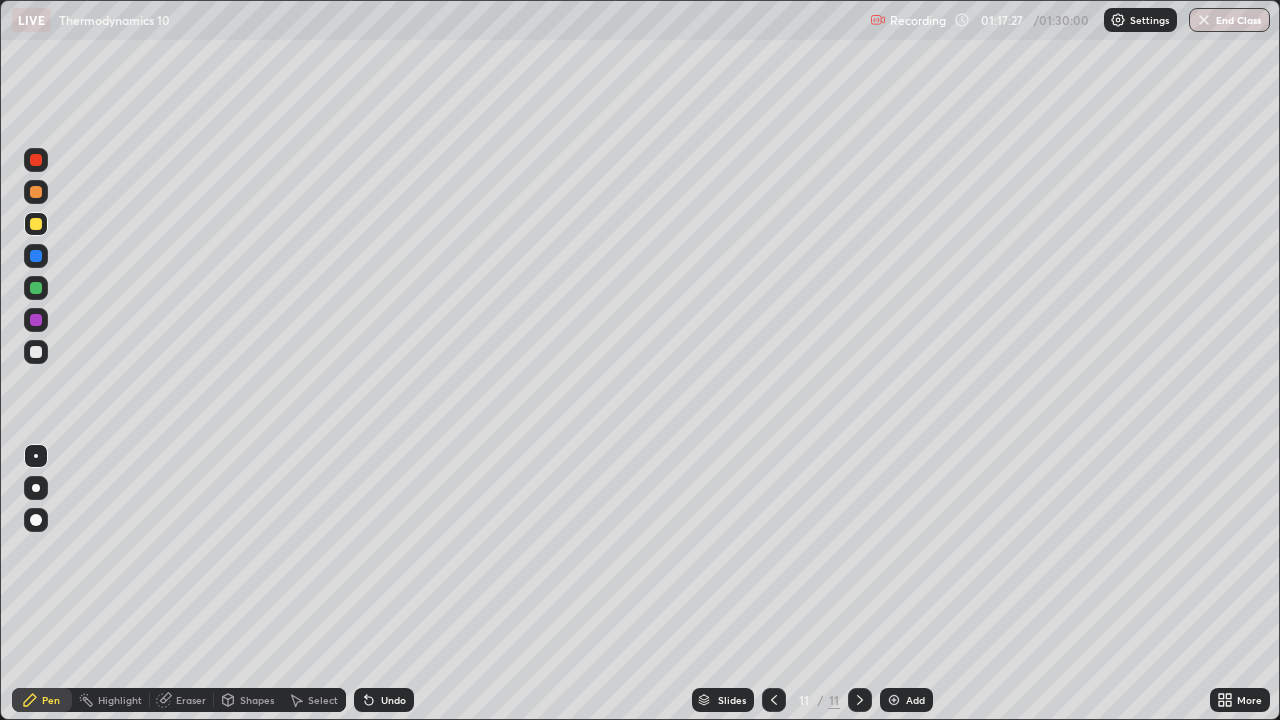 click on "Select" at bounding box center (323, 700) 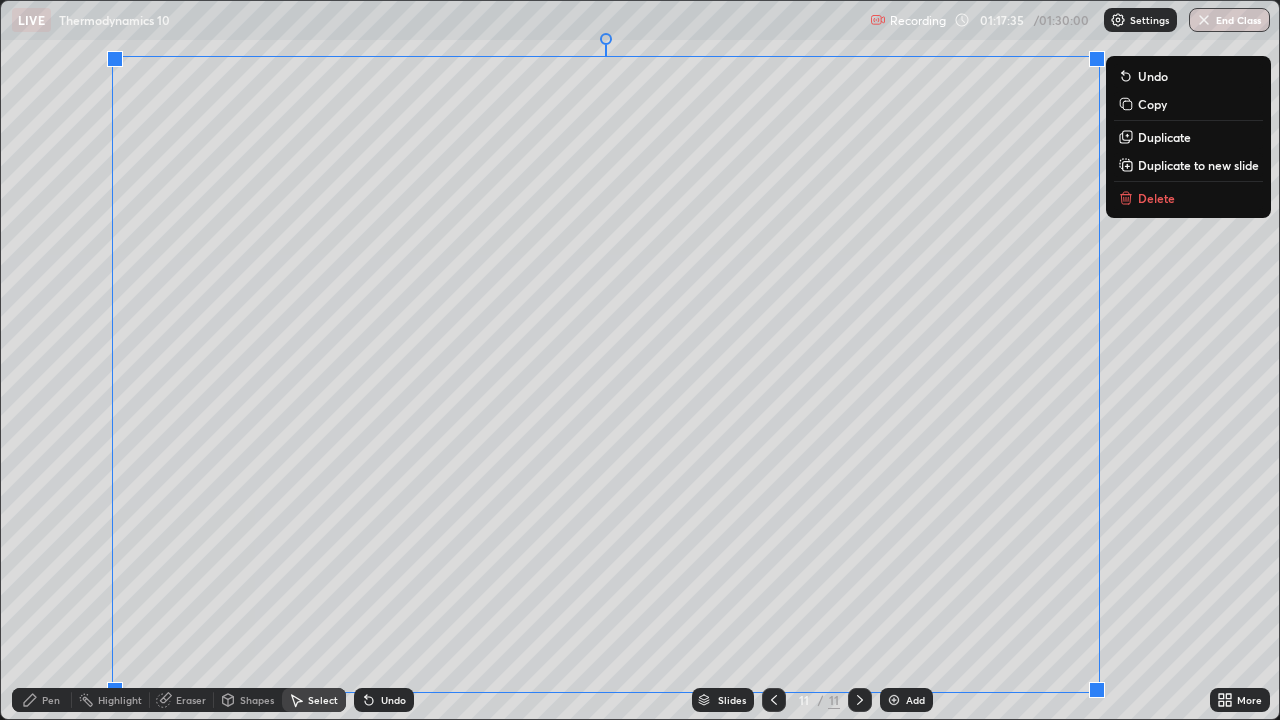click on "Duplicate to new slide" at bounding box center (1198, 165) 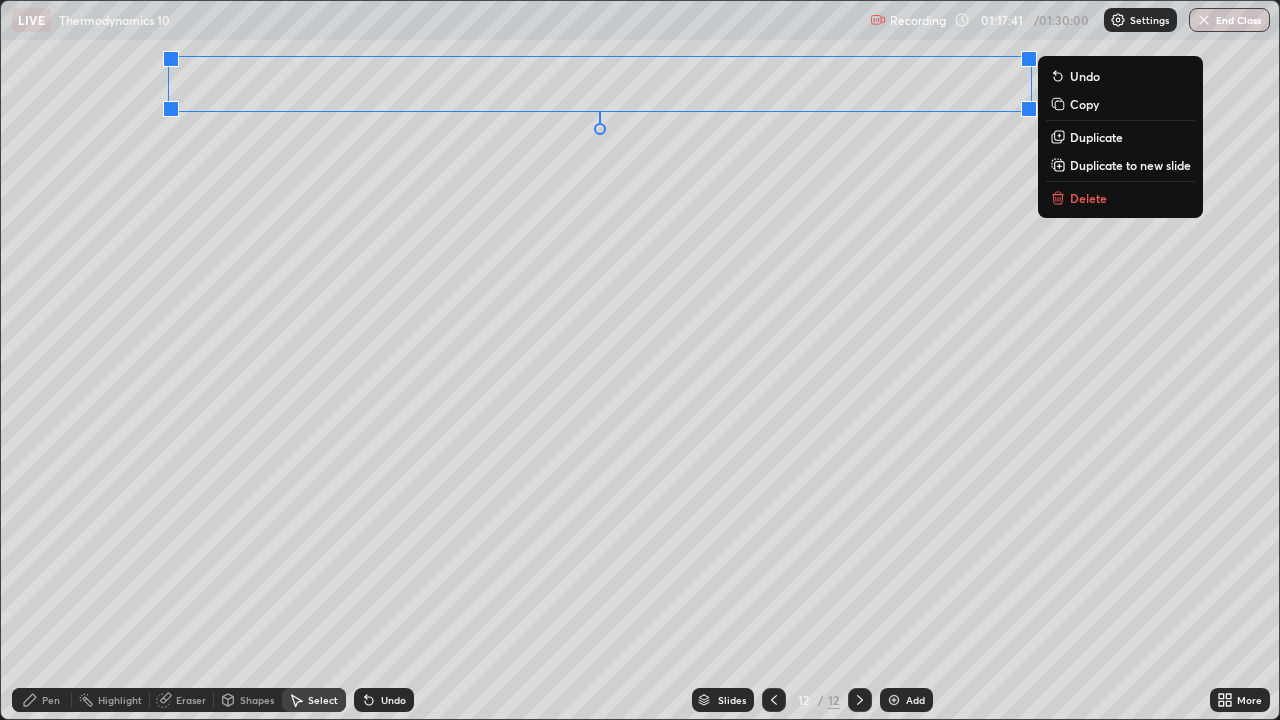 click on "Delete" at bounding box center (1088, 198) 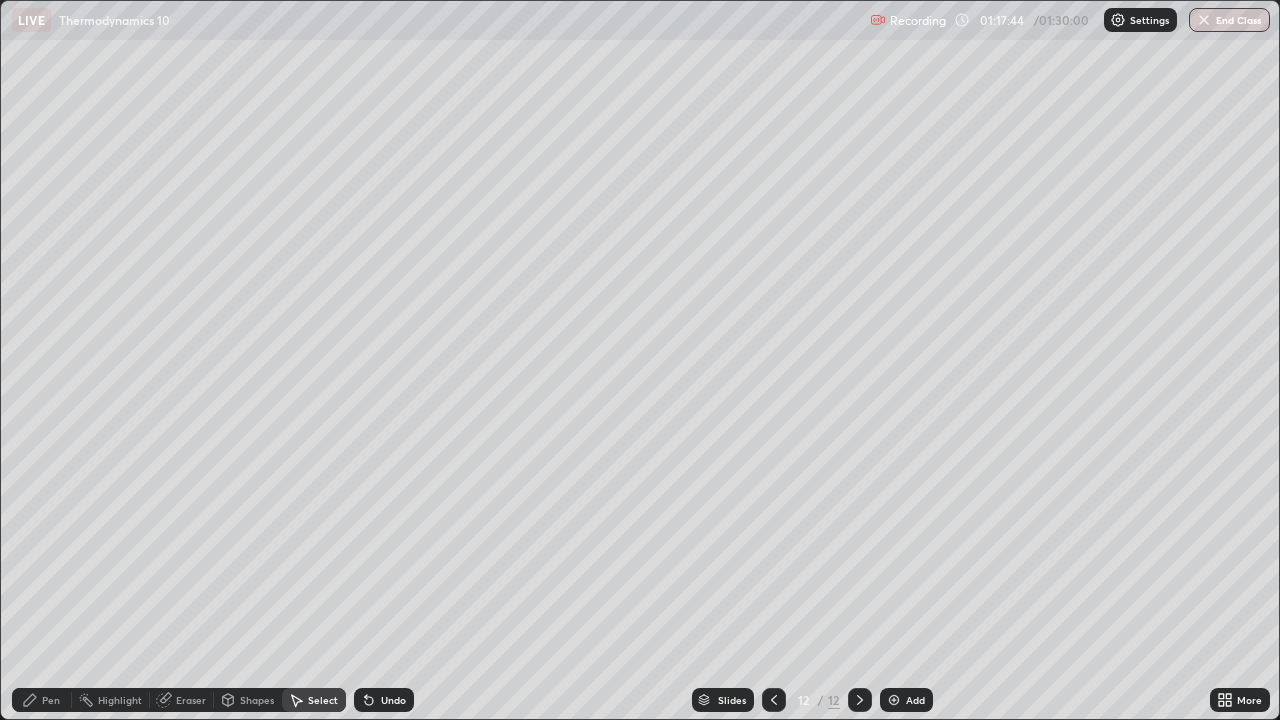 click on "Pen" at bounding box center (51, 700) 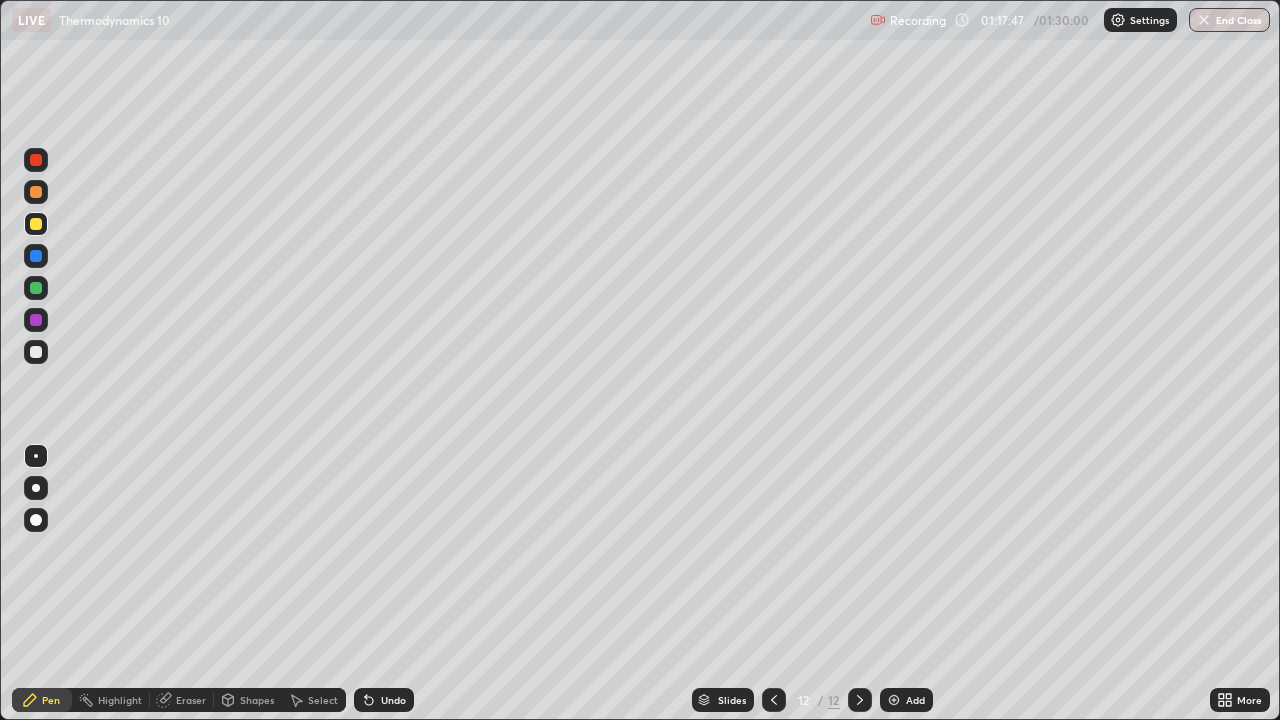 click at bounding box center [36, 288] 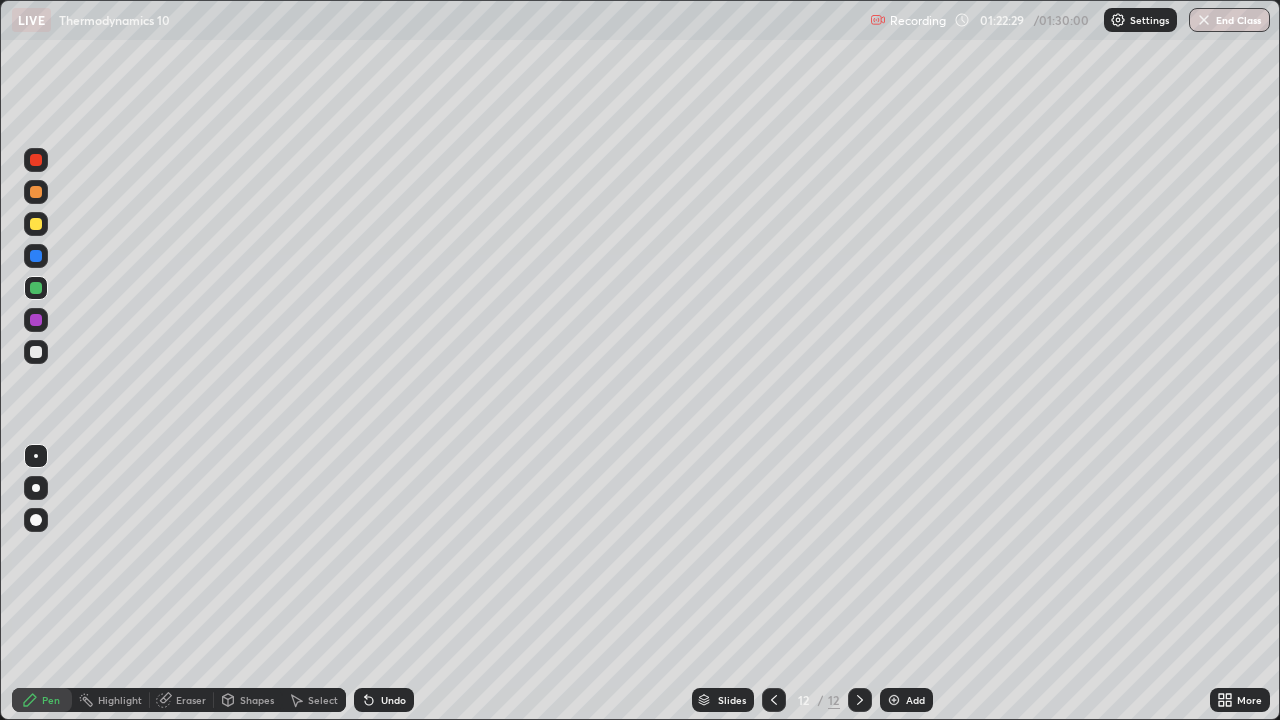 click 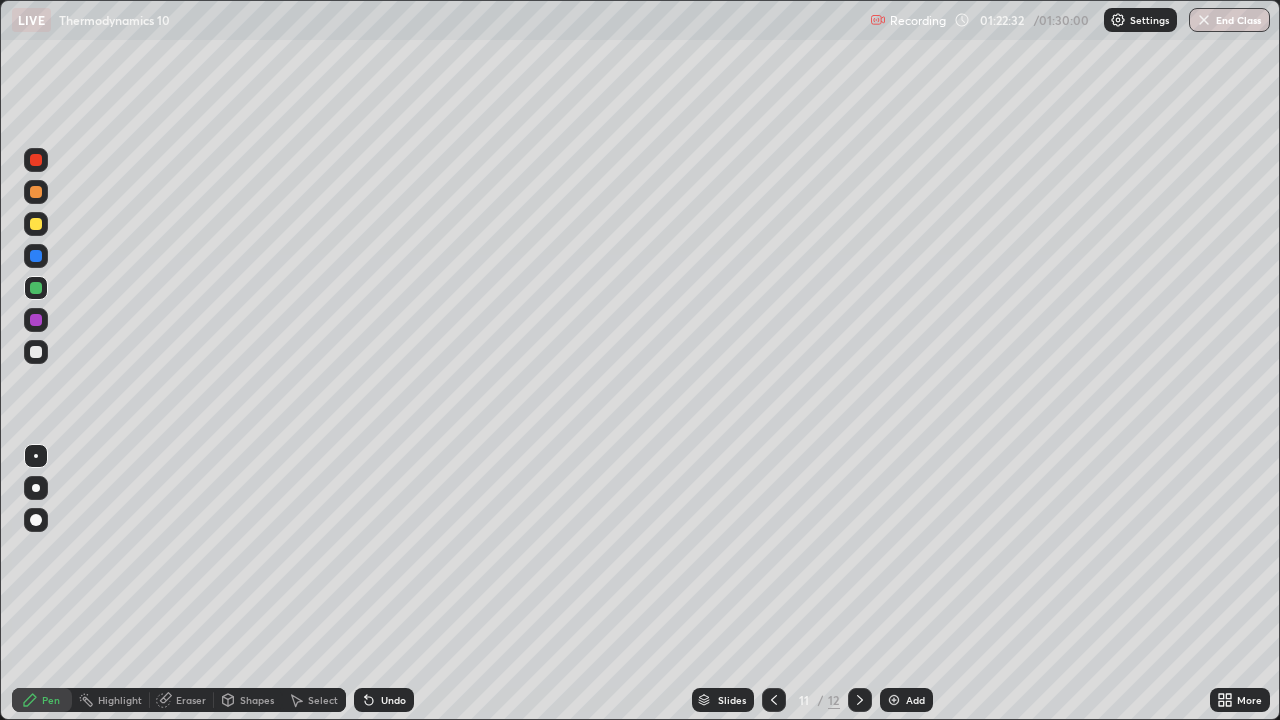 click 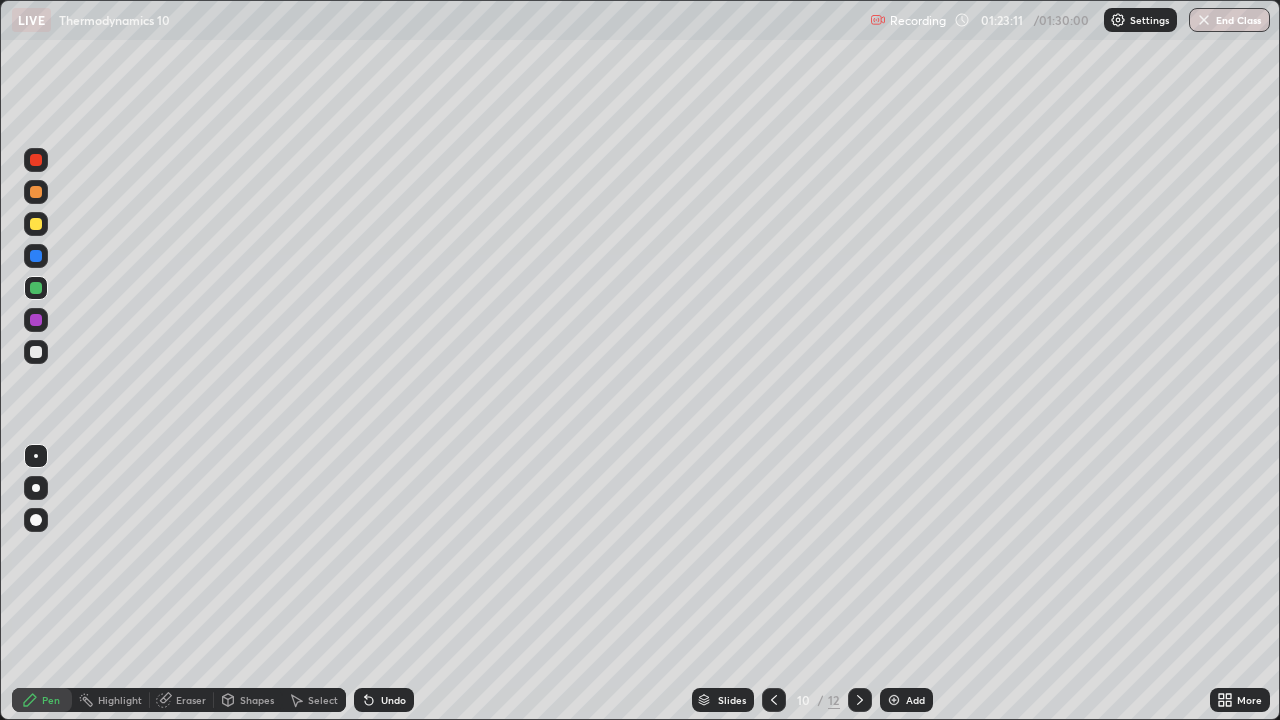 click at bounding box center [1204, 20] 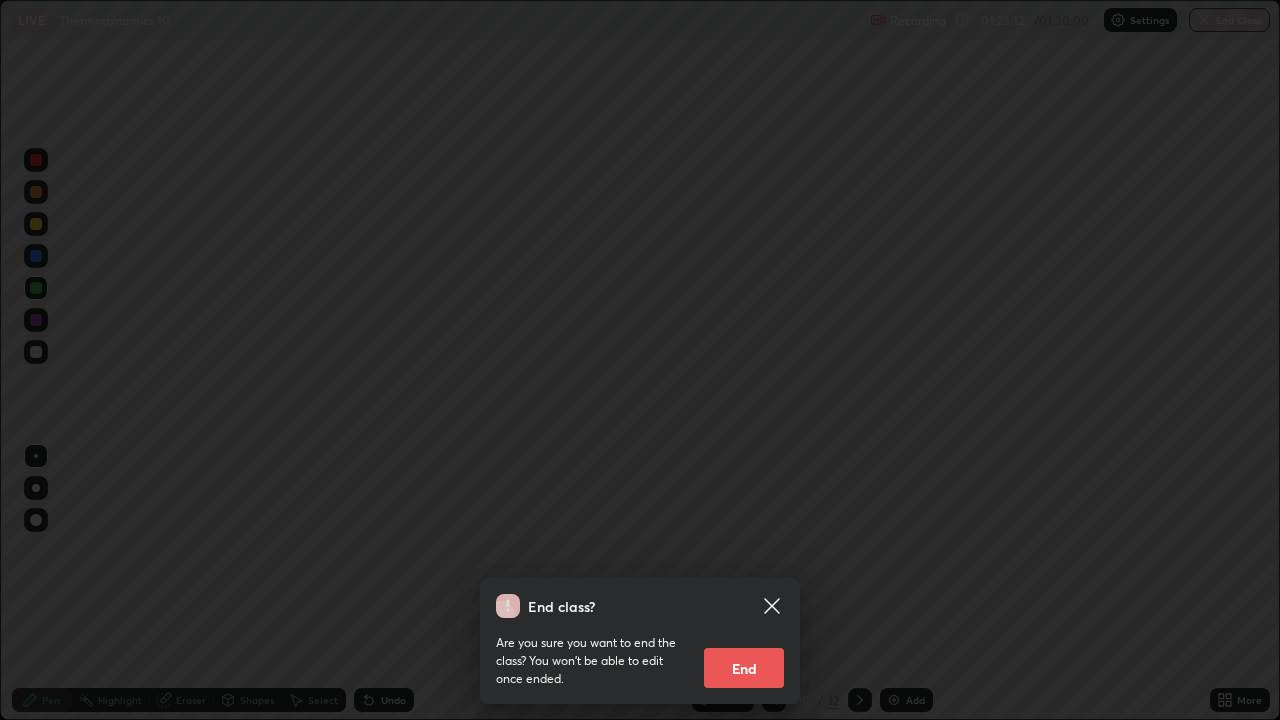 click on "End" at bounding box center [744, 668] 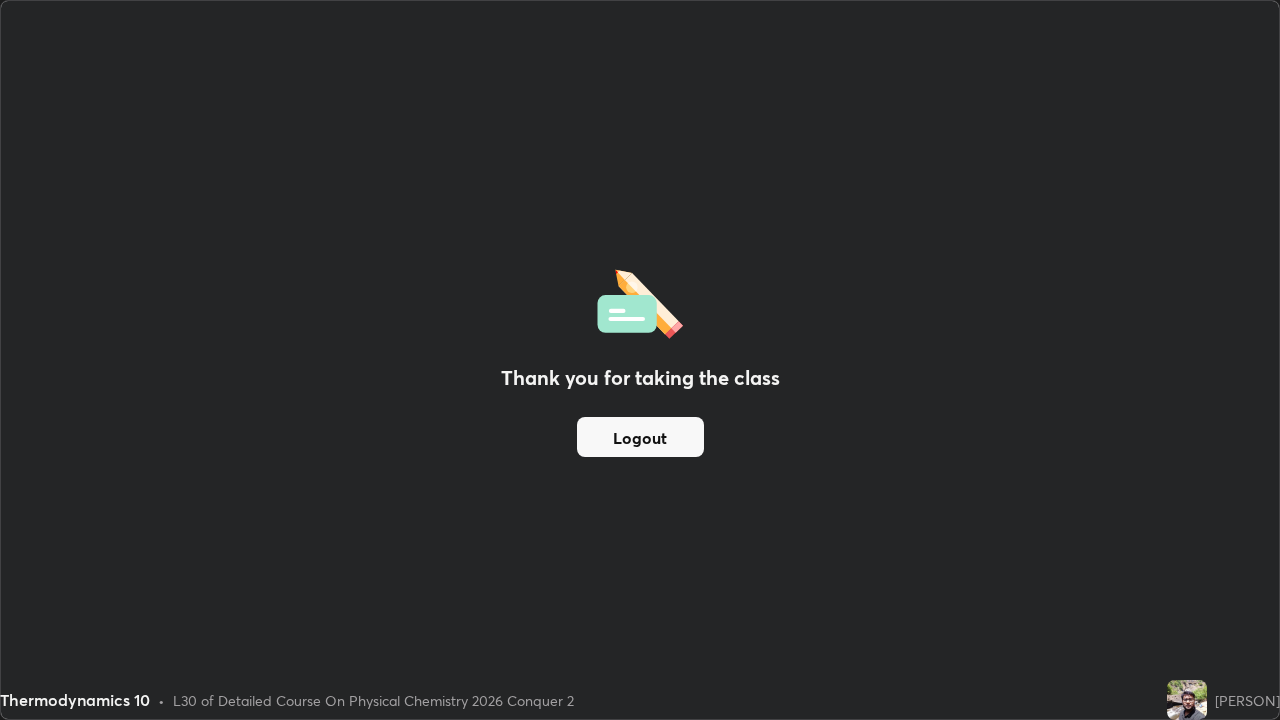 click on "Logout" at bounding box center (640, 437) 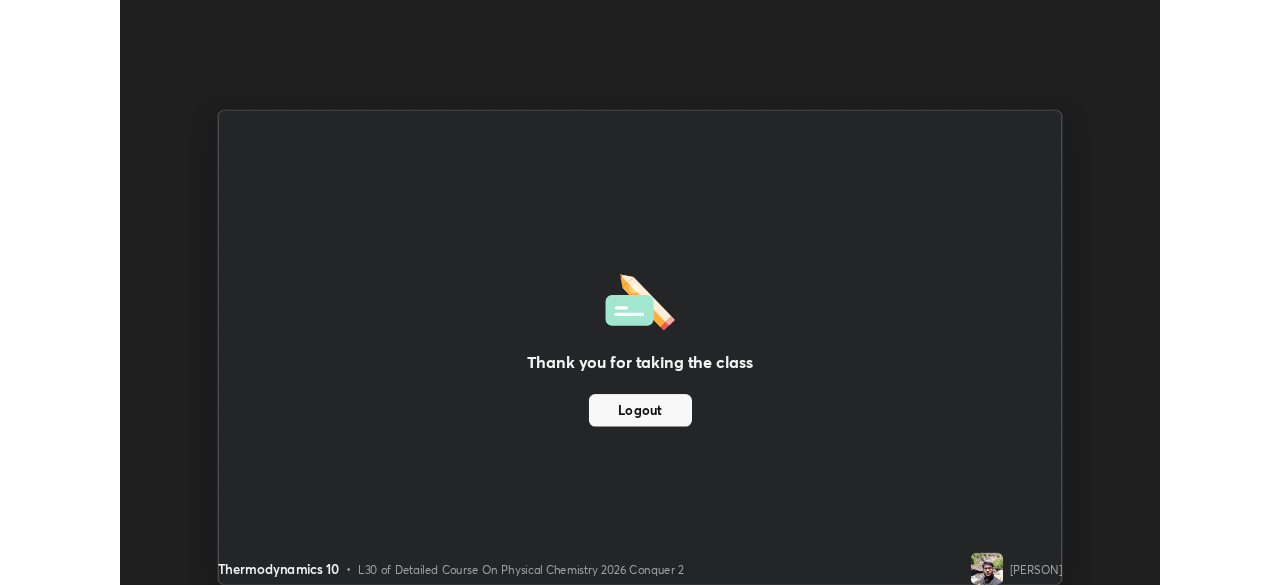 scroll, scrollTop: 585, scrollLeft: 1280, axis: both 